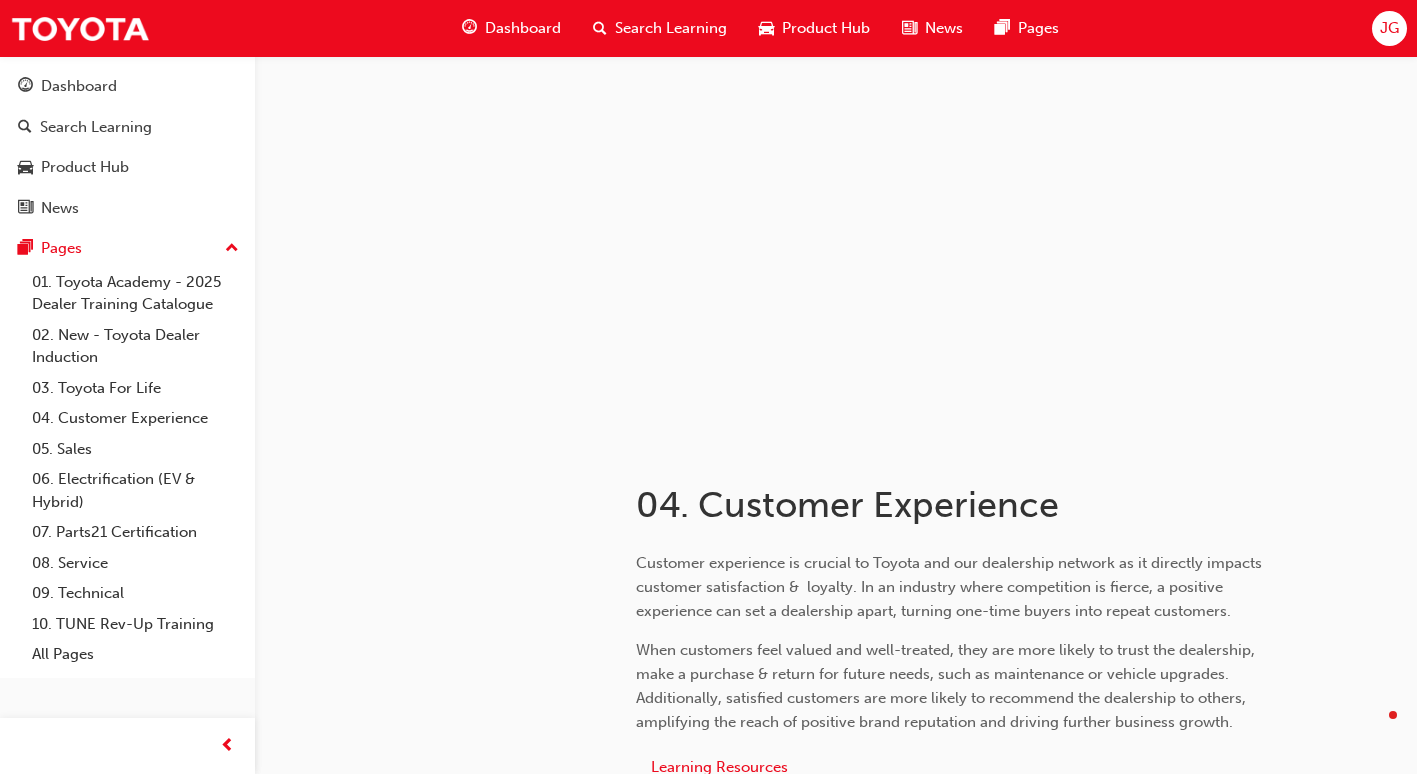 scroll, scrollTop: 2400, scrollLeft: 0, axis: vertical 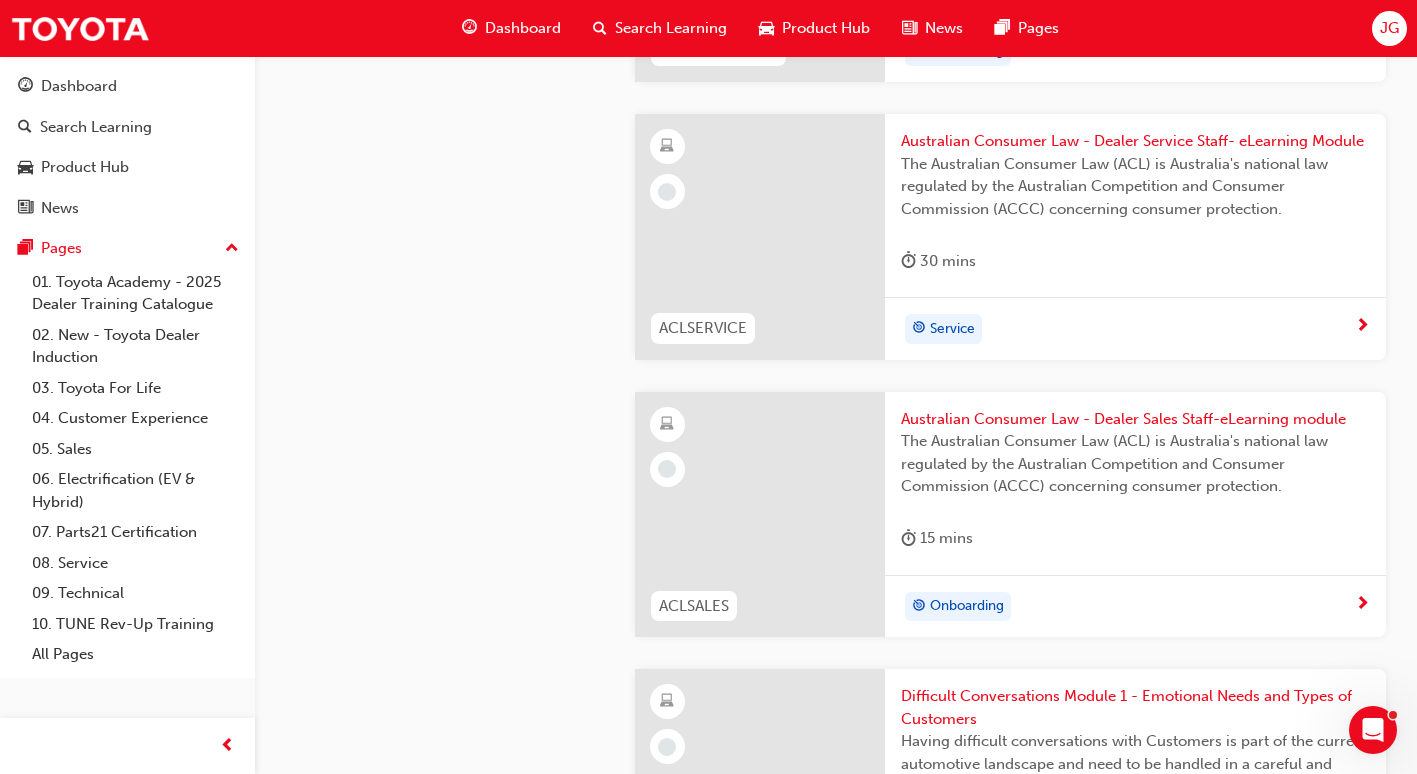 click at bounding box center (1362, 604) 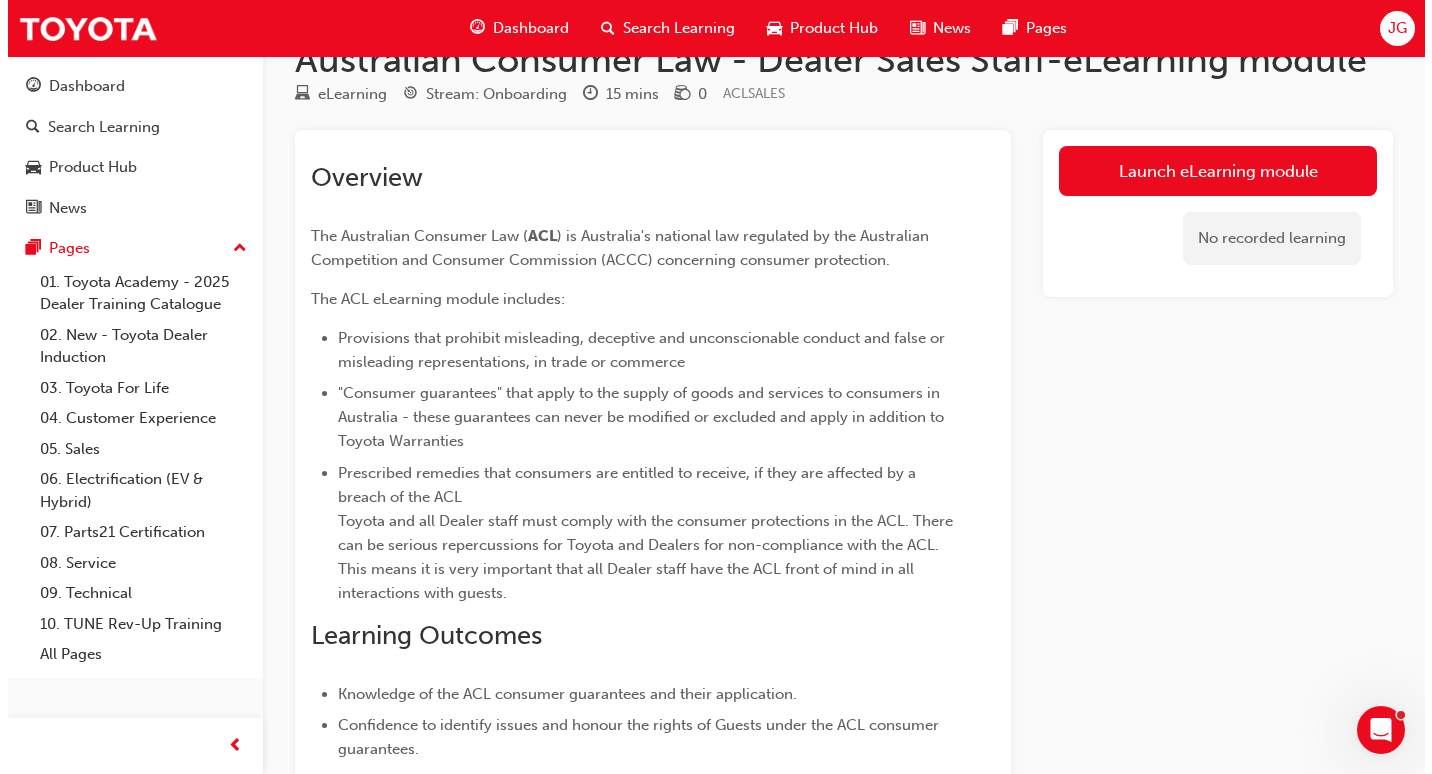 scroll, scrollTop: 0, scrollLeft: 0, axis: both 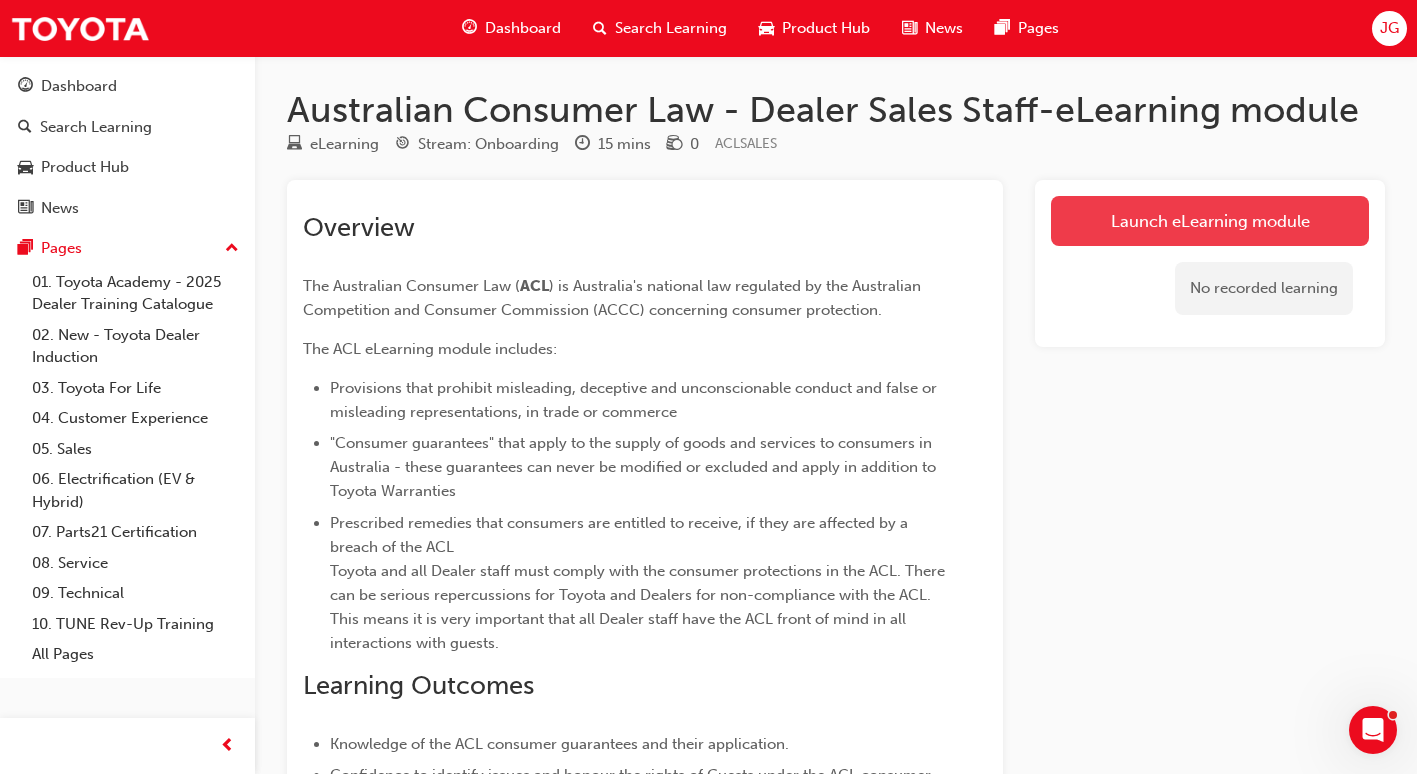 click on "Launch eLearning module" at bounding box center [1210, 221] 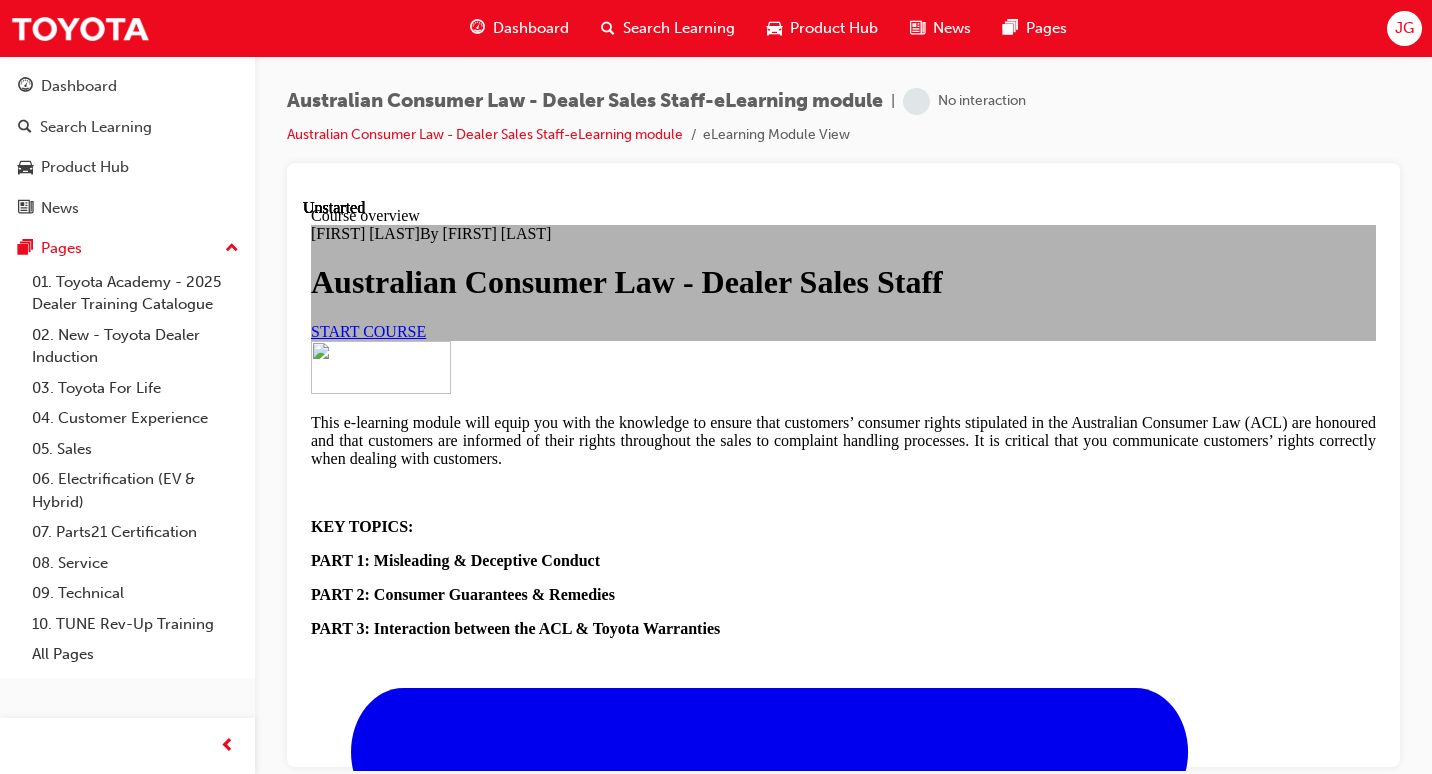 scroll, scrollTop: 0, scrollLeft: 0, axis: both 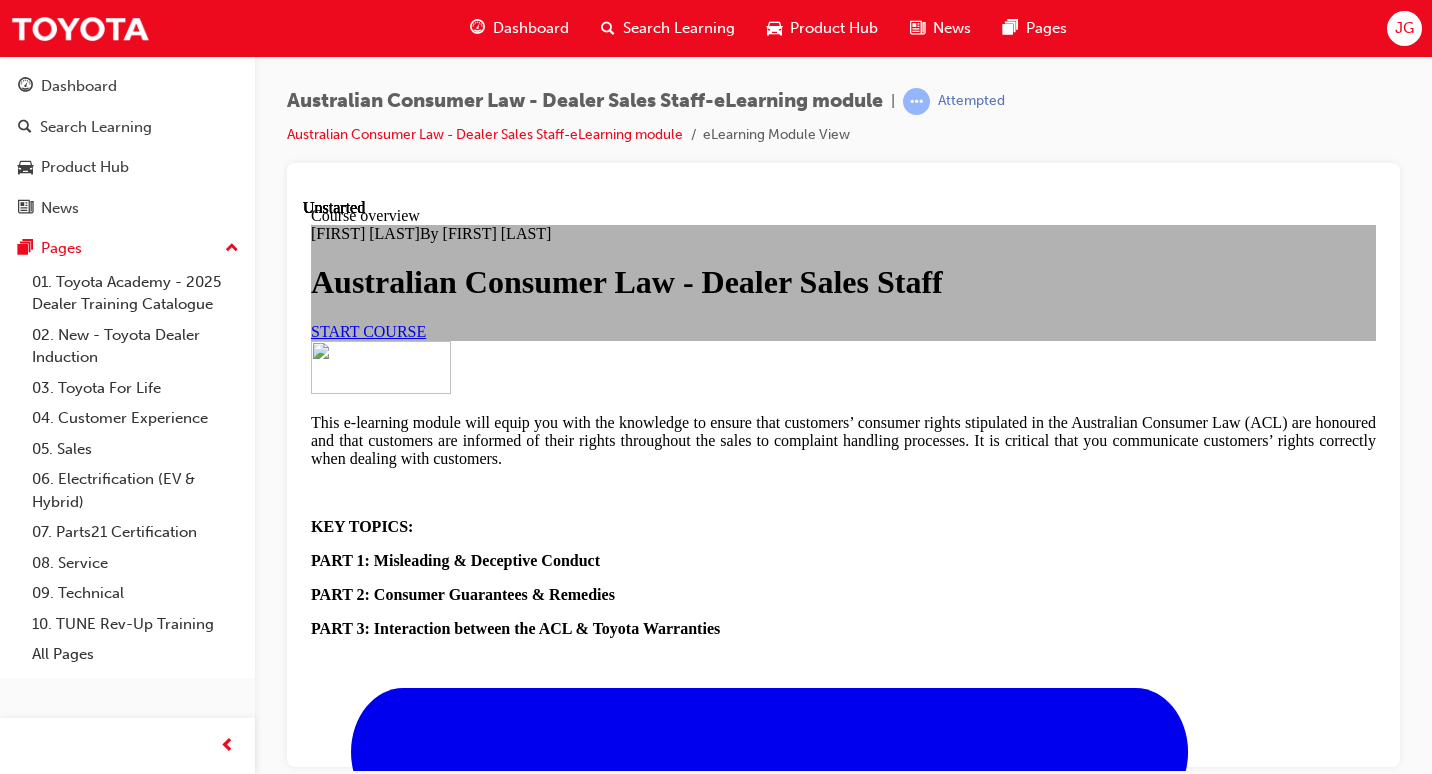click on "START COURSE" at bounding box center (368, 330) 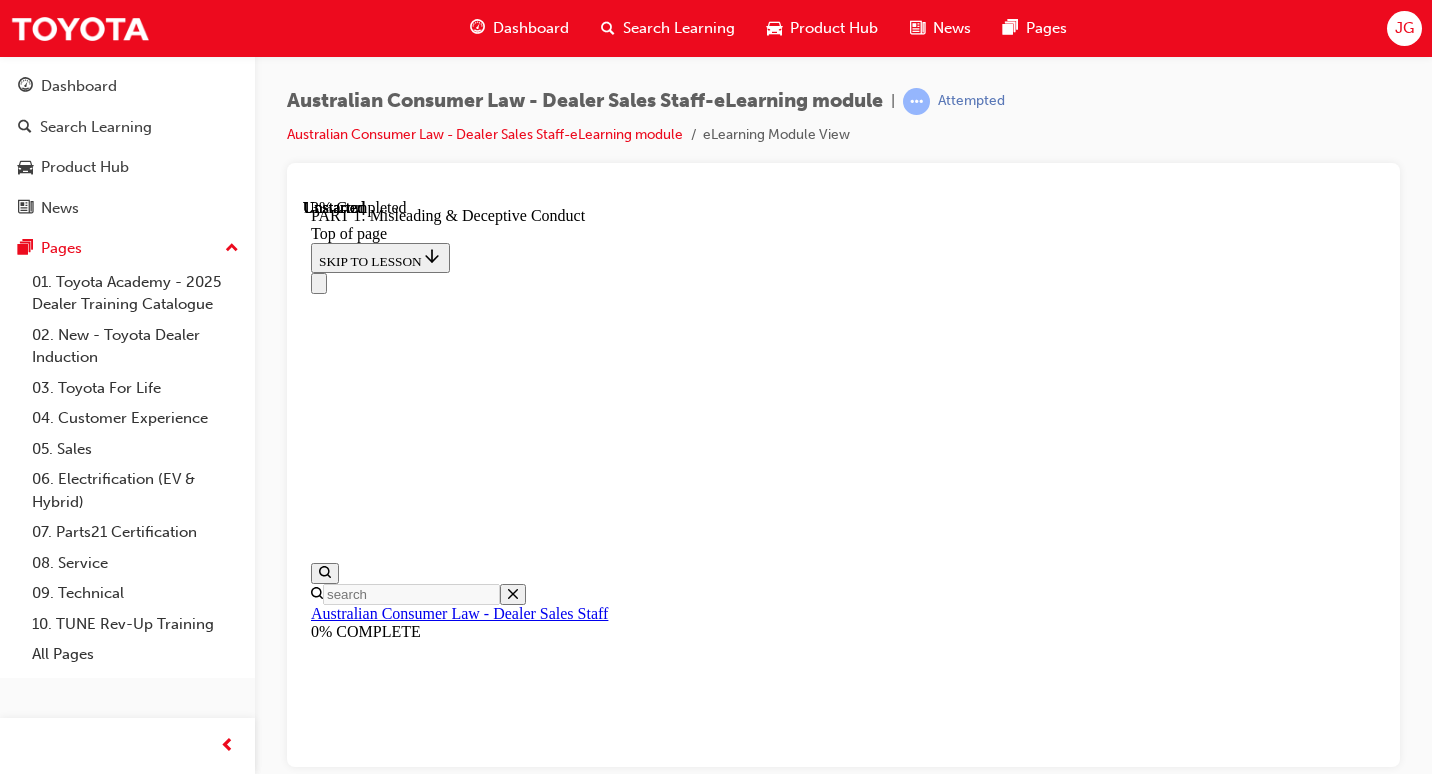 scroll, scrollTop: 1562, scrollLeft: 0, axis: vertical 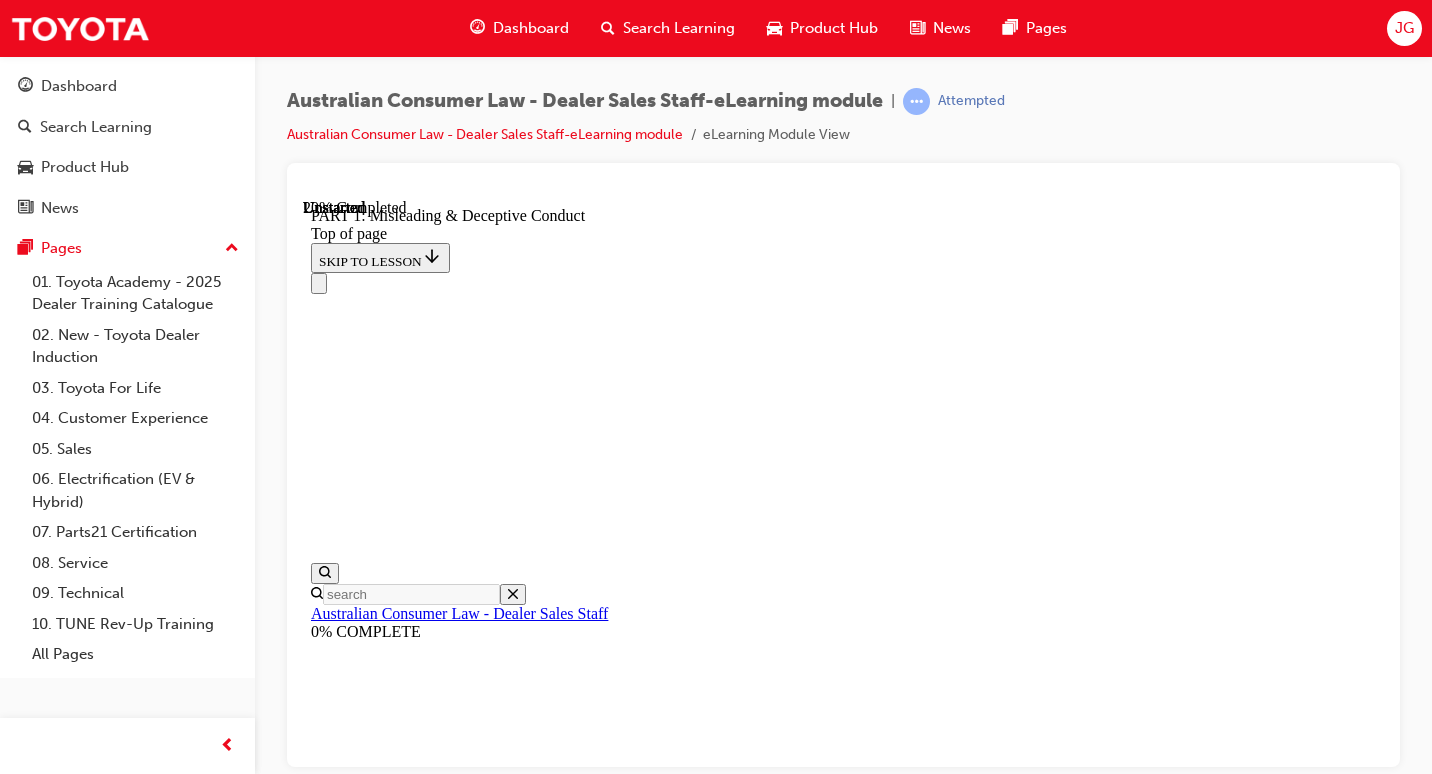 click on "CONTINUE" at bounding box center [353, 8262] 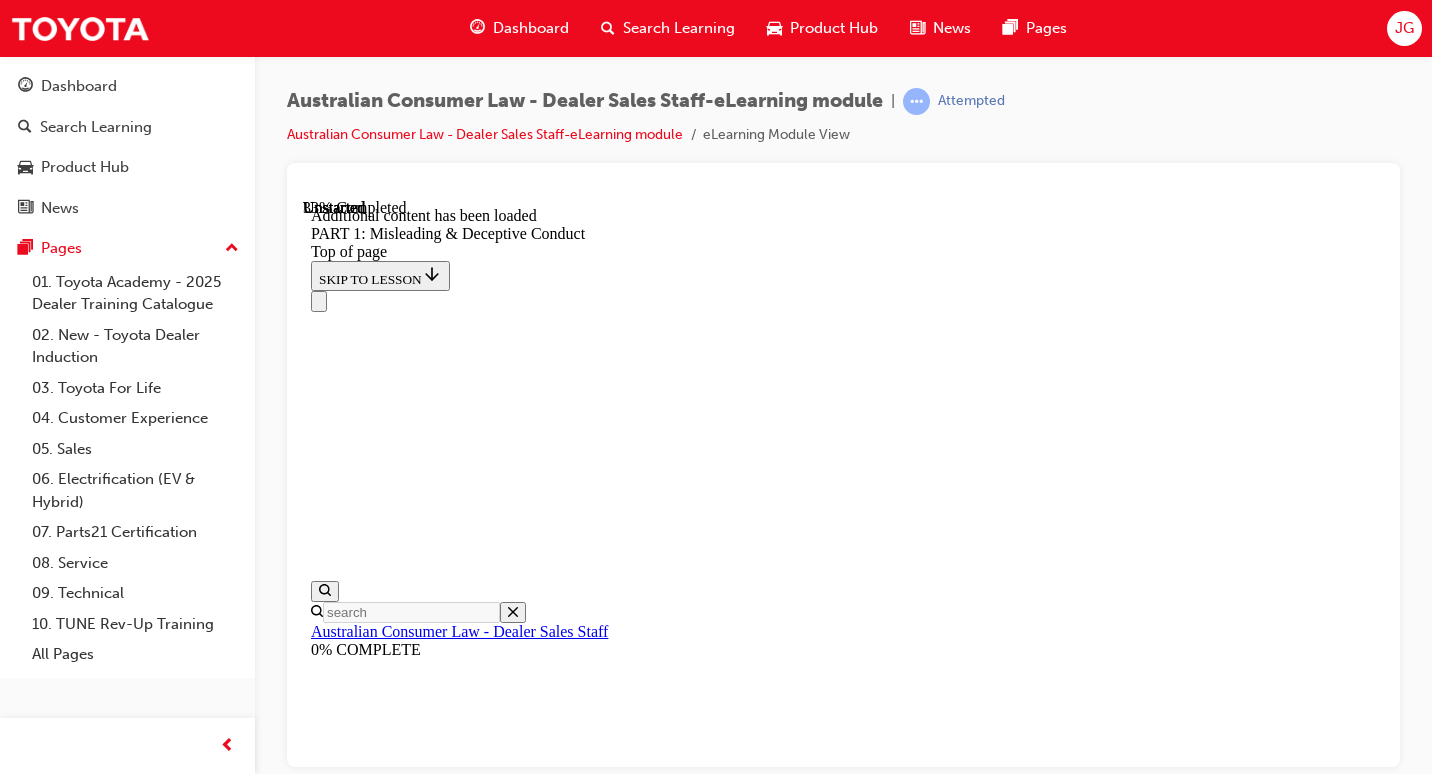 scroll, scrollTop: 2941, scrollLeft: 0, axis: vertical 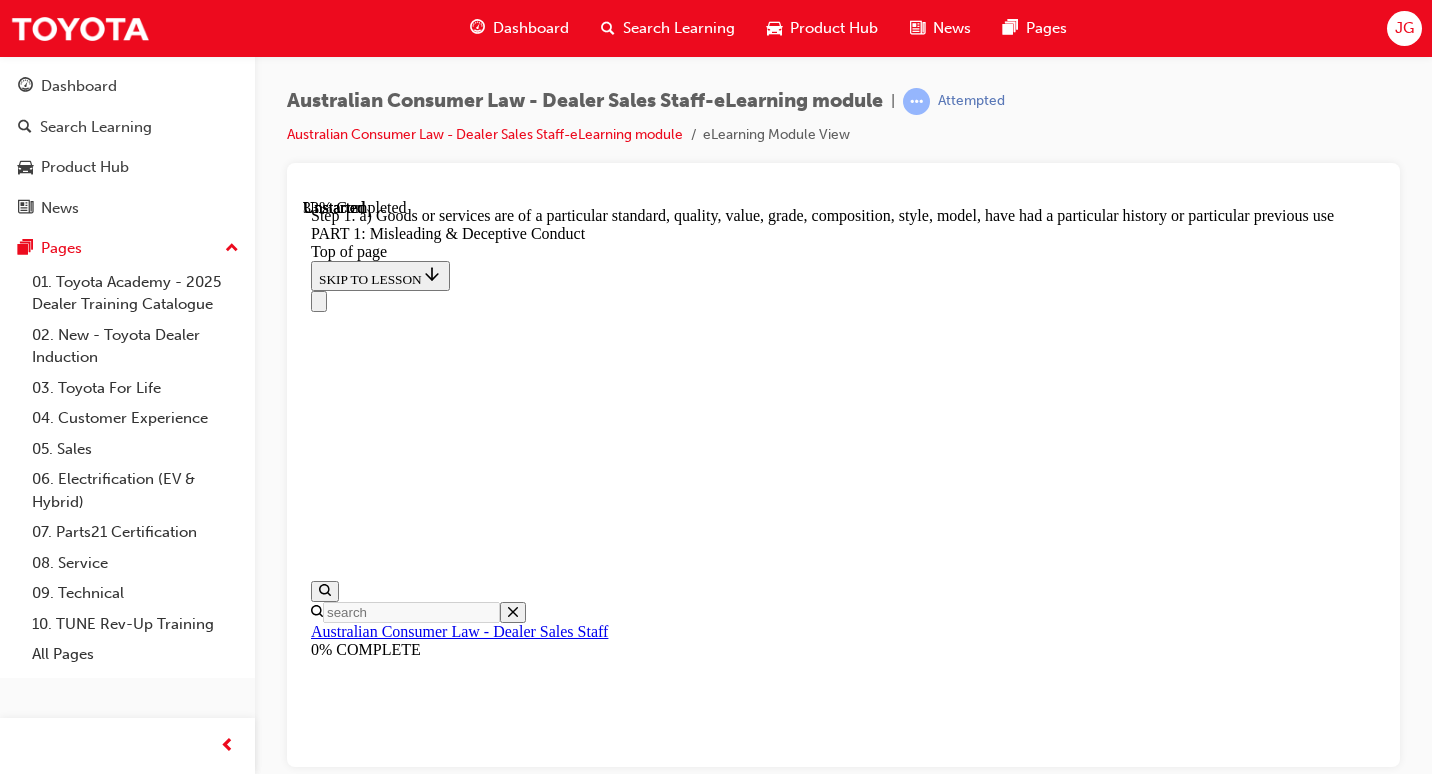 click on "2" at bounding box center [362, 8889] 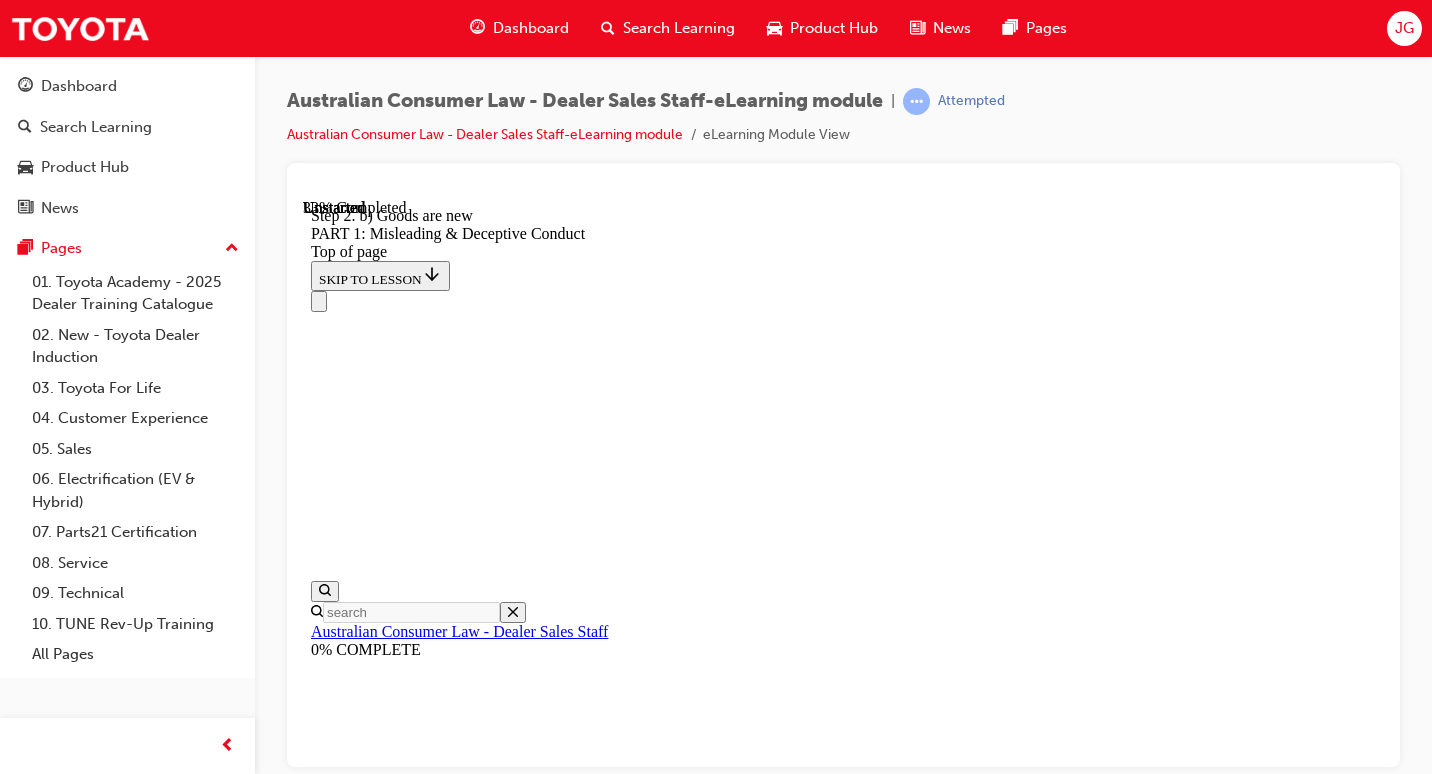 scroll, scrollTop: 2540, scrollLeft: 0, axis: vertical 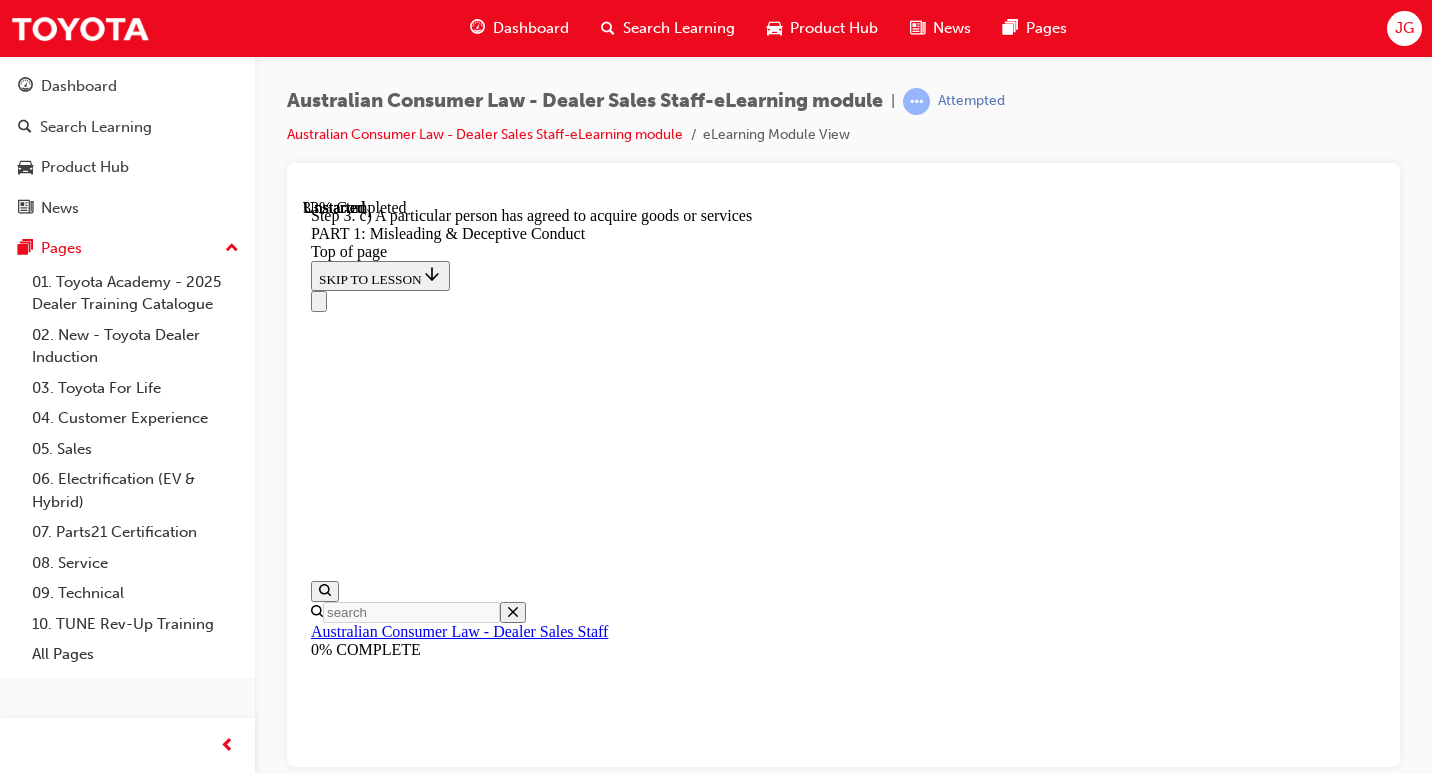click on "4" at bounding box center [362, 9705] 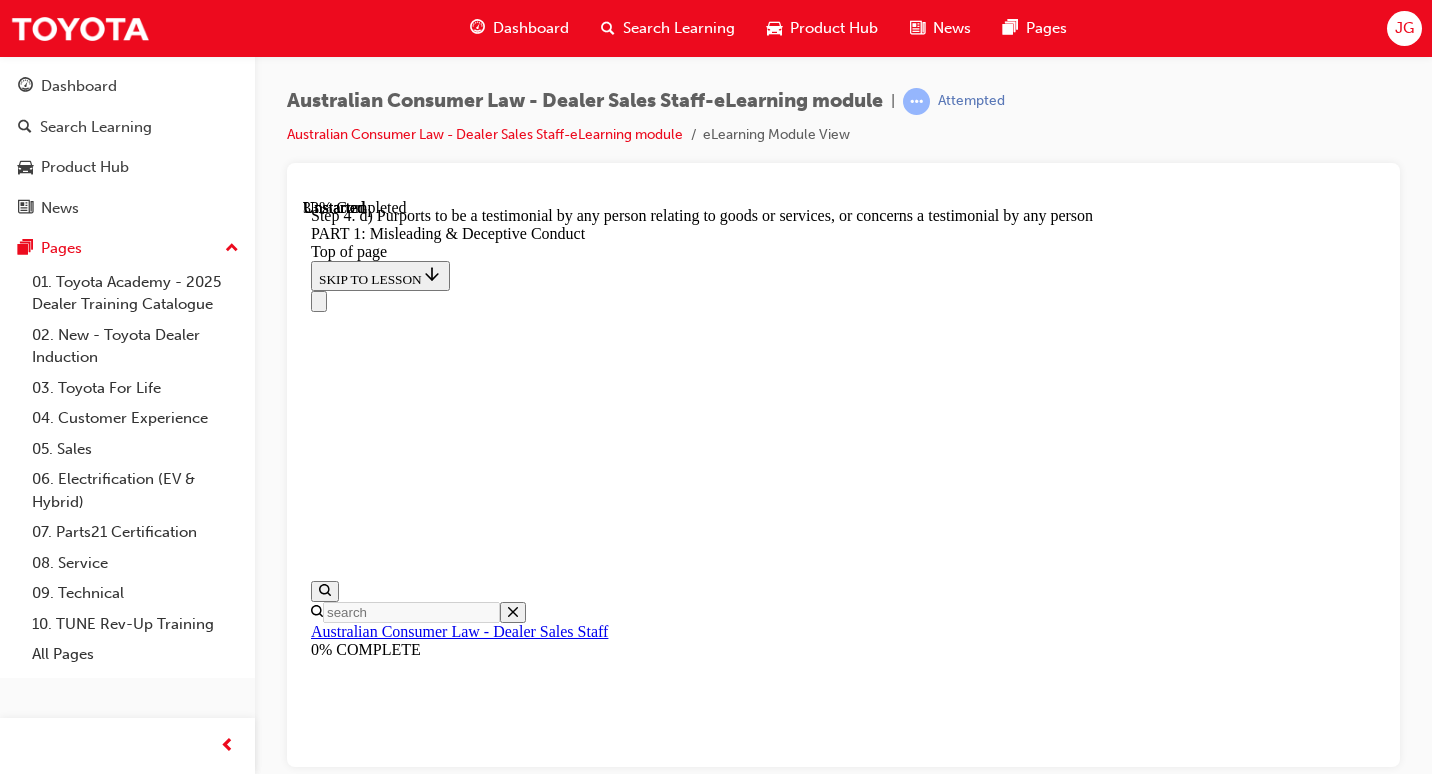 scroll, scrollTop: 2640, scrollLeft: 0, axis: vertical 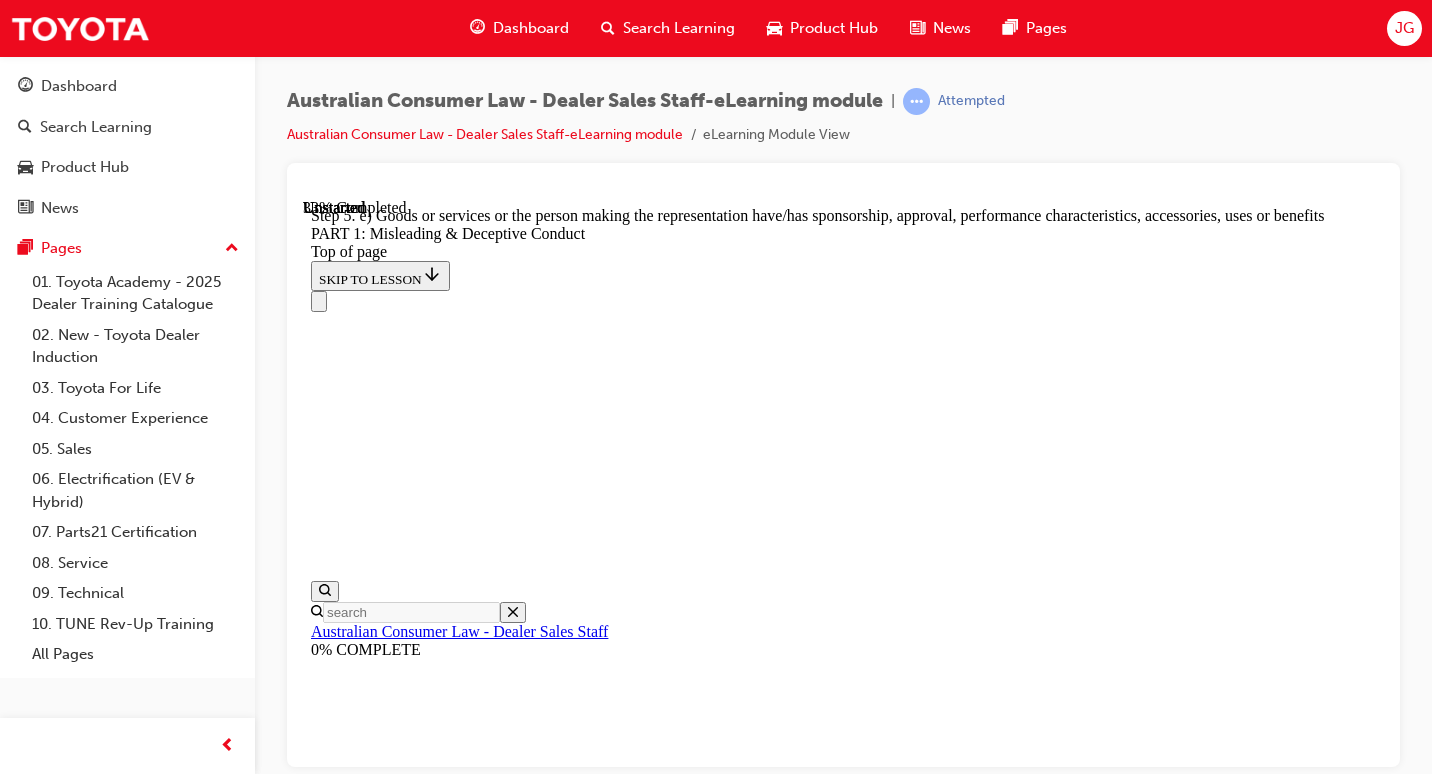 click on "6" at bounding box center [362, 10574] 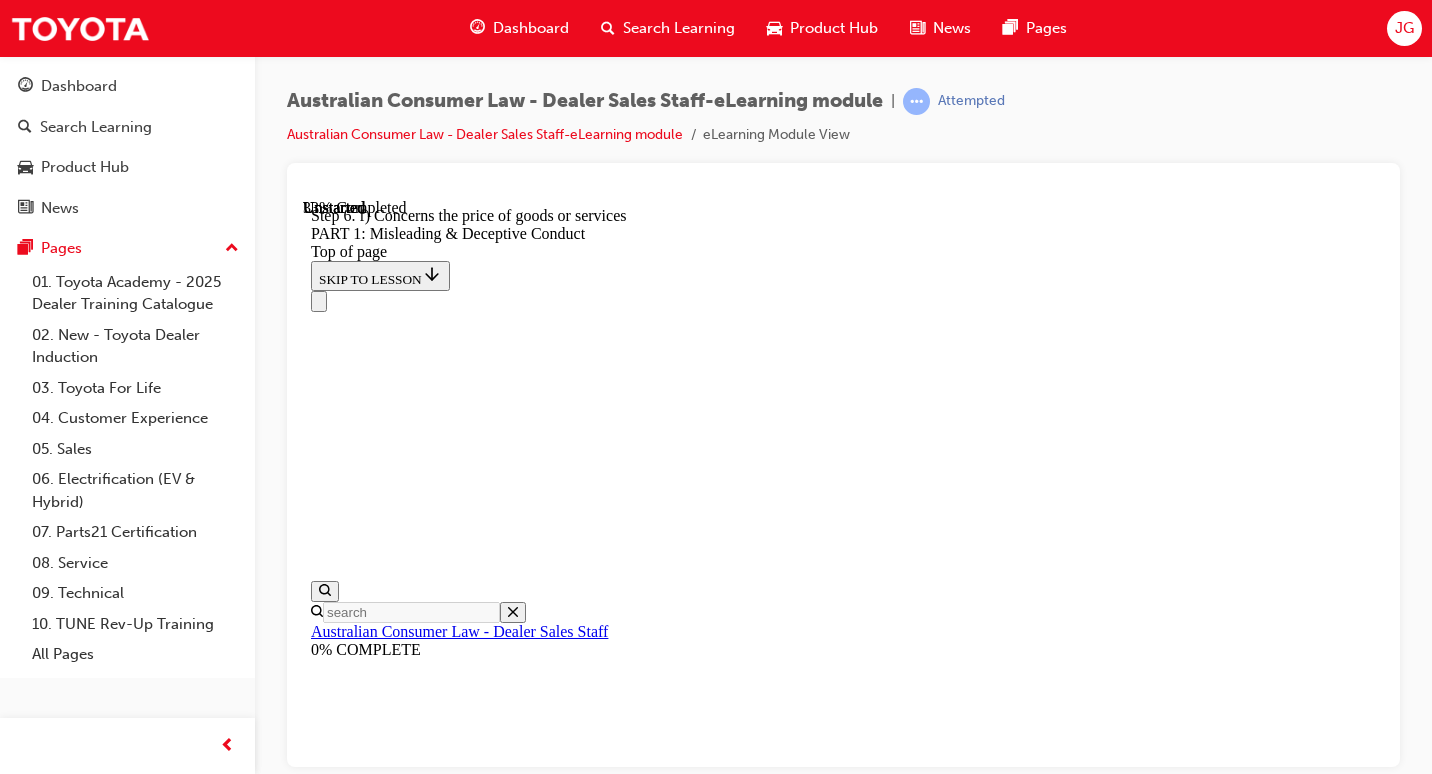 scroll, scrollTop: 2540, scrollLeft: 0, axis: vertical 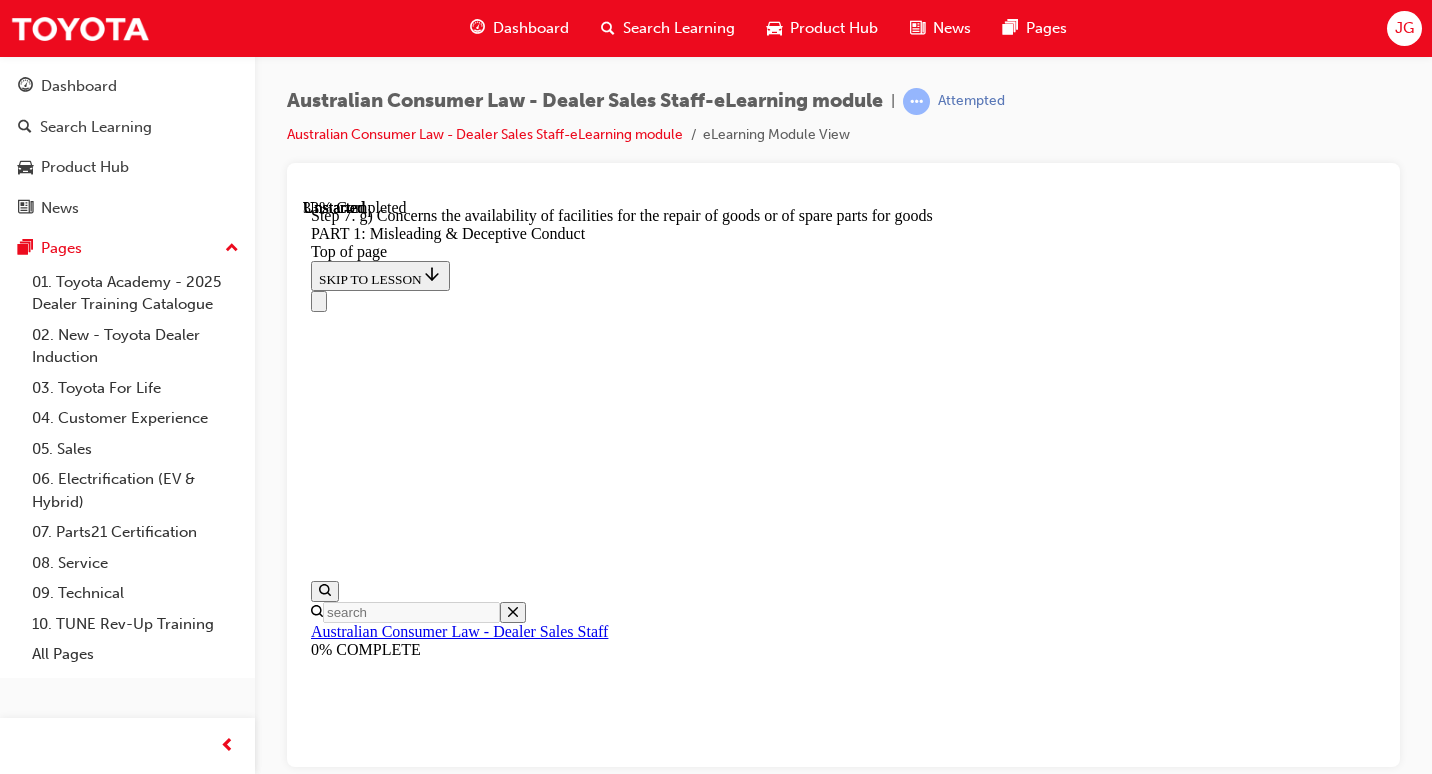 click on "8" at bounding box center (362, 11426) 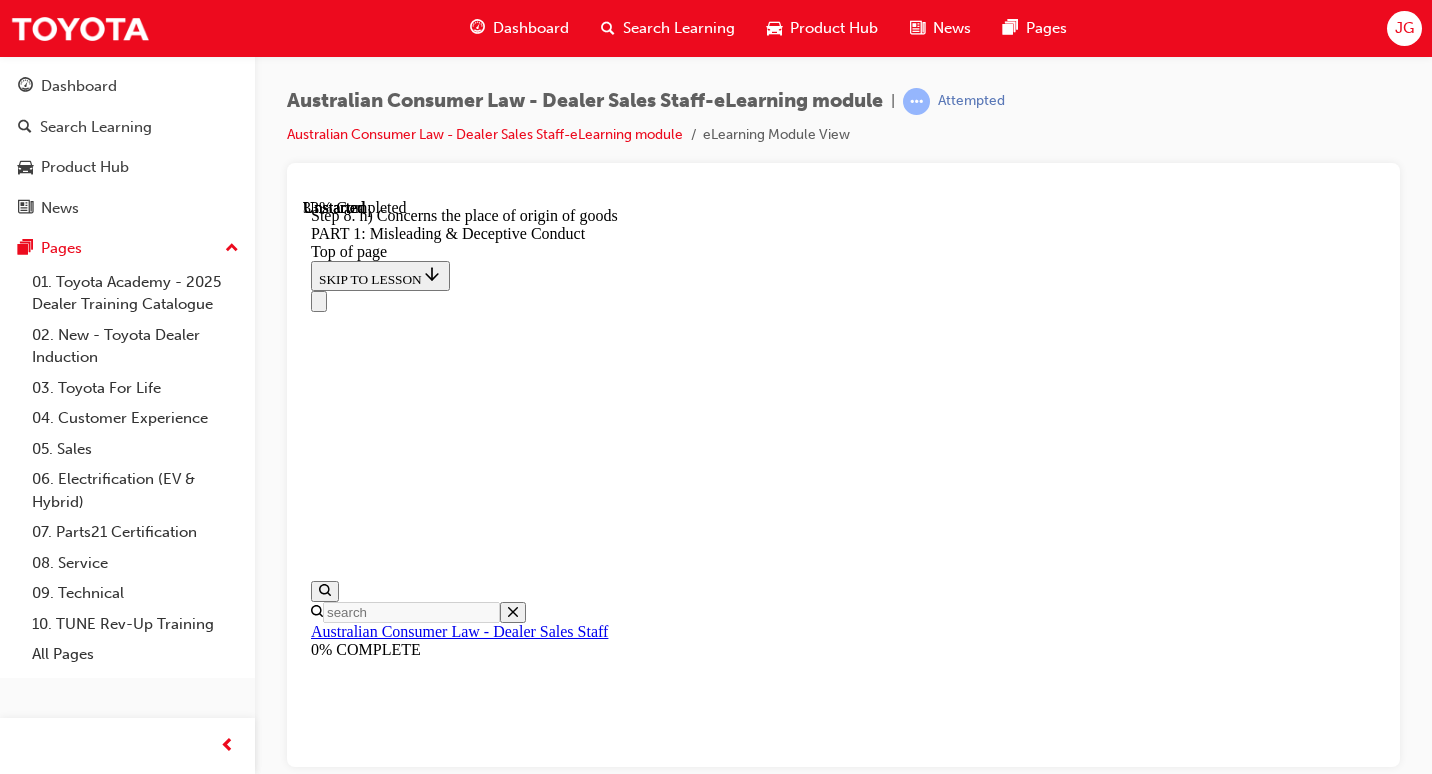 scroll, scrollTop: 2540, scrollLeft: 0, axis: vertical 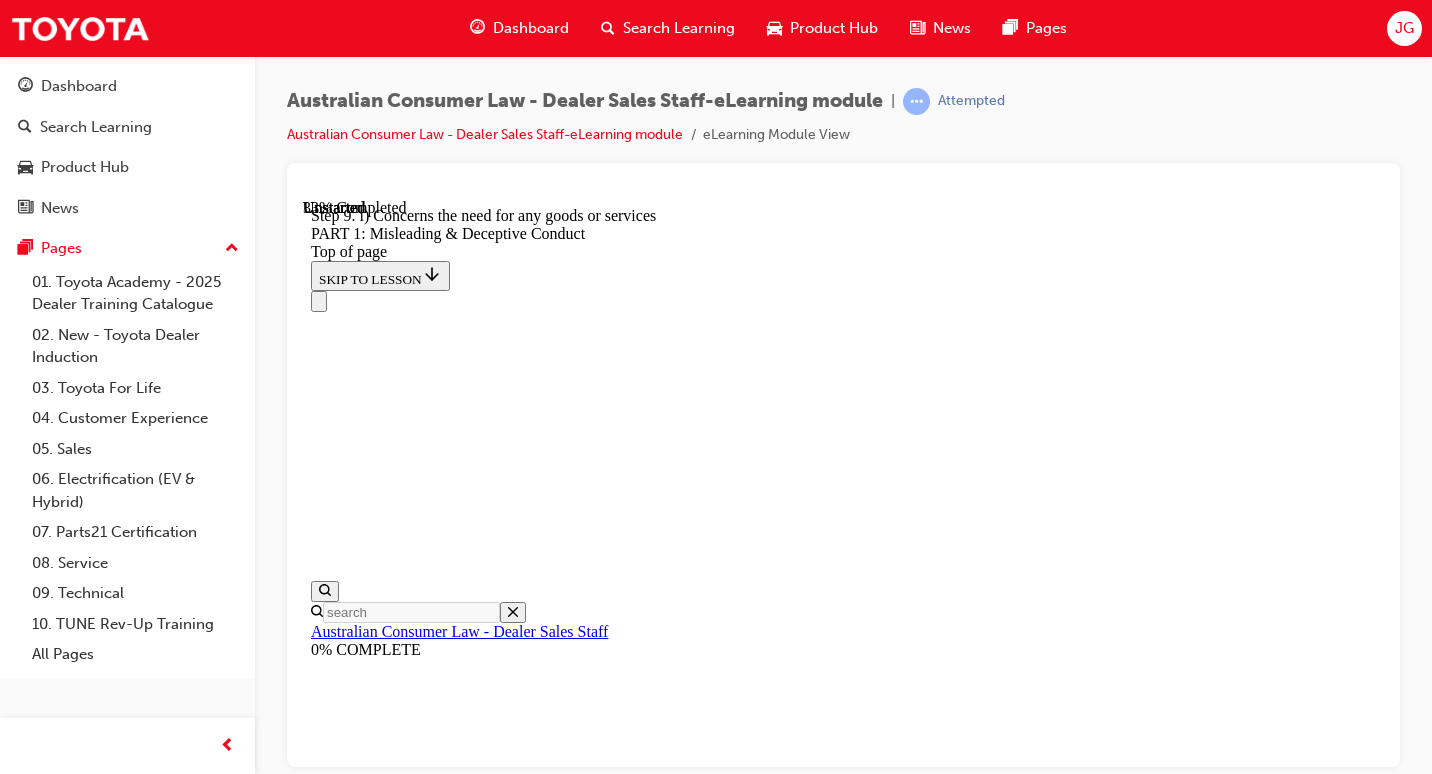 click on "10" at bounding box center (366, 12260) 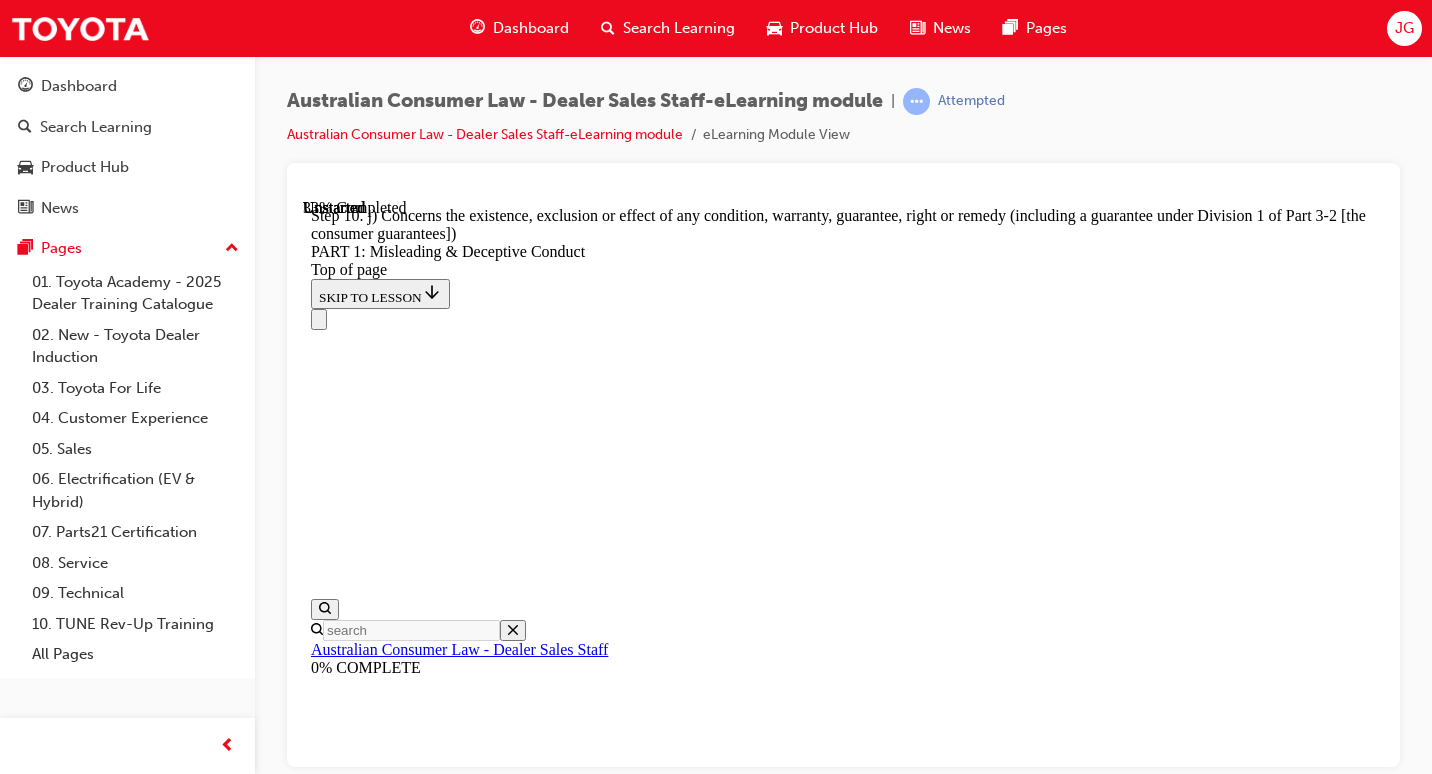scroll, scrollTop: 2740, scrollLeft: 0, axis: vertical 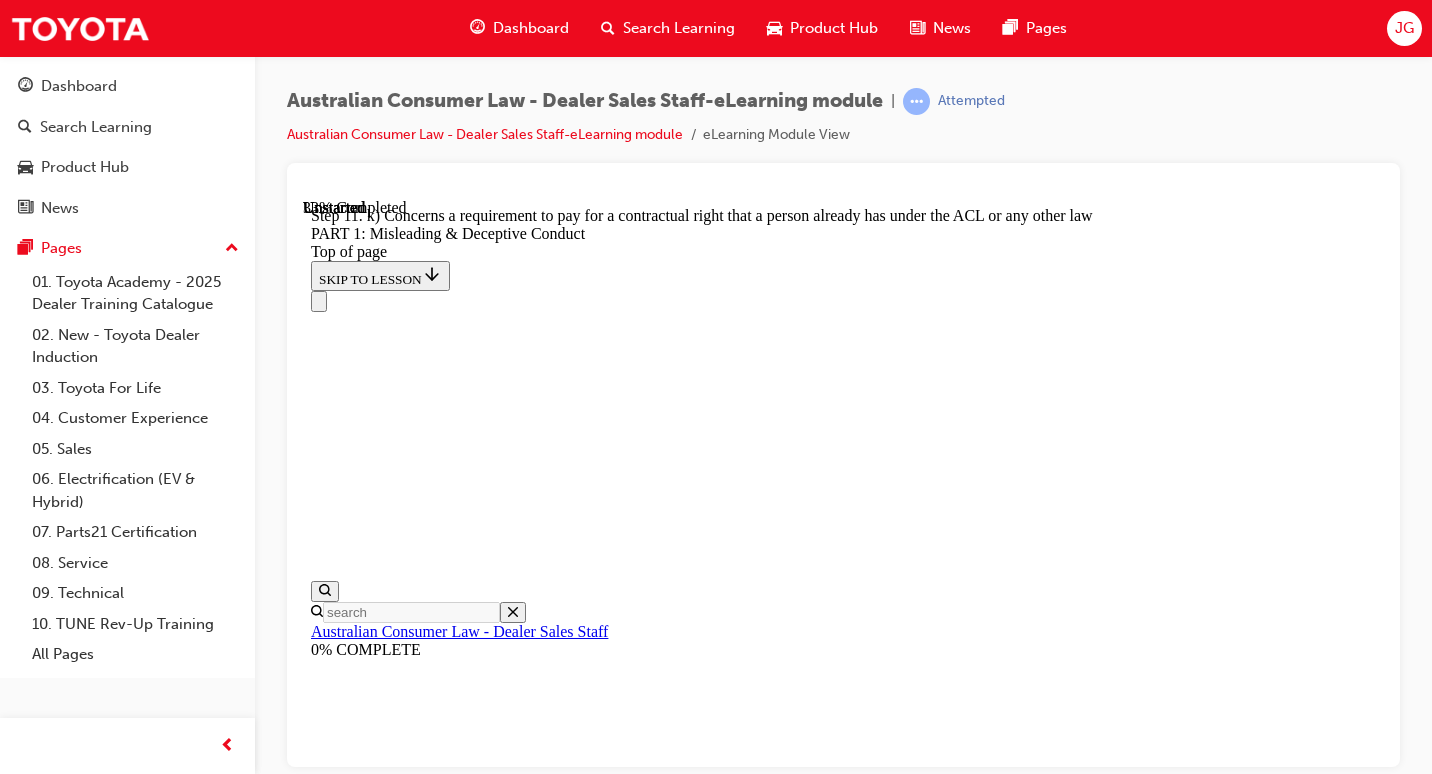 click 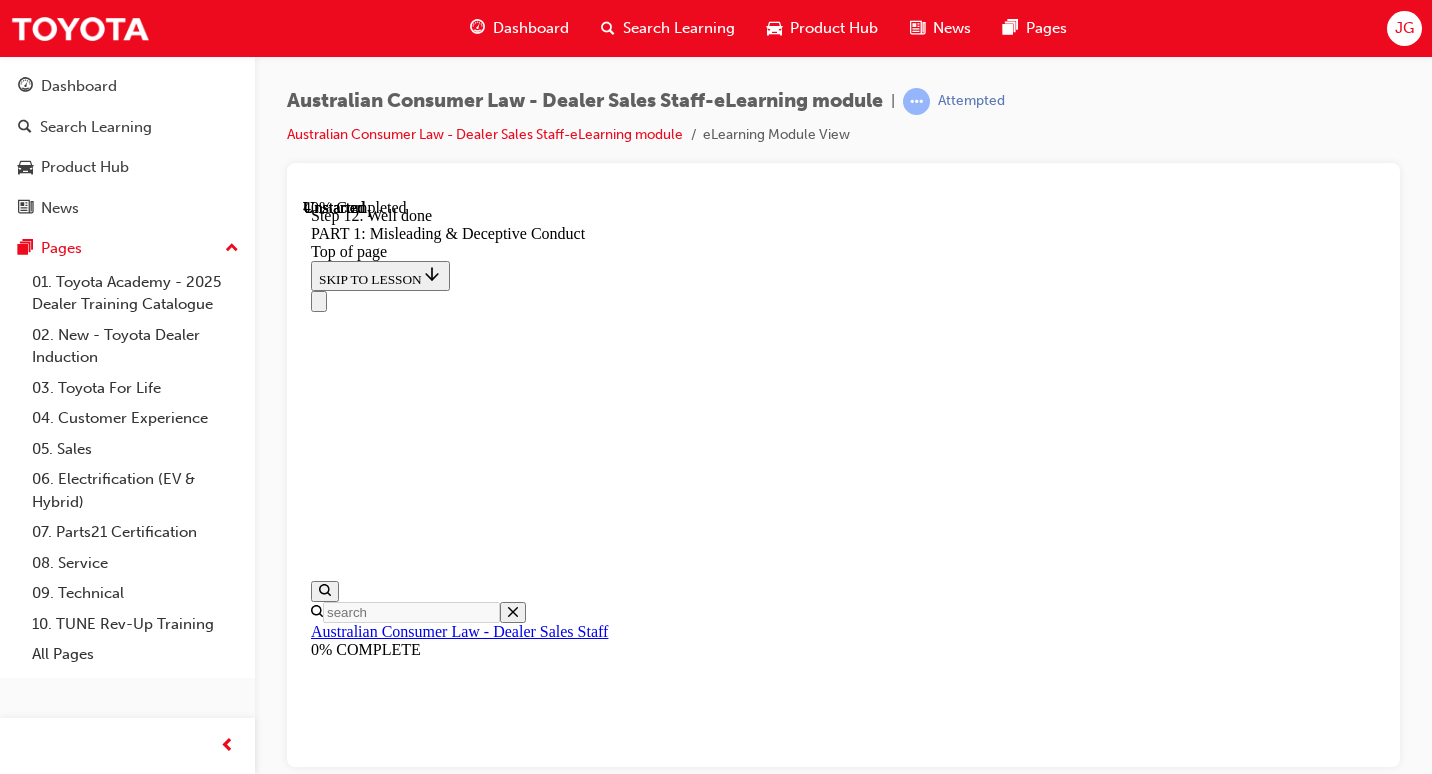 scroll, scrollTop: 2540, scrollLeft: 0, axis: vertical 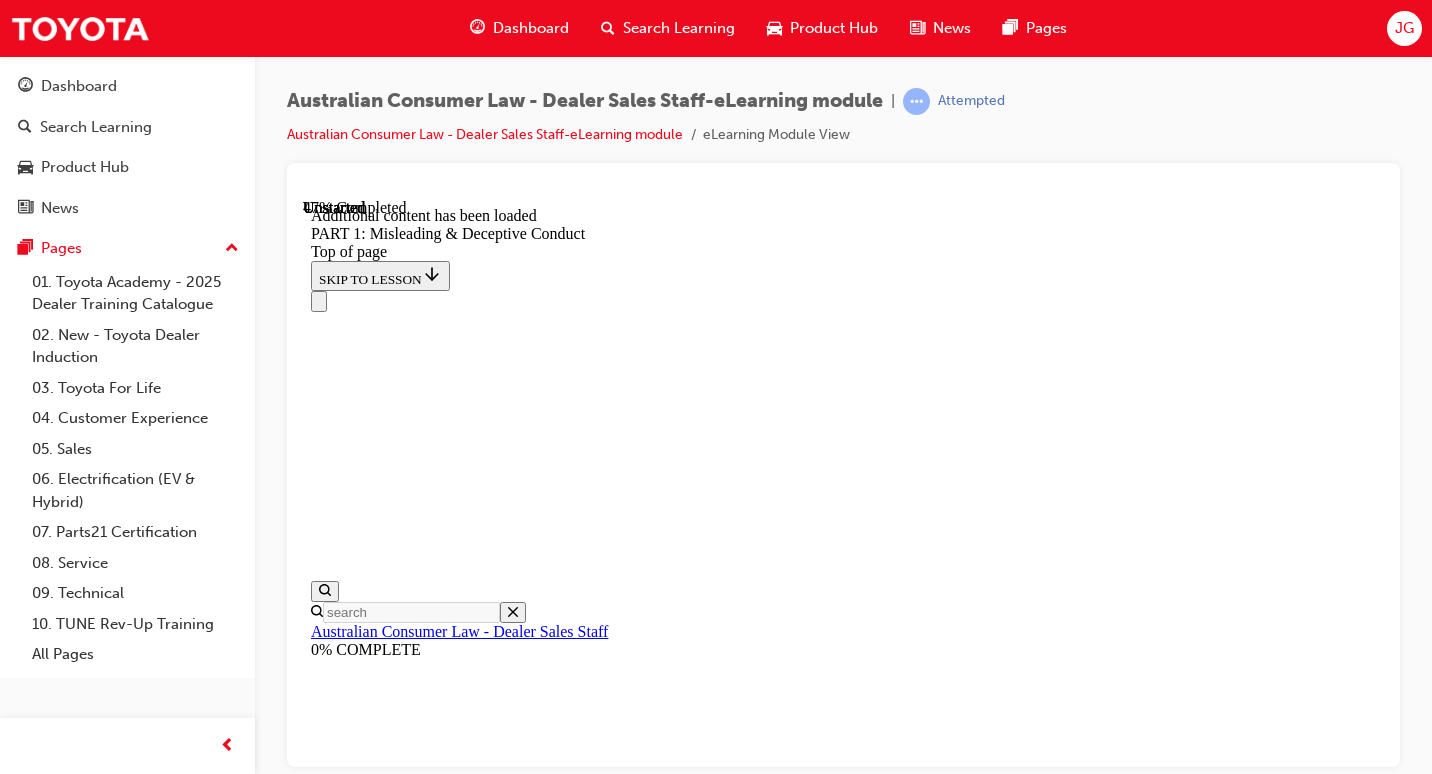 click at bounding box center [843, 9910] 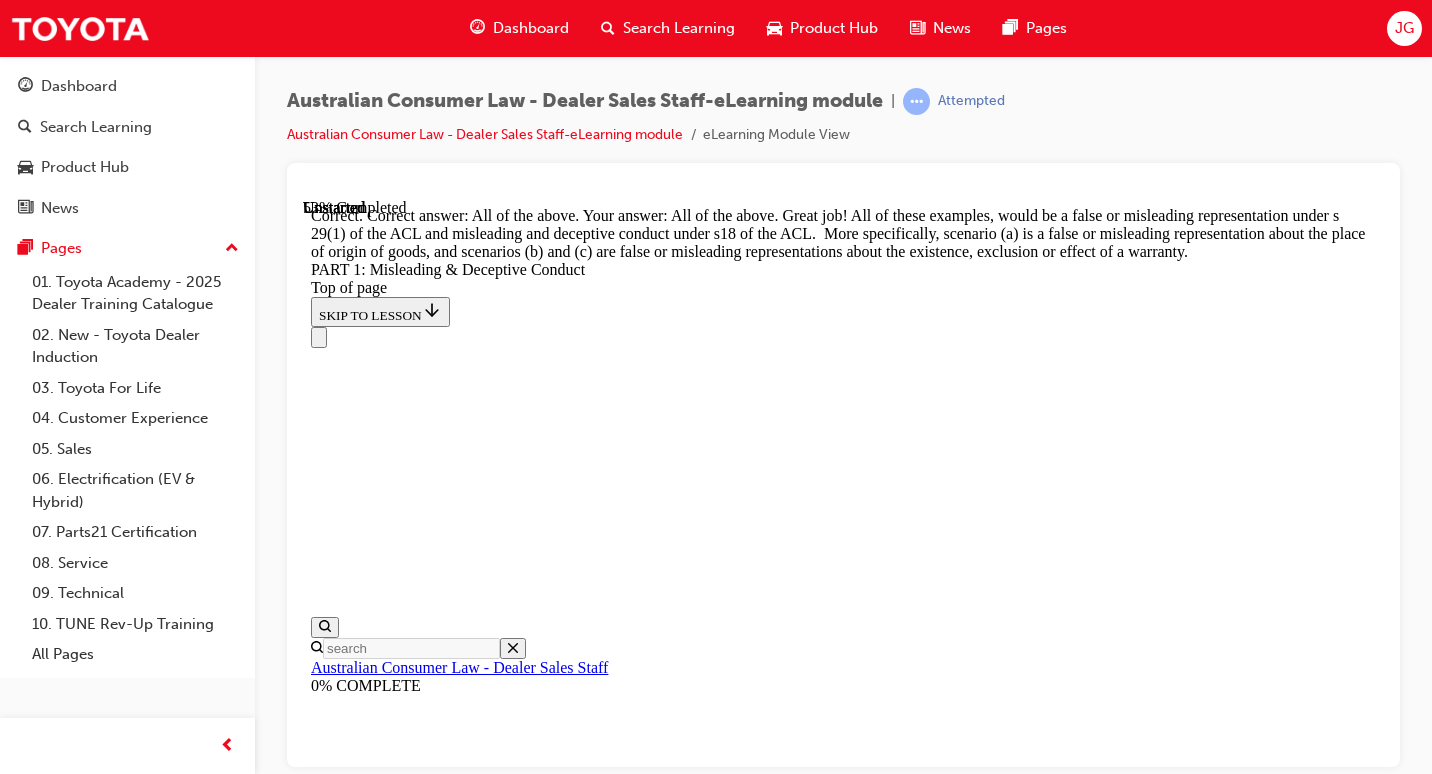 scroll, scrollTop: 3957, scrollLeft: 0, axis: vertical 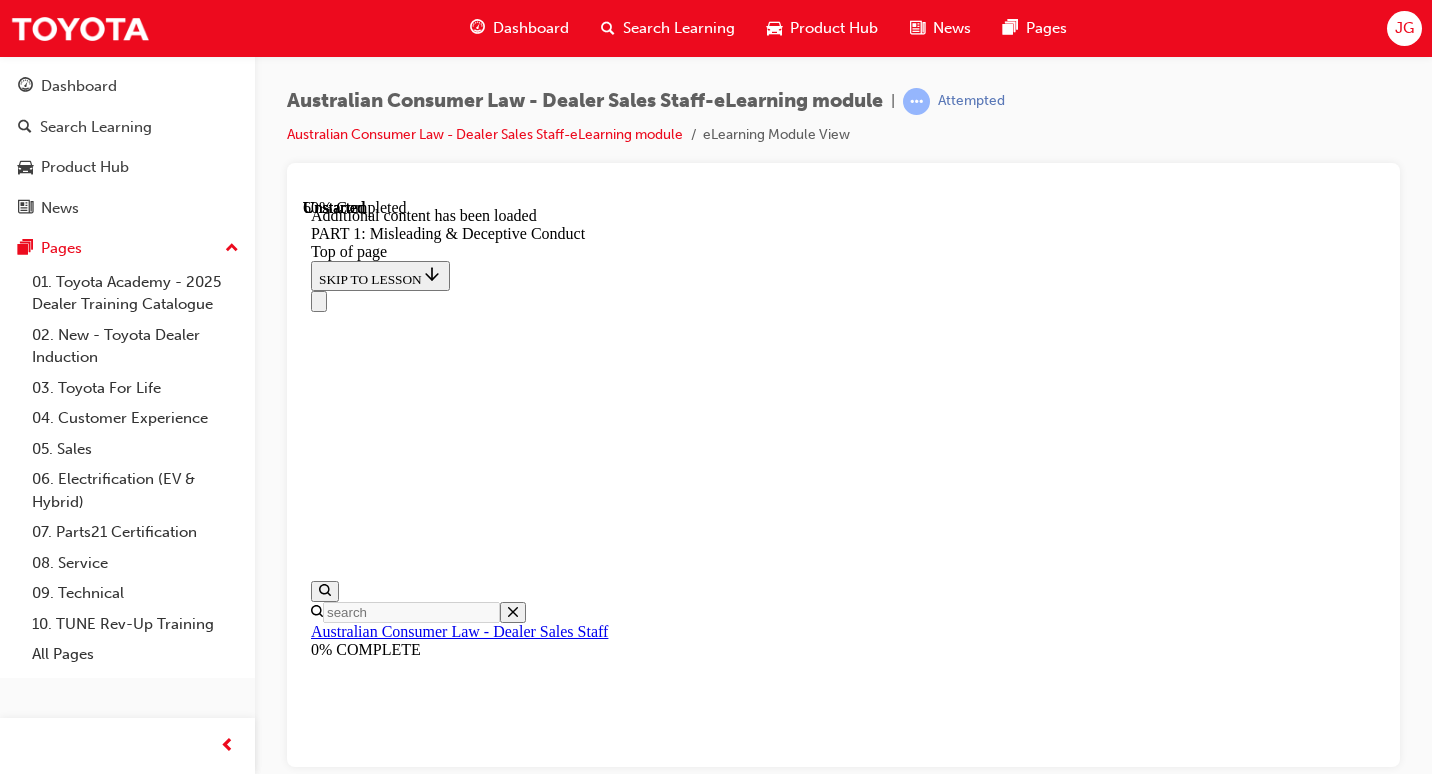 click at bounding box center (843, 17990) 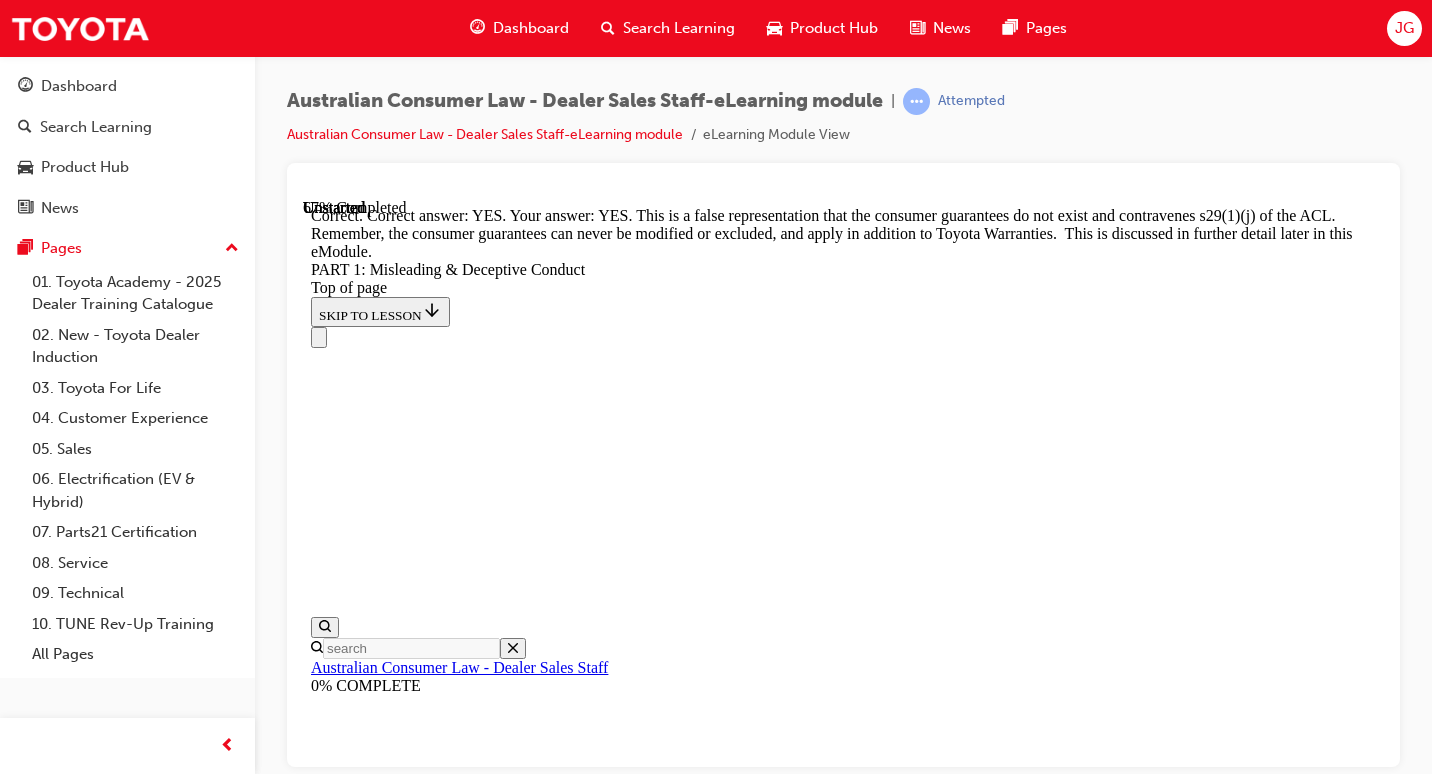 scroll, scrollTop: 5037, scrollLeft: 0, axis: vertical 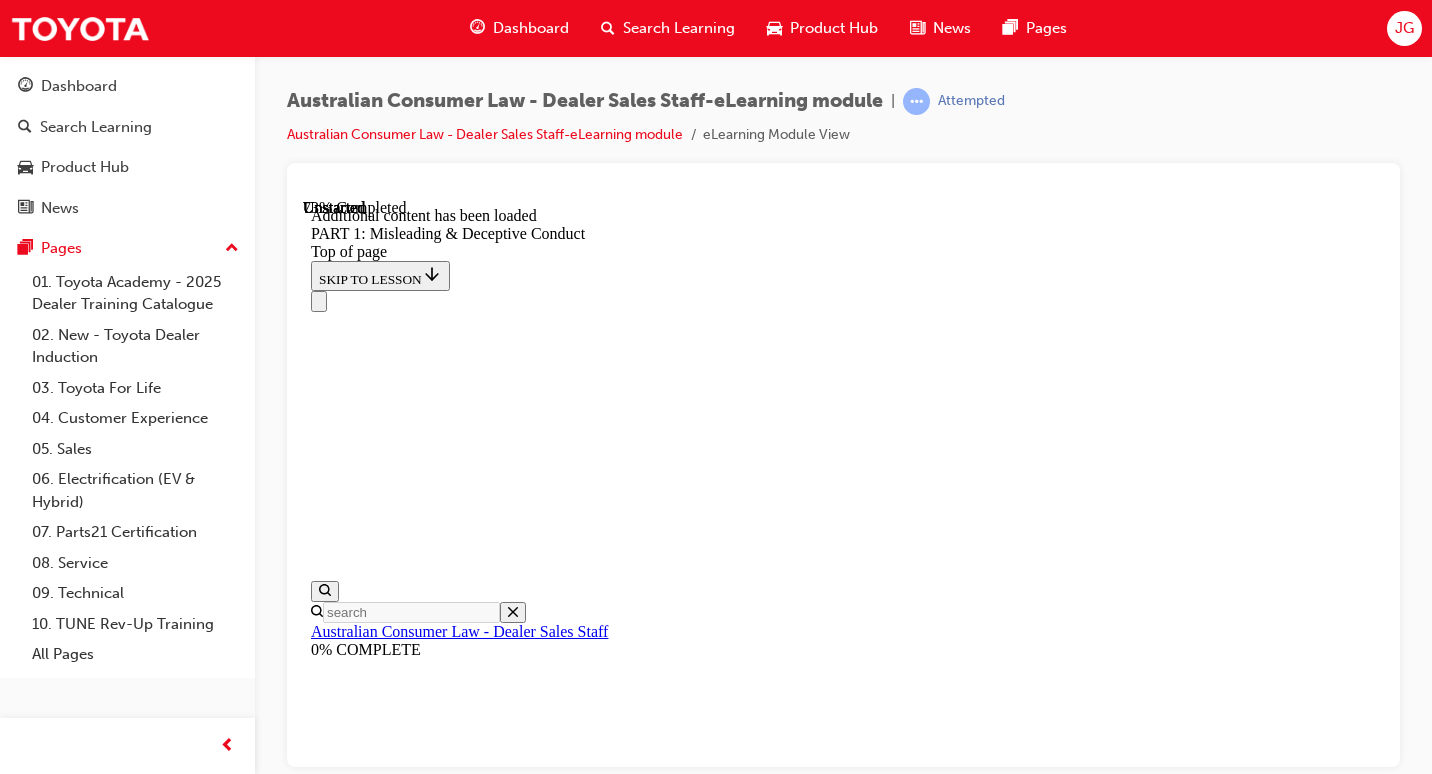 click on "START" 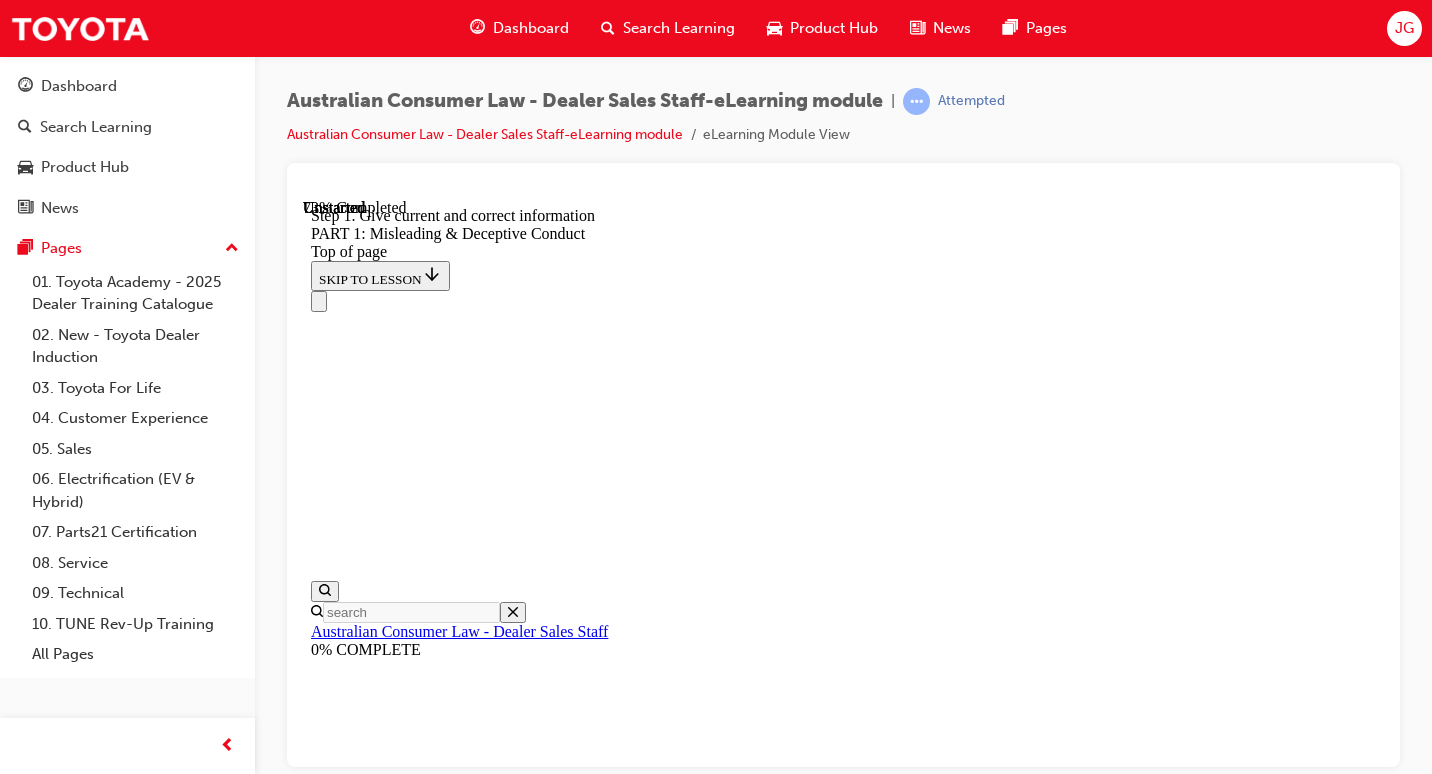 scroll, scrollTop: 5397, scrollLeft: 0, axis: vertical 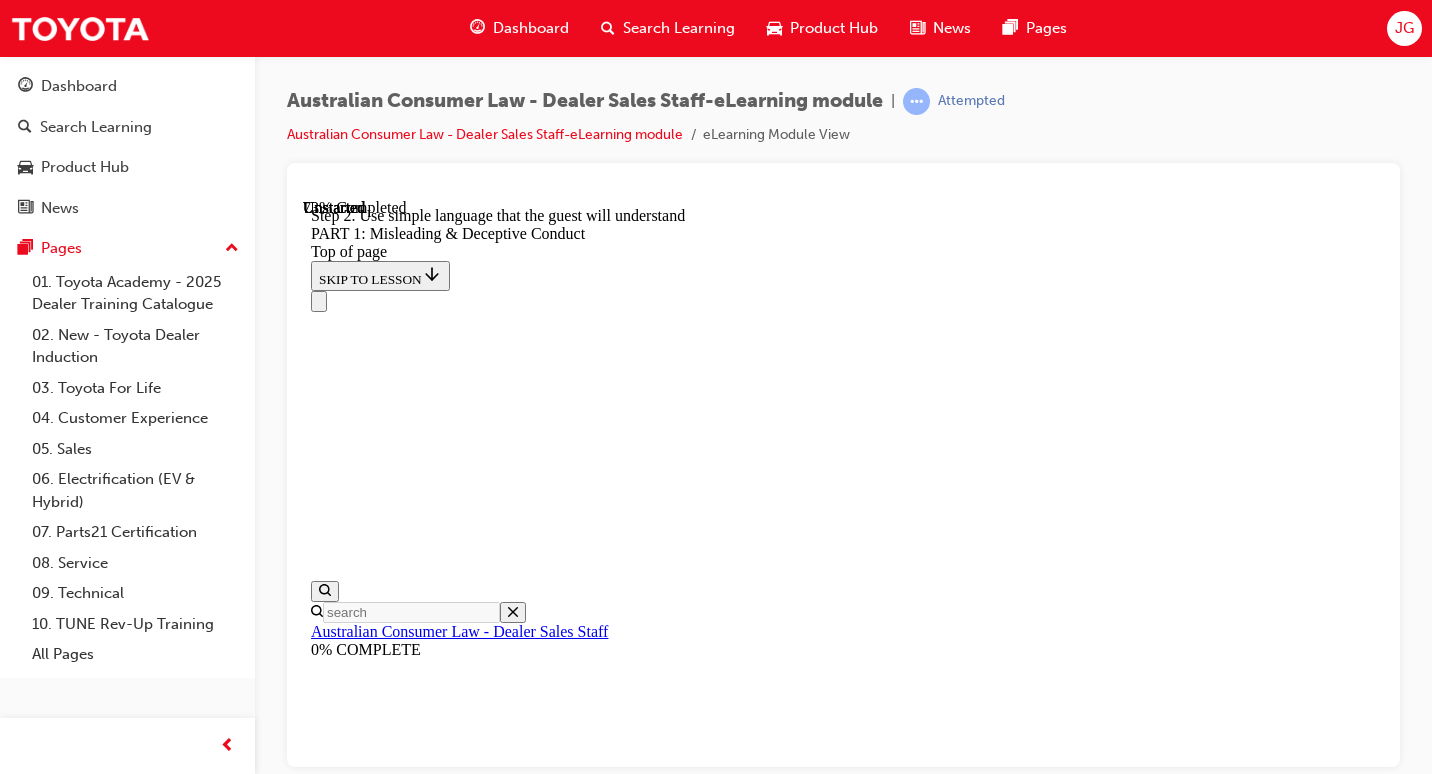 click at bounding box center (335, 21096) 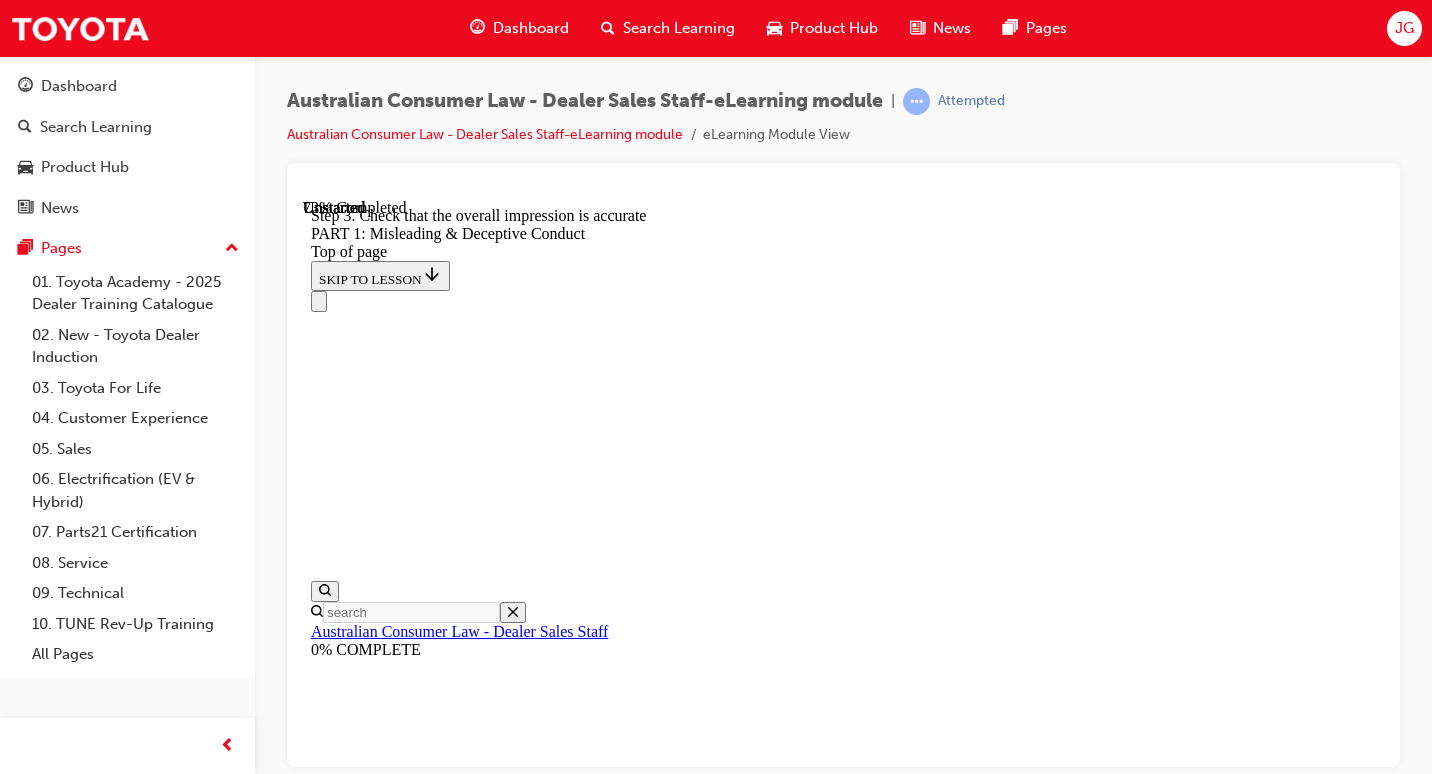scroll, scrollTop: 5497, scrollLeft: 0, axis: vertical 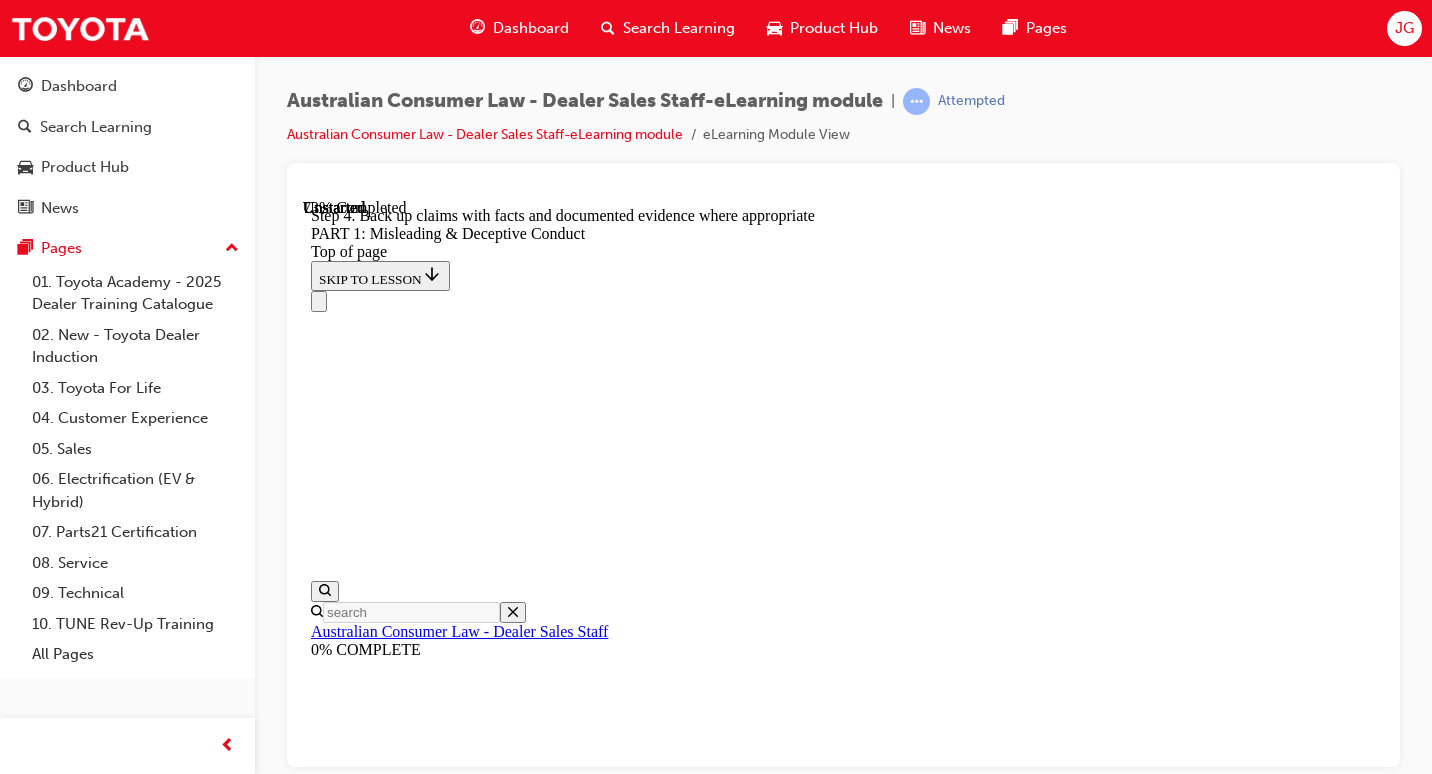 click at bounding box center (335, 21096) 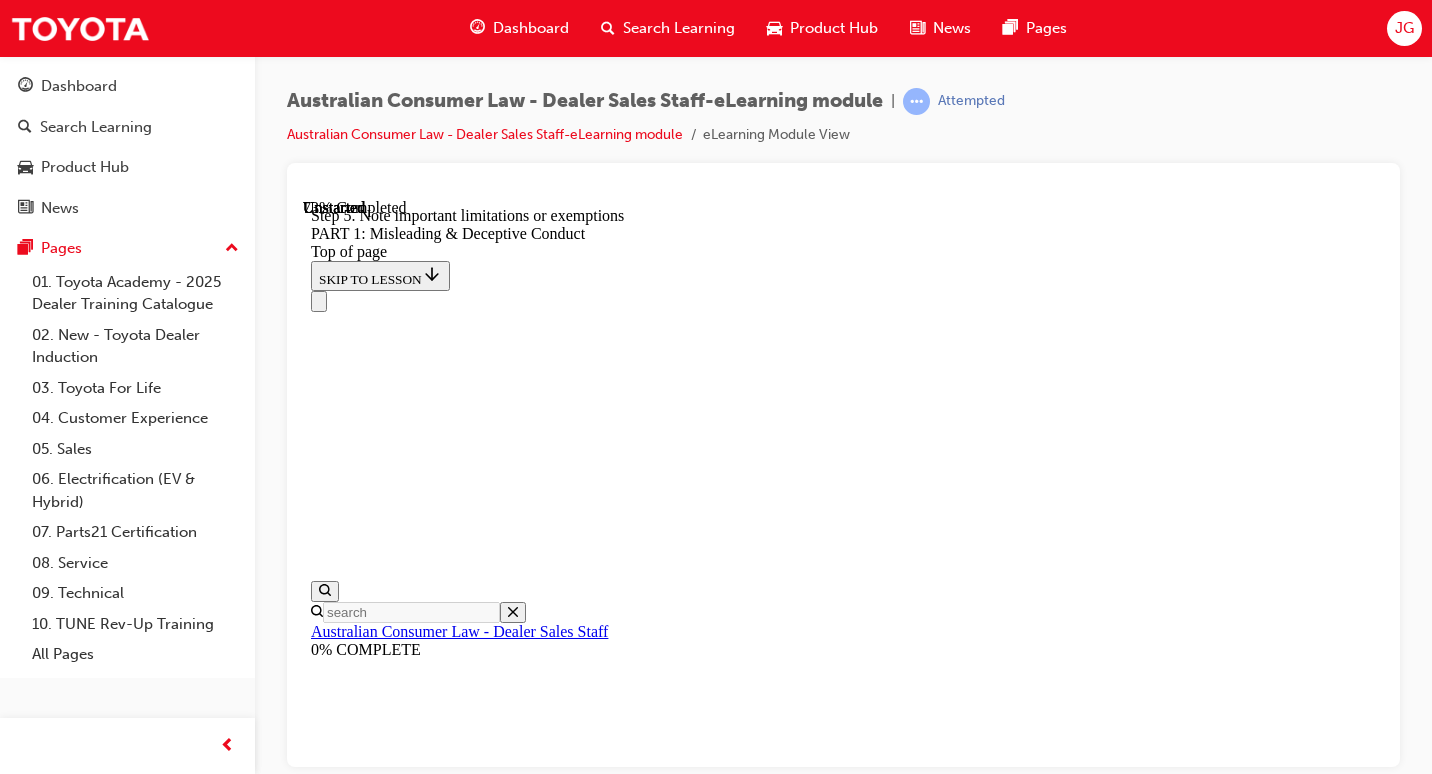 click at bounding box center (335, 21096) 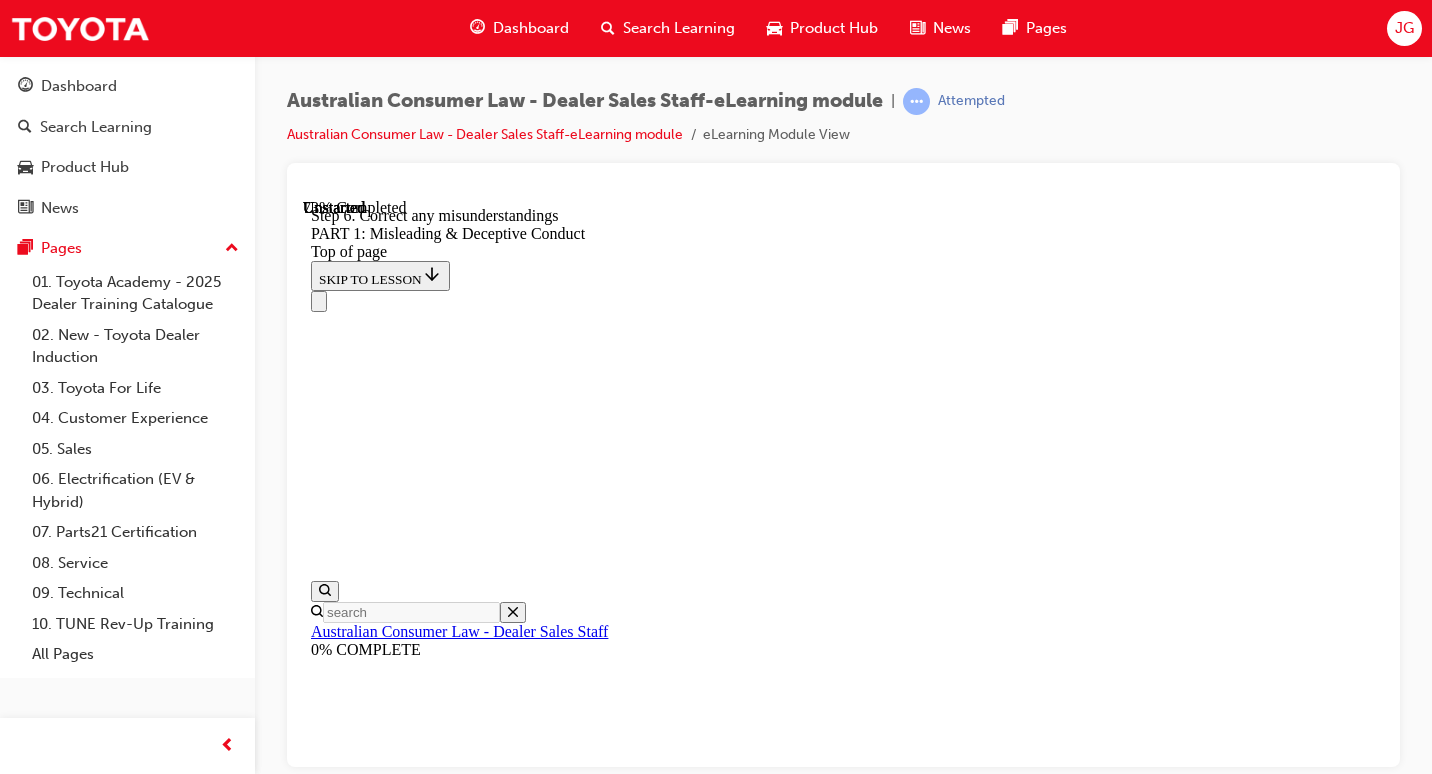 click at bounding box center (335, 21096) 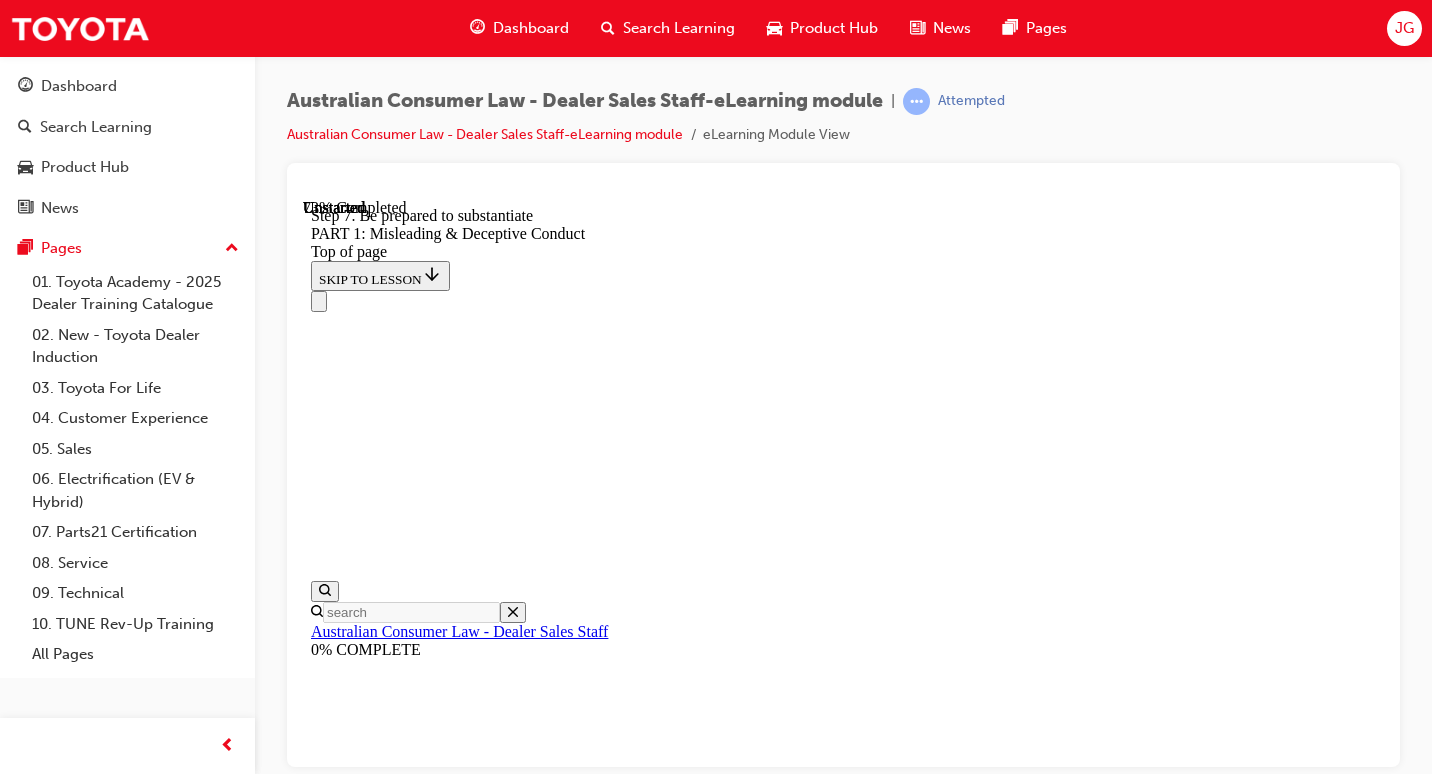 click at bounding box center [335, 21096] 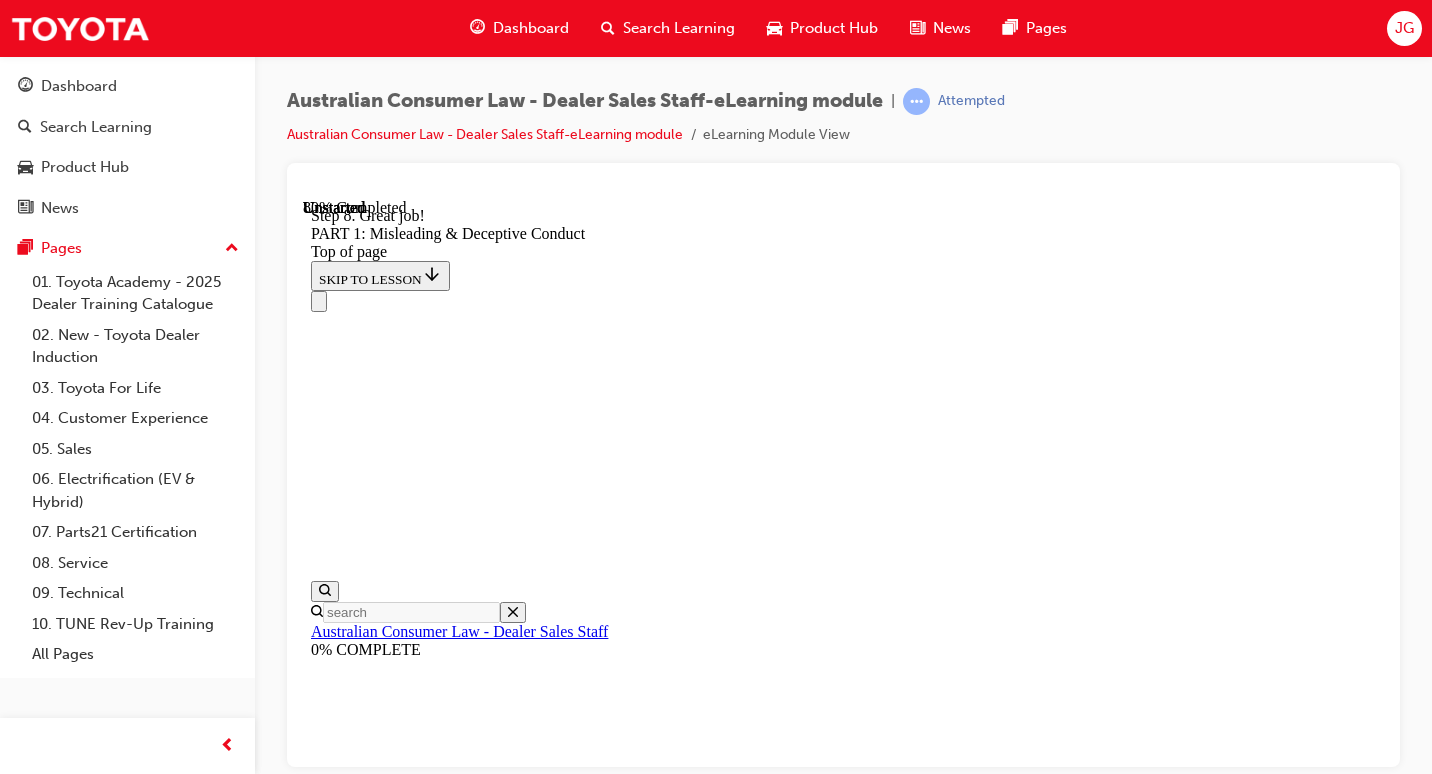 scroll, scrollTop: 5577, scrollLeft: 0, axis: vertical 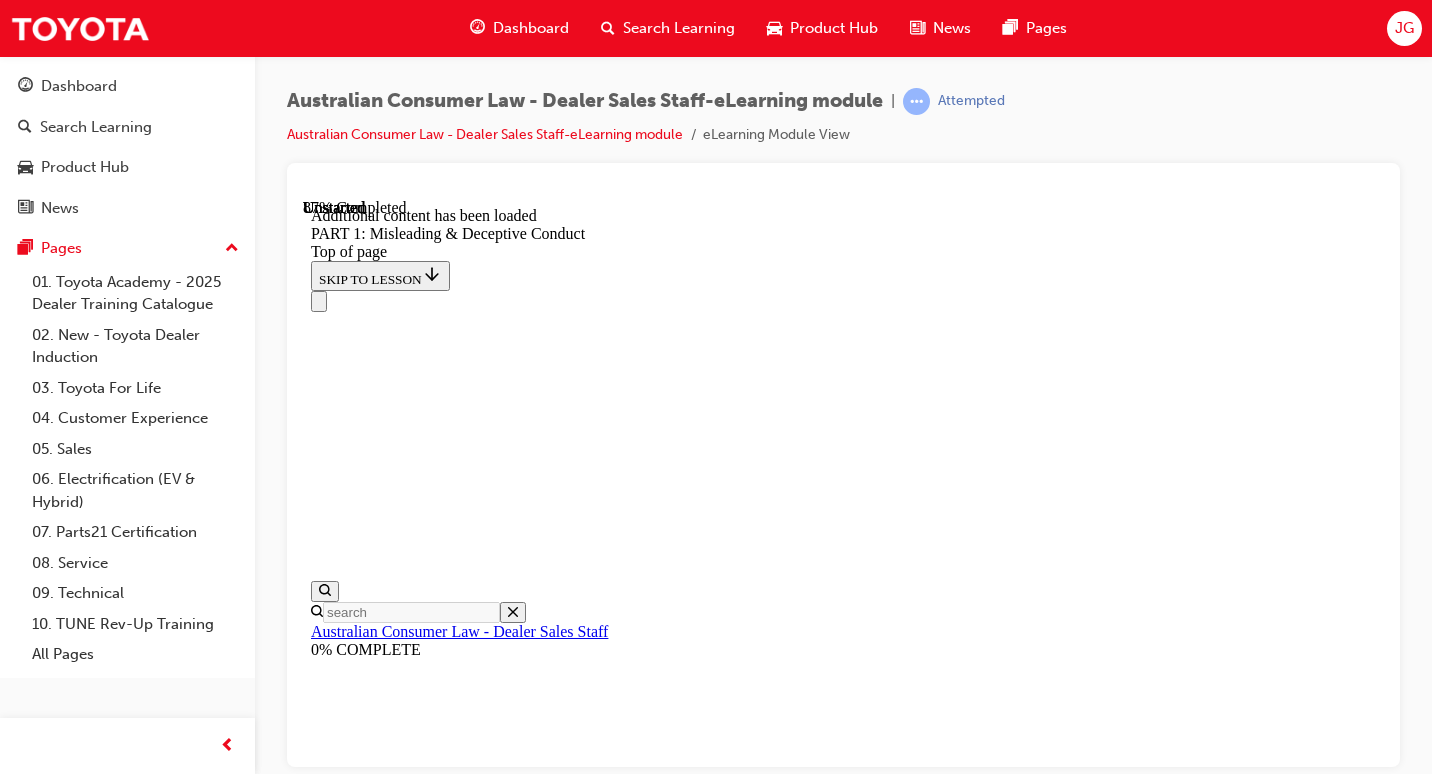 click on "START" at bounding box center (339, 21642) 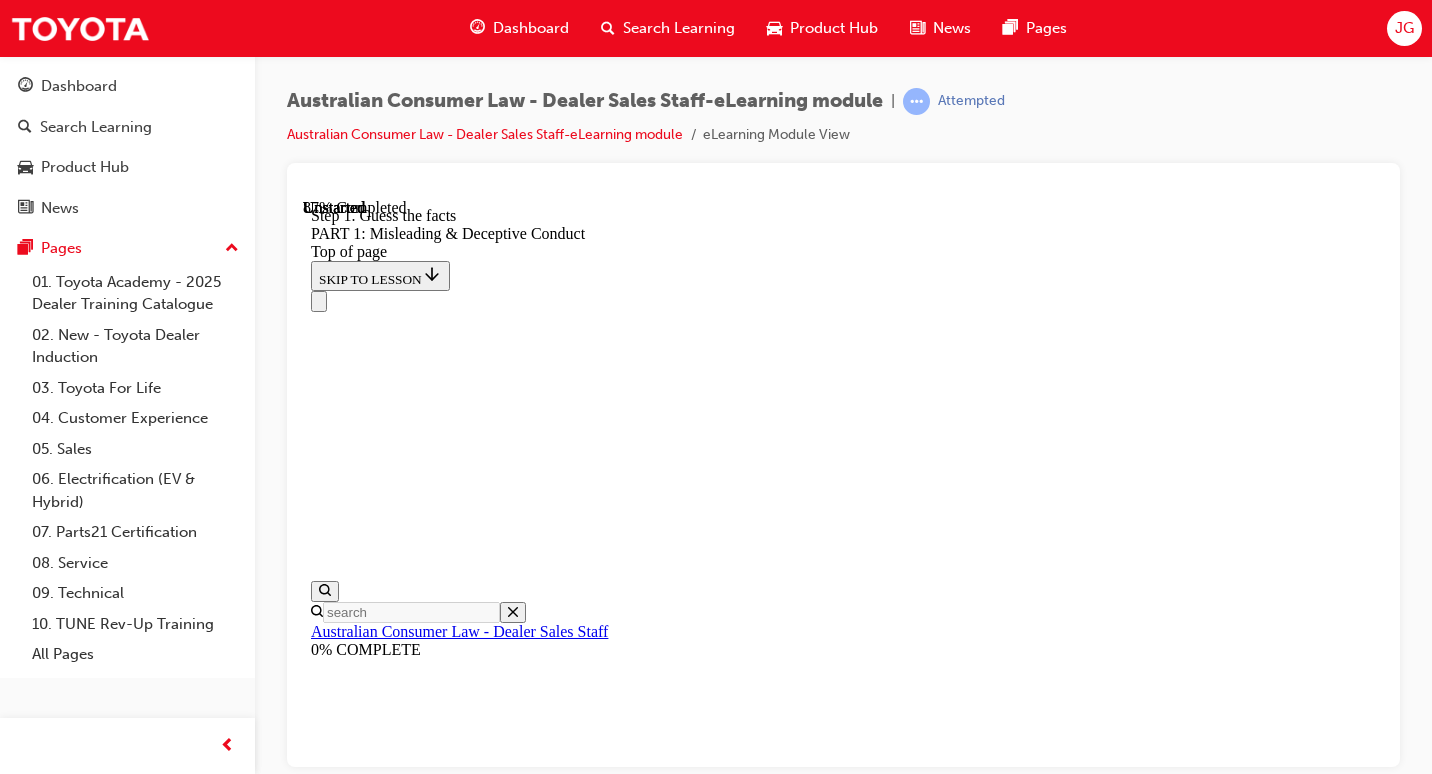 click 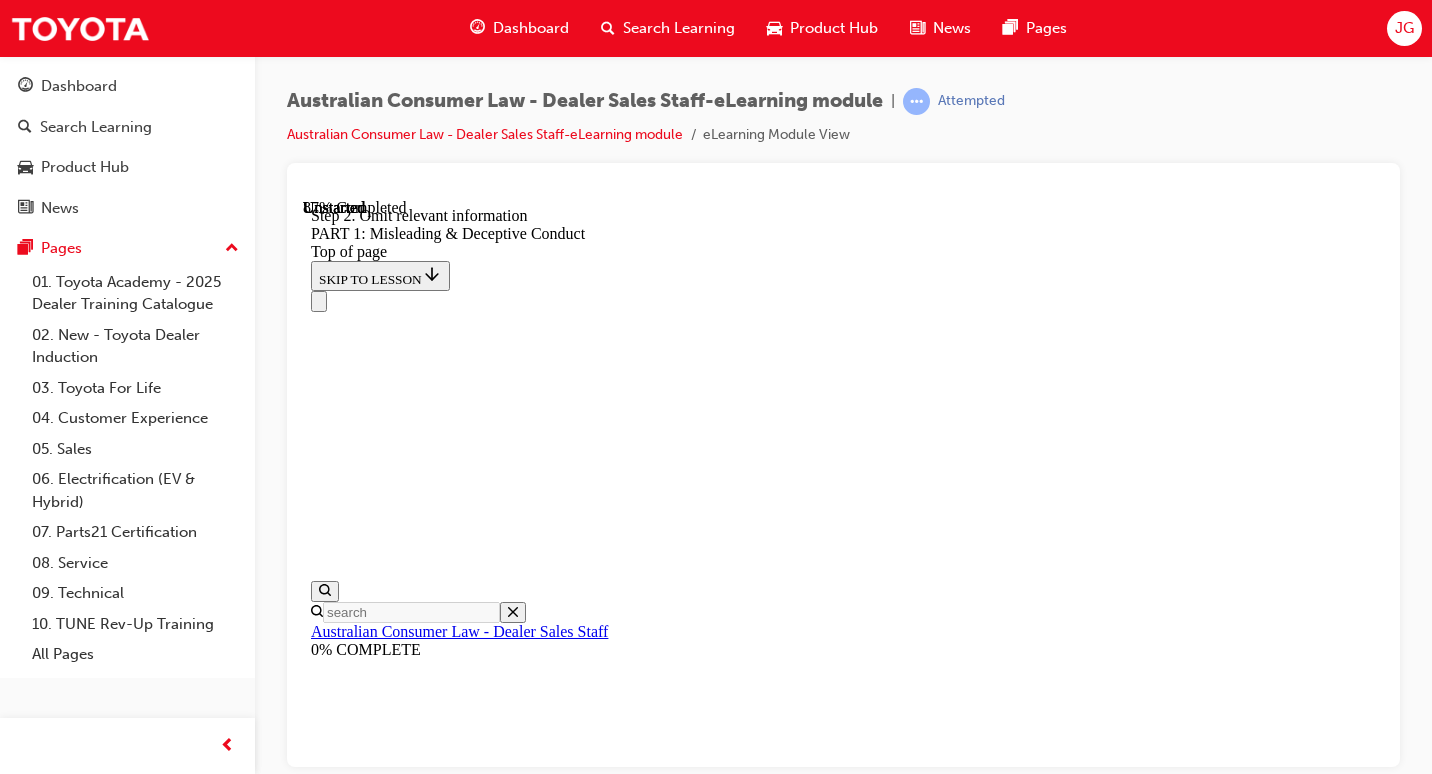 click 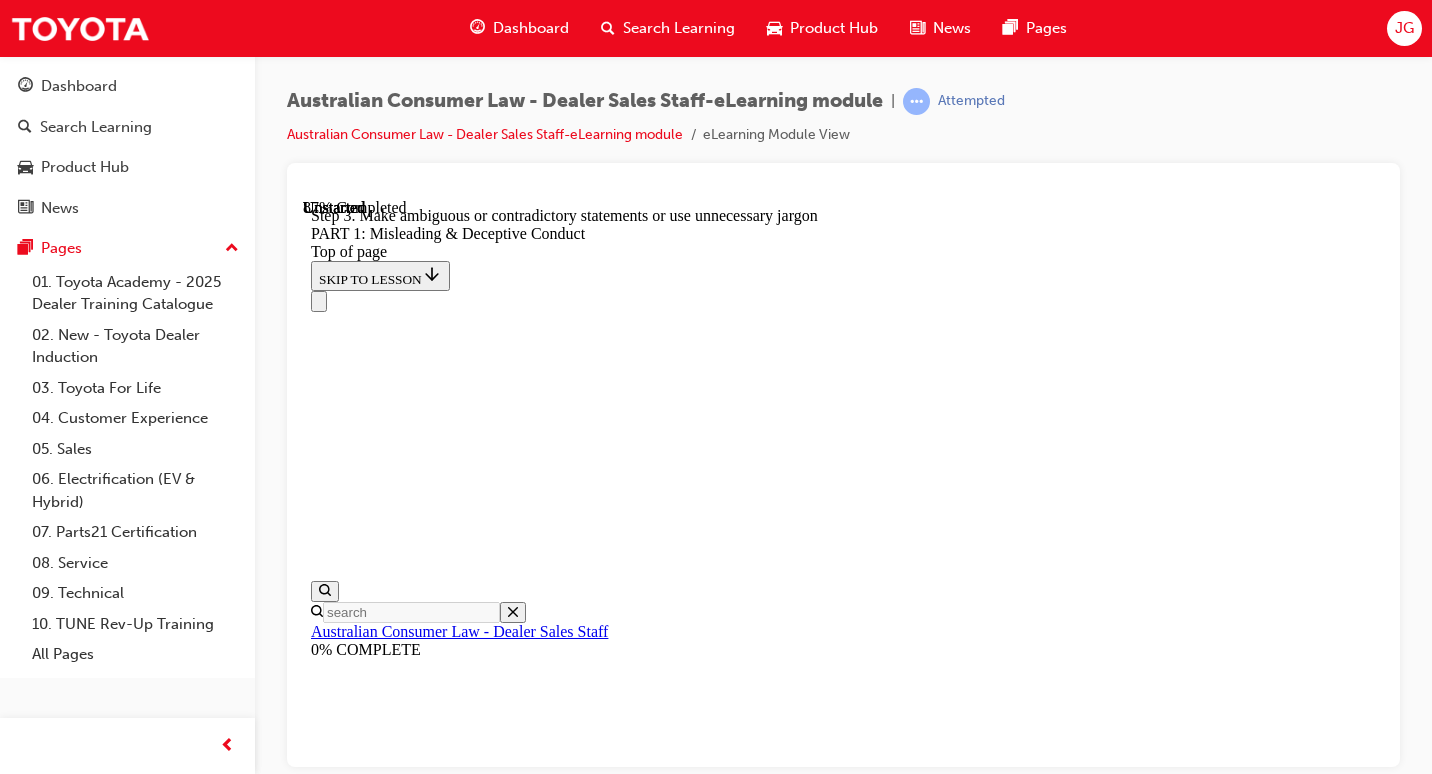 click 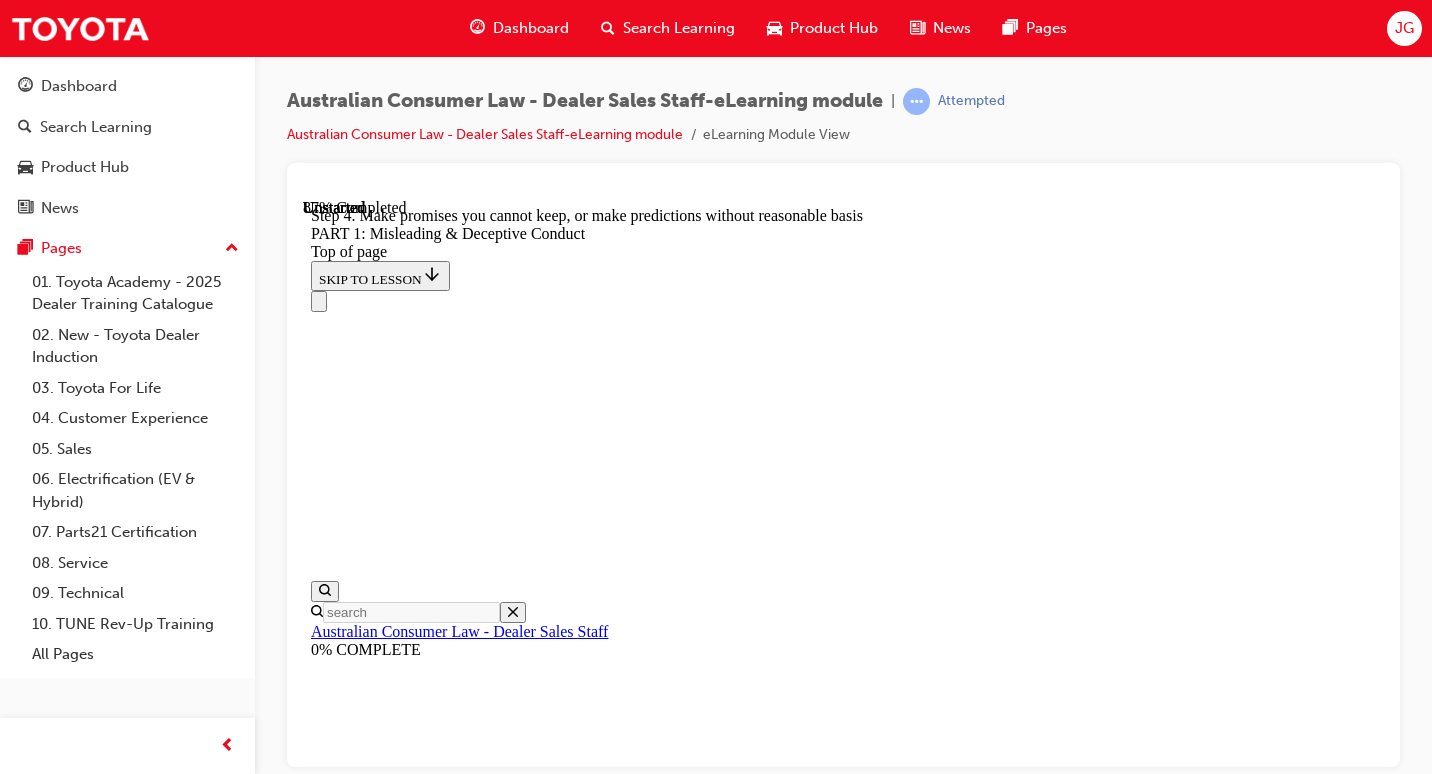 click 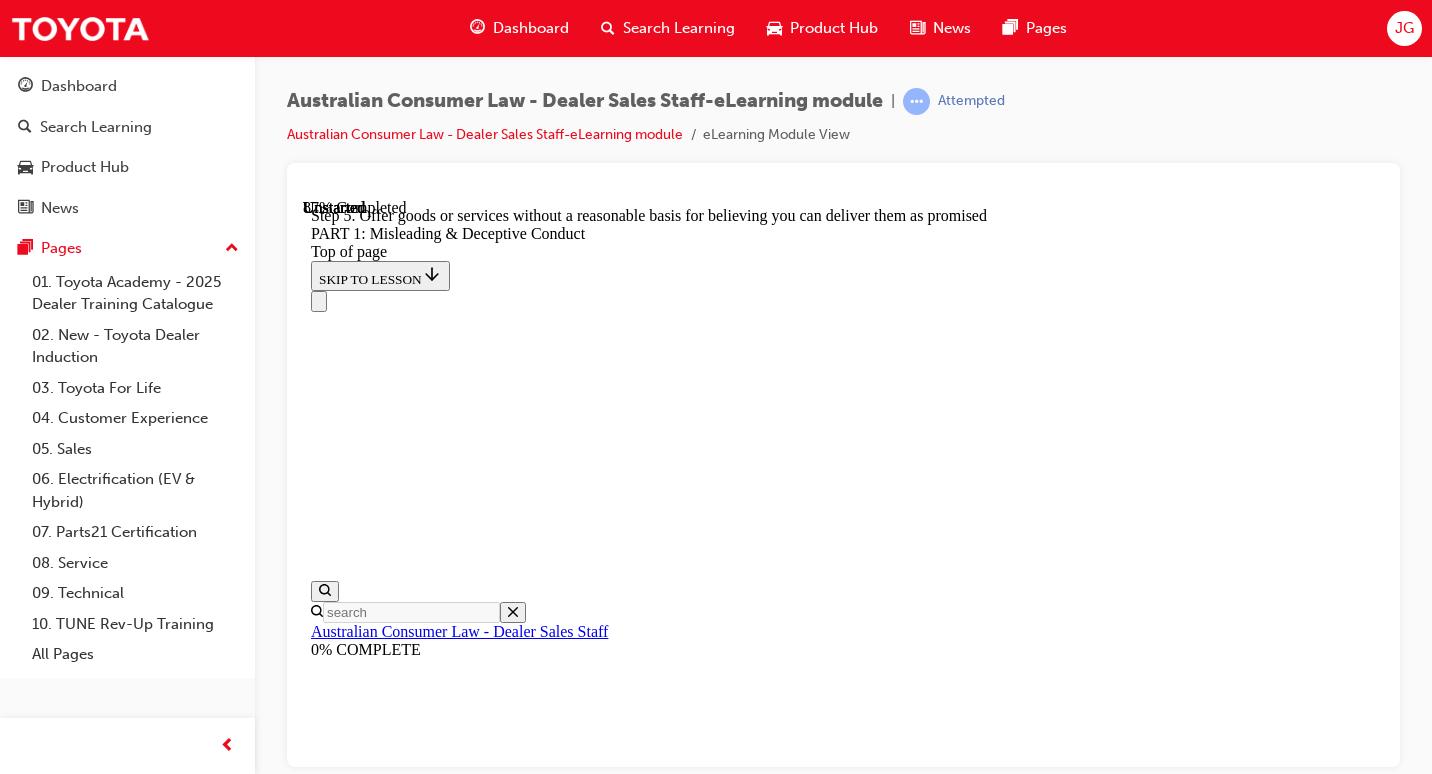 click 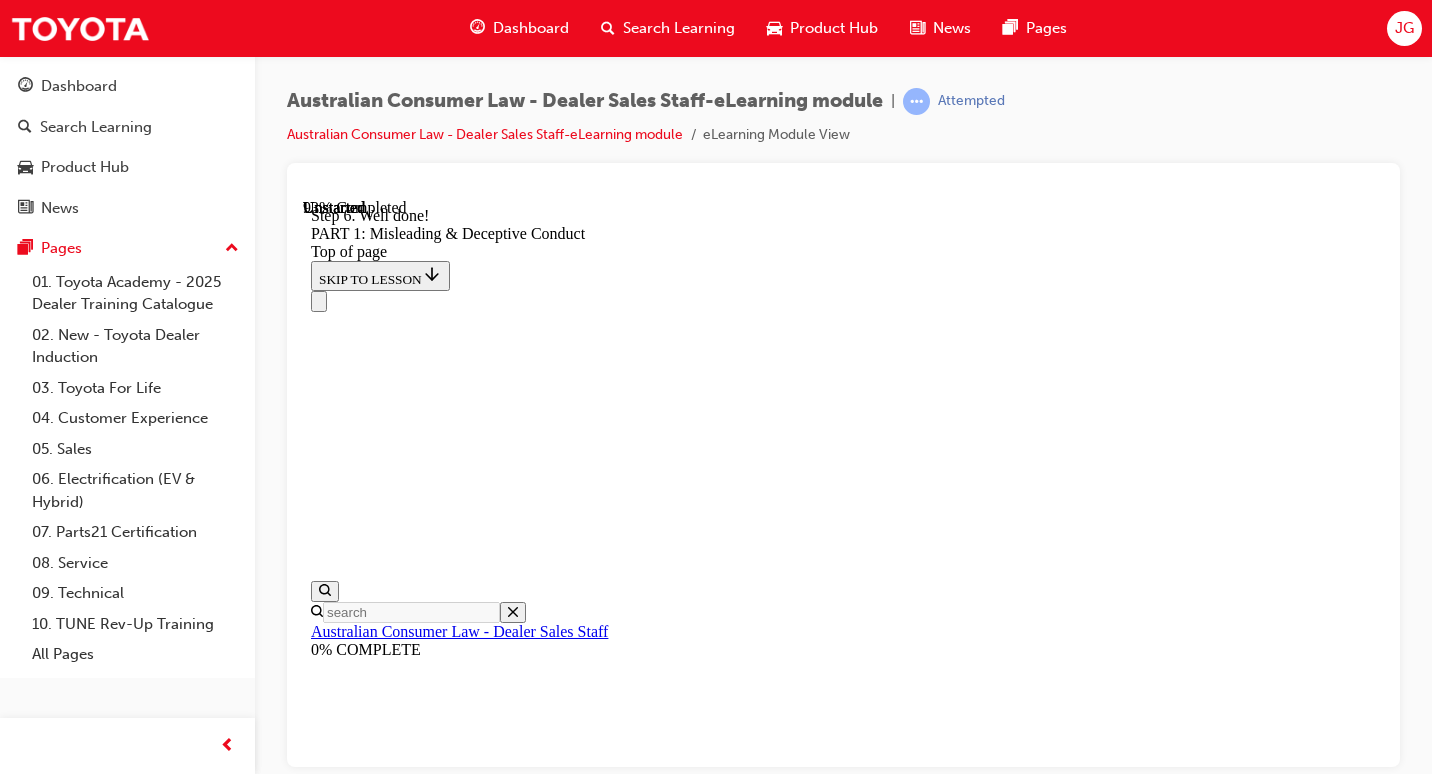 scroll, scrollTop: 6117, scrollLeft: 0, axis: vertical 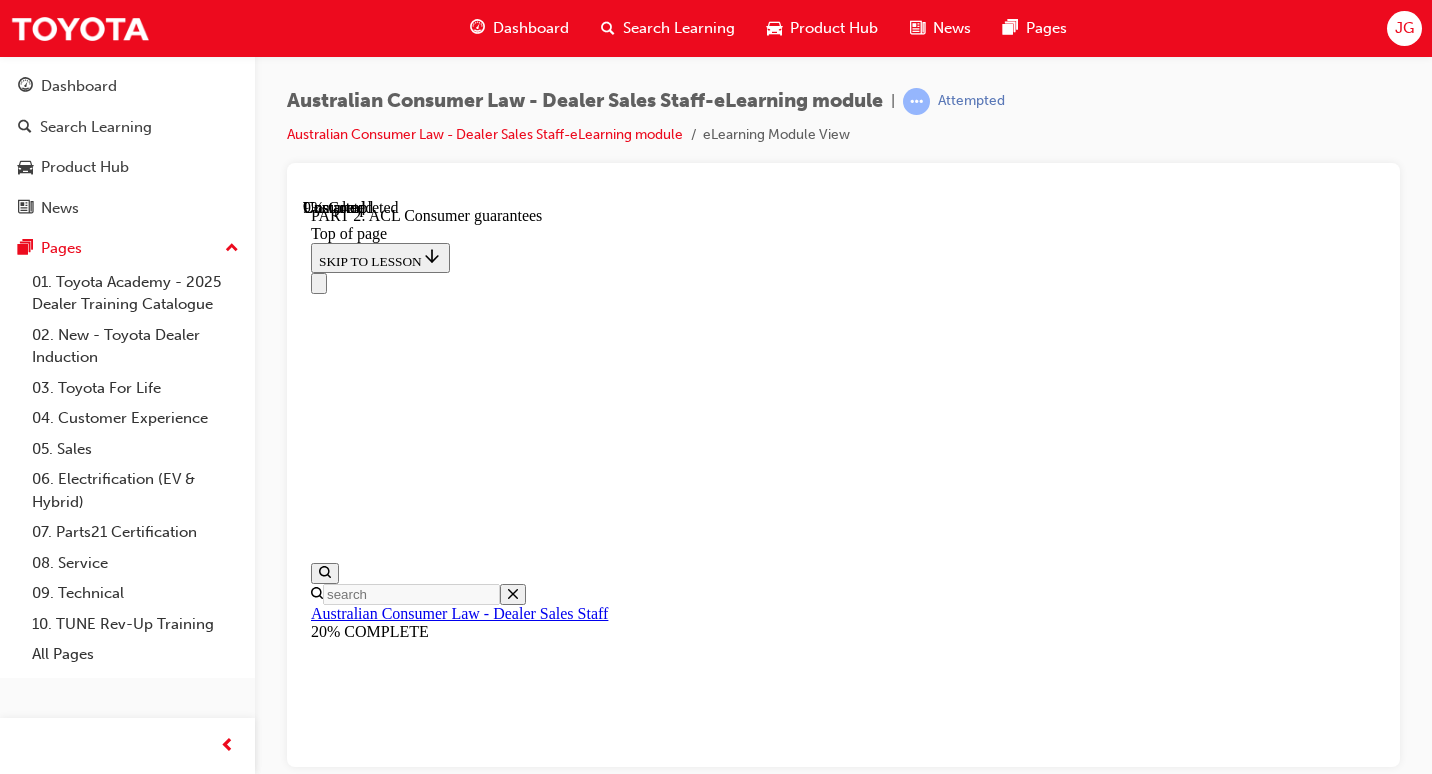 click on "START" at bounding box center [339, 8868] 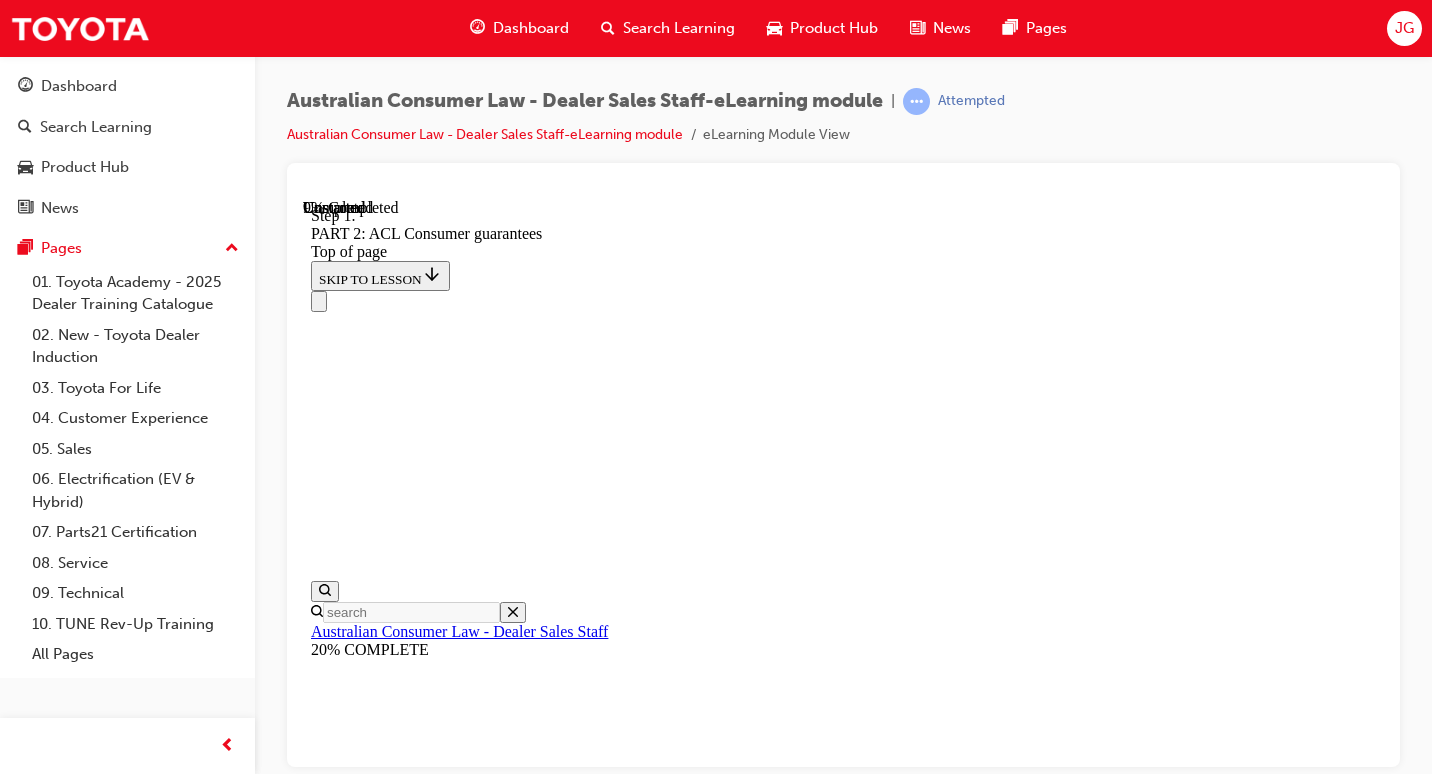 scroll, scrollTop: 3491, scrollLeft: 0, axis: vertical 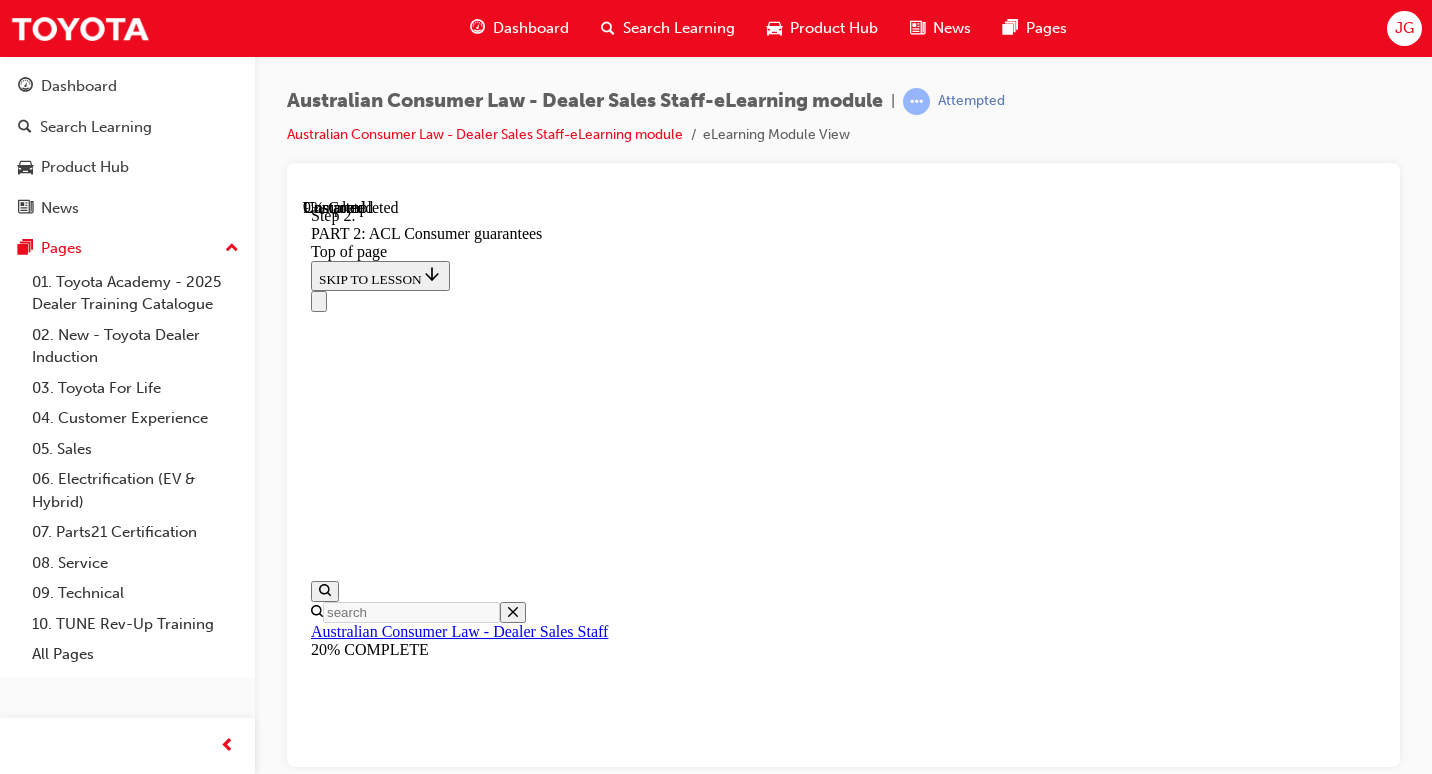 click 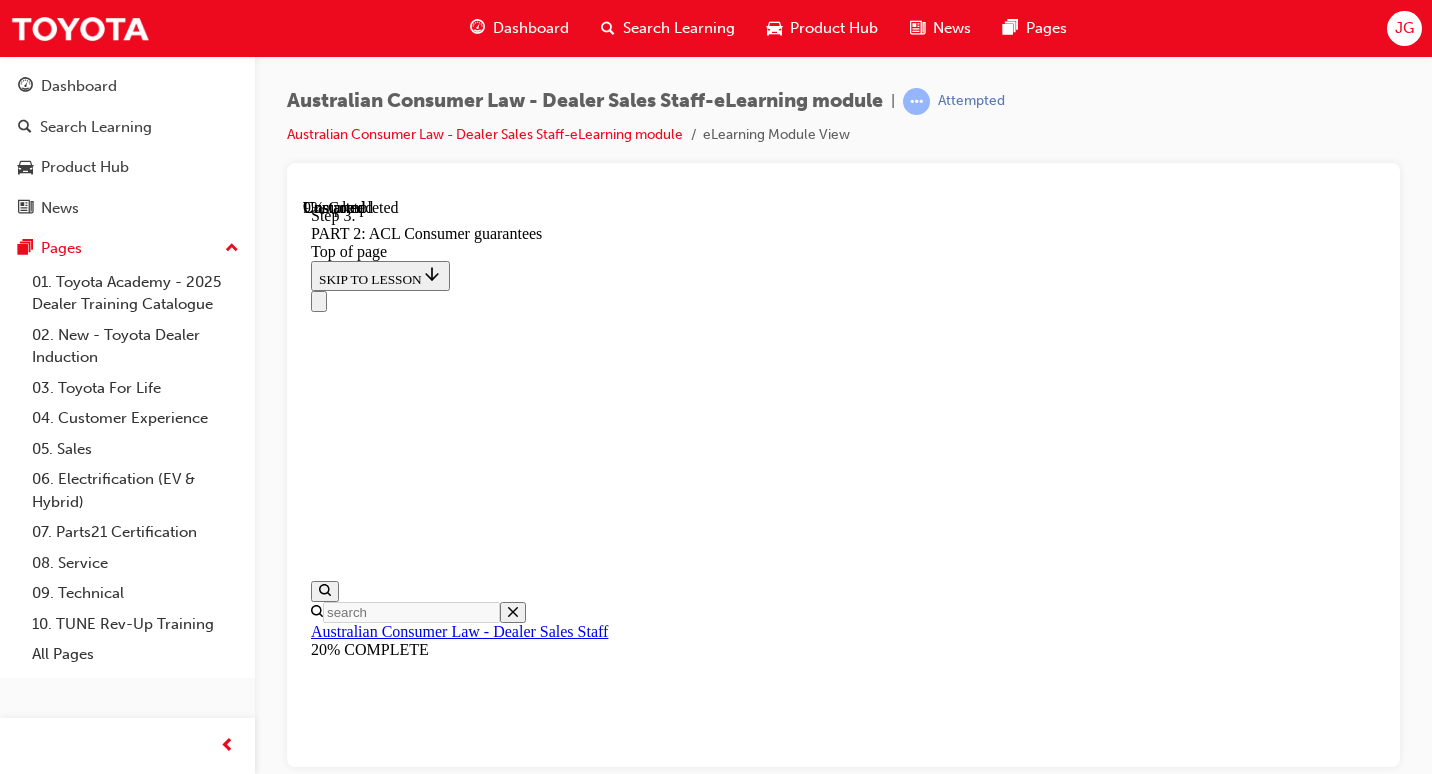 click 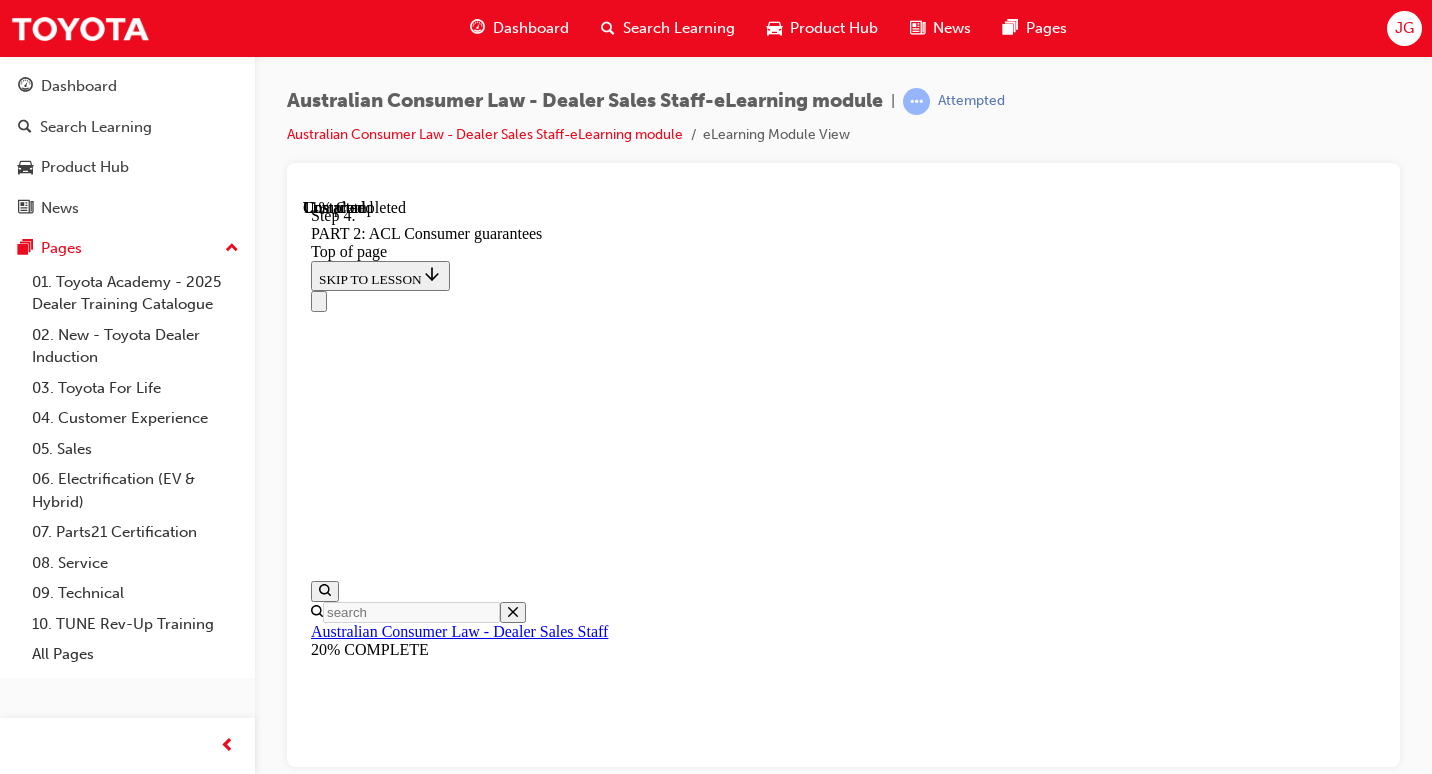 click on "CONTINUE" at bounding box center (353, 9170) 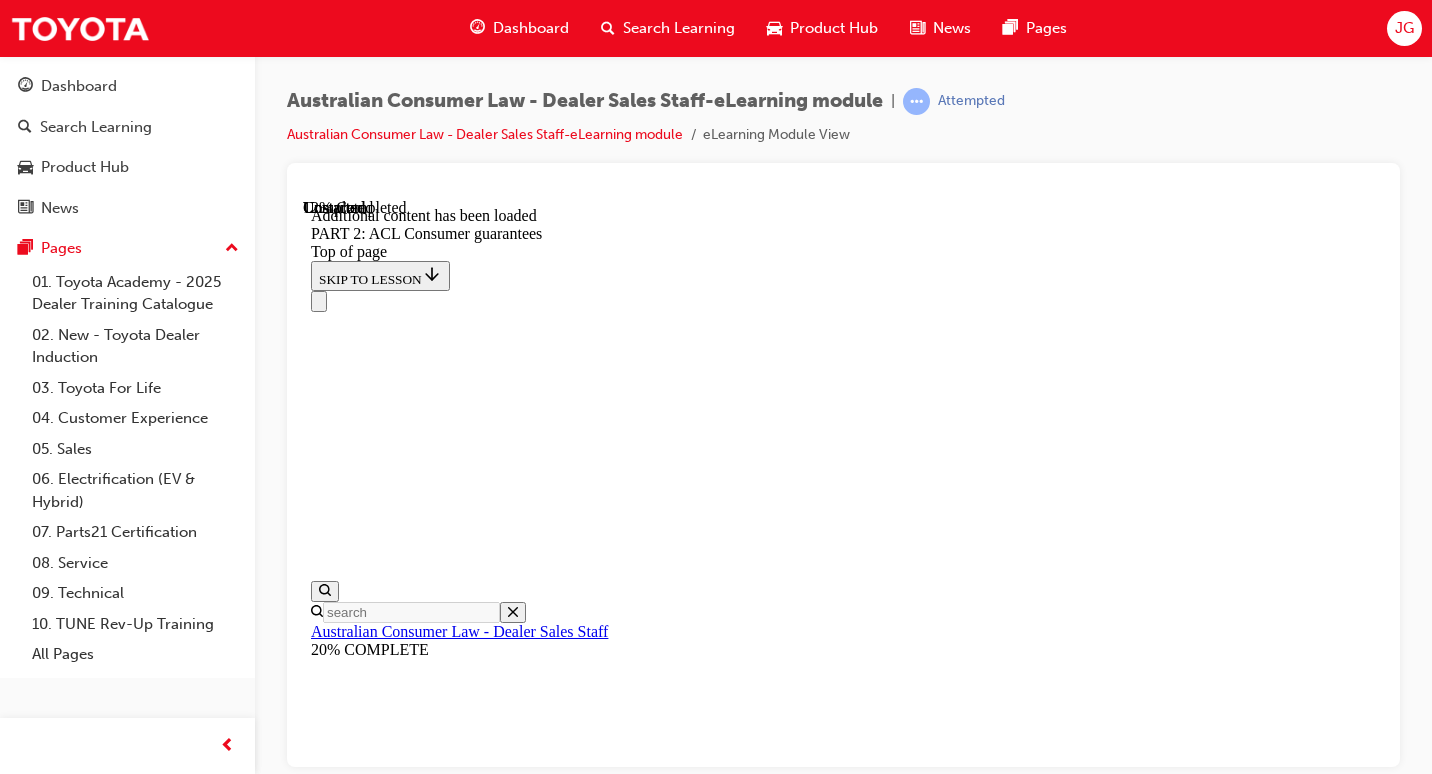 scroll, scrollTop: 4131, scrollLeft: 0, axis: vertical 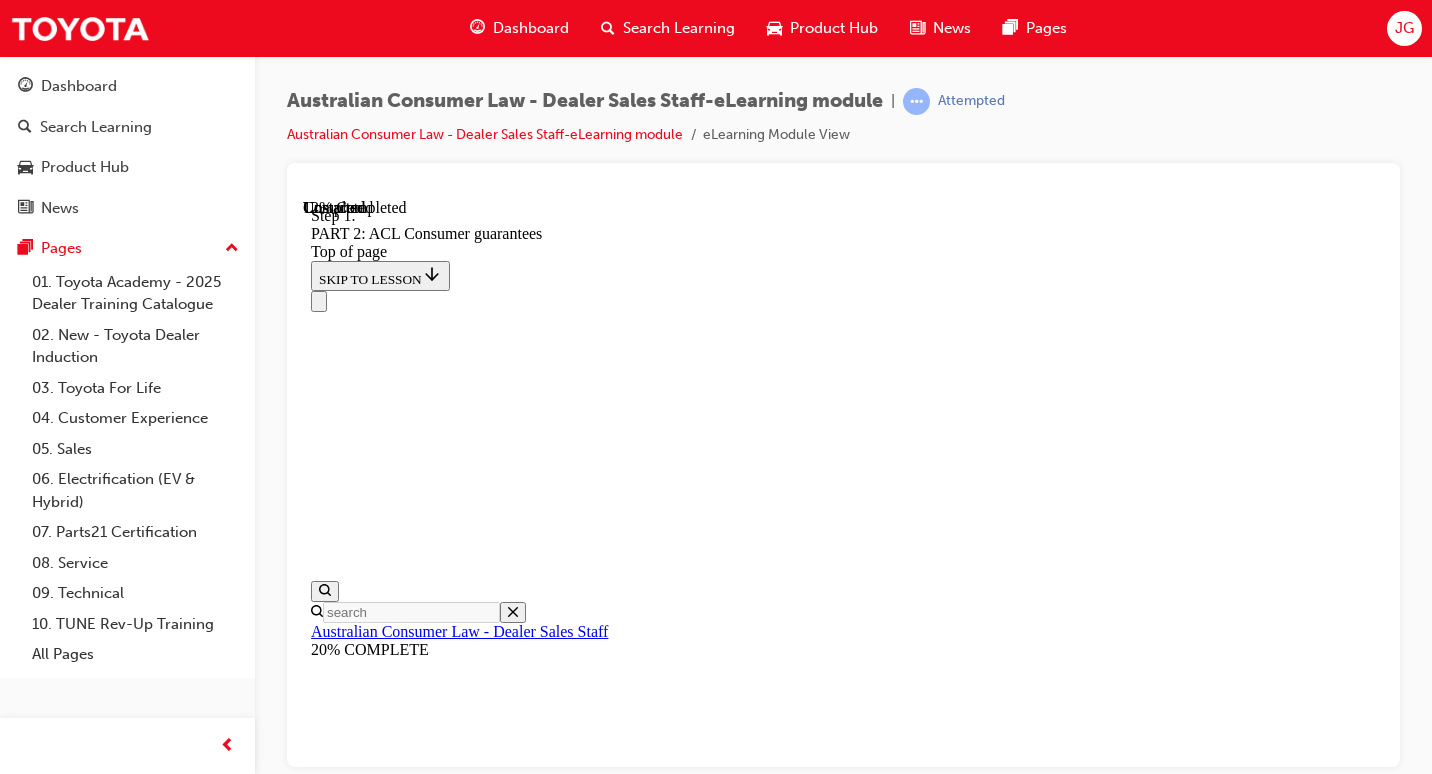 click 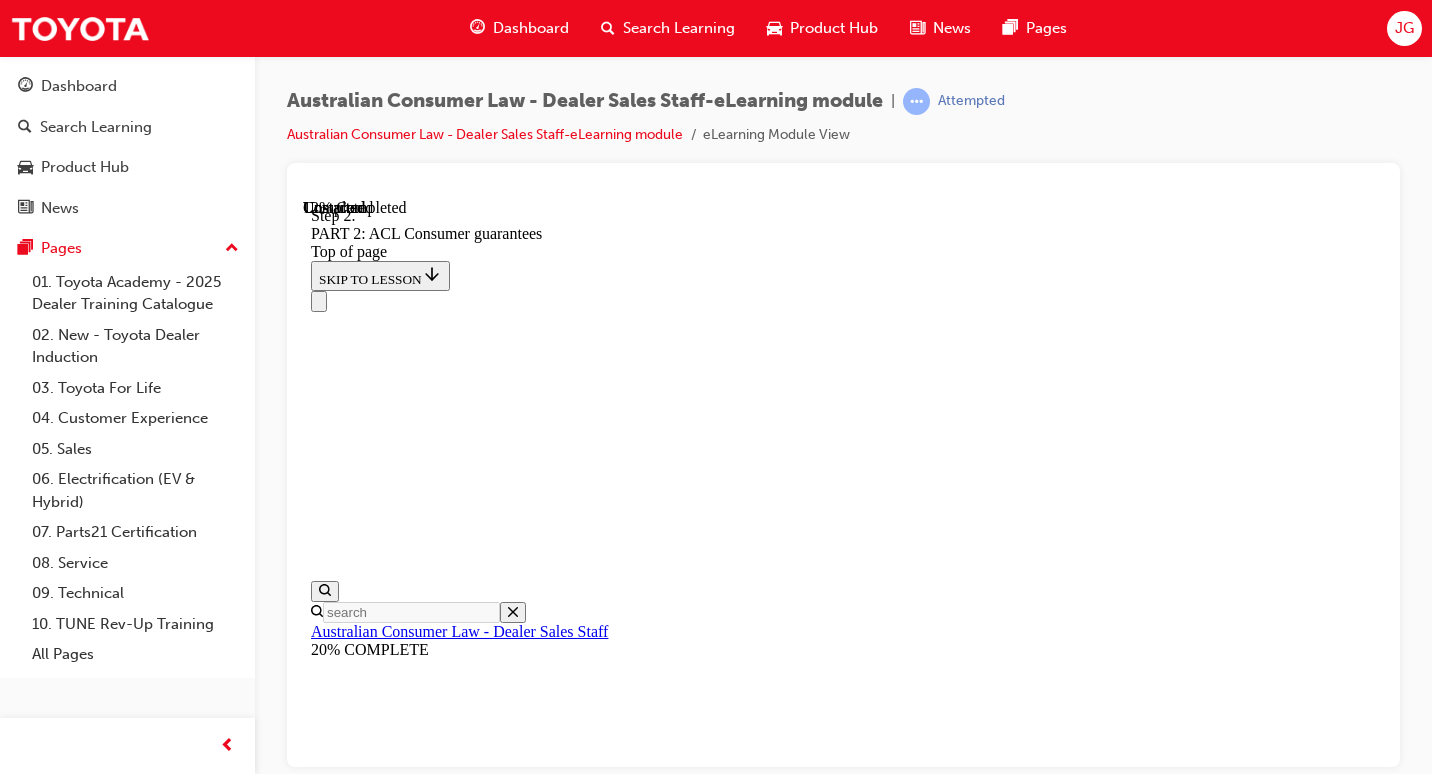click 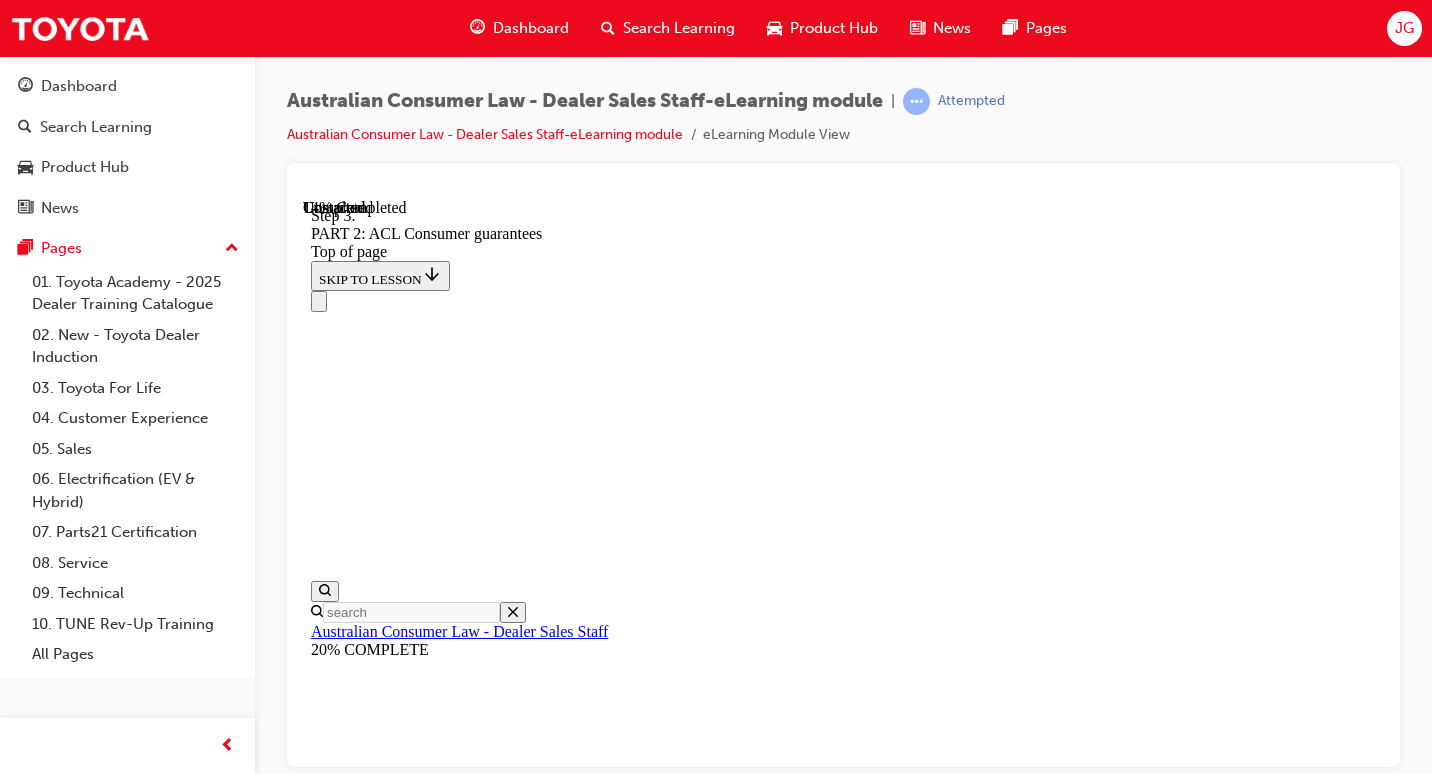 click on "CONTINUE" at bounding box center (353, 9628) 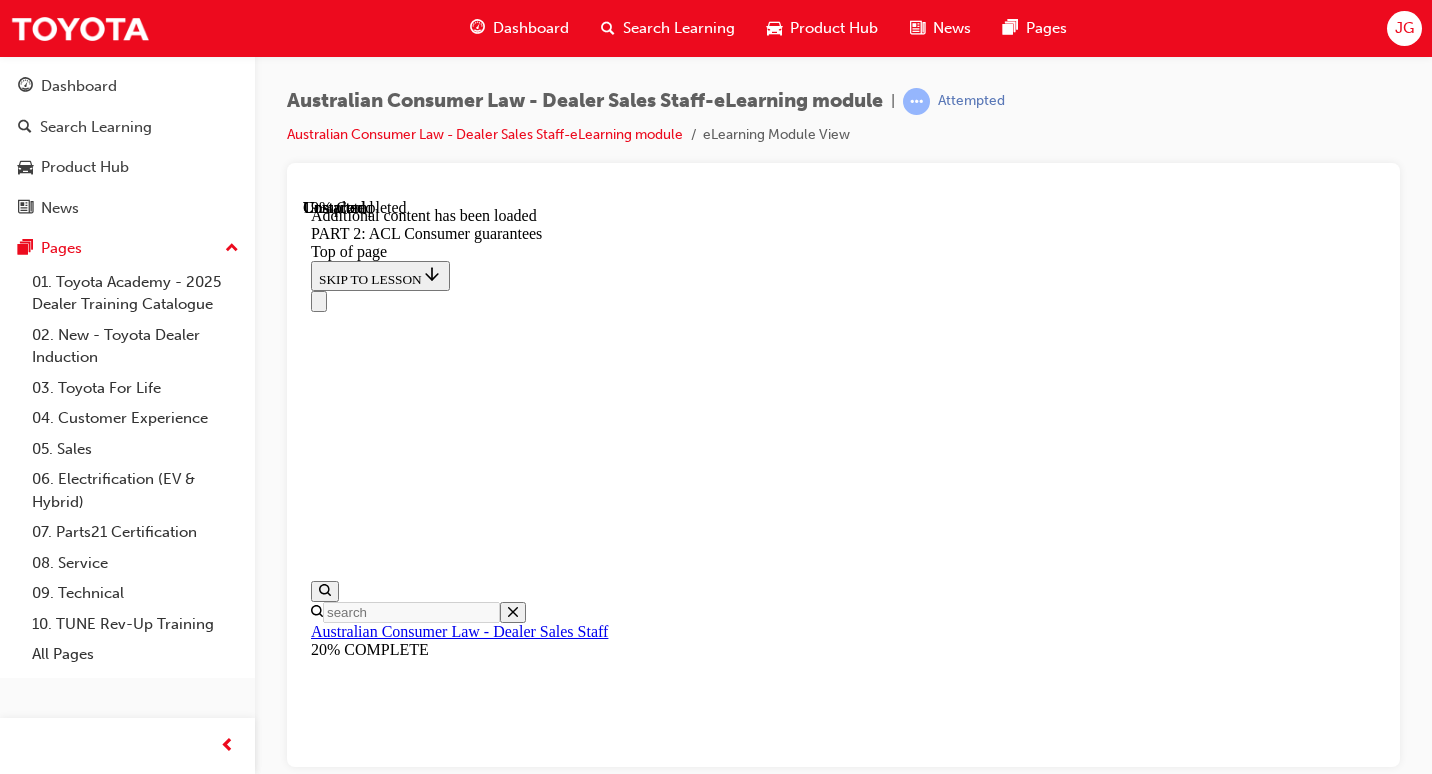 scroll, scrollTop: 5271, scrollLeft: 0, axis: vertical 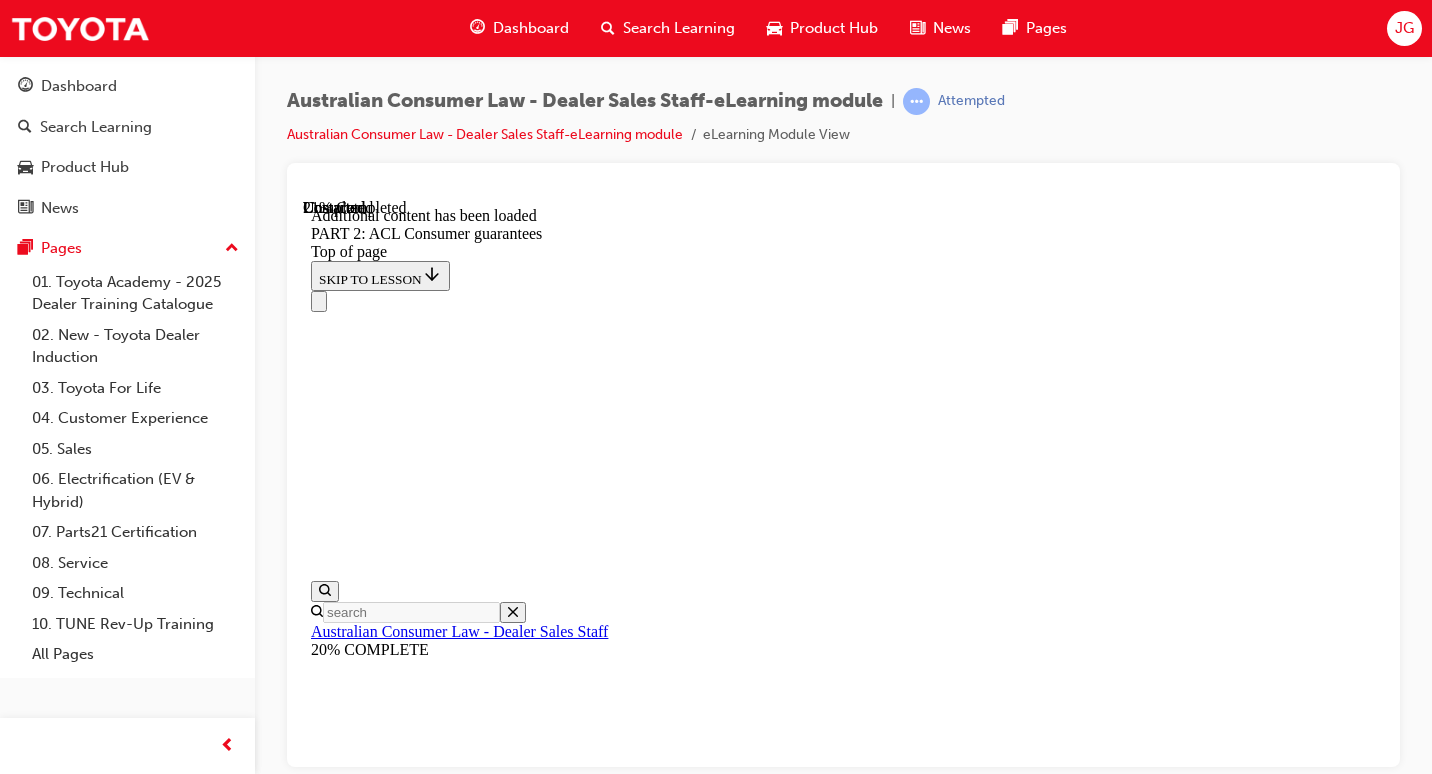 click on "CONTINUE" at bounding box center [353, 10376] 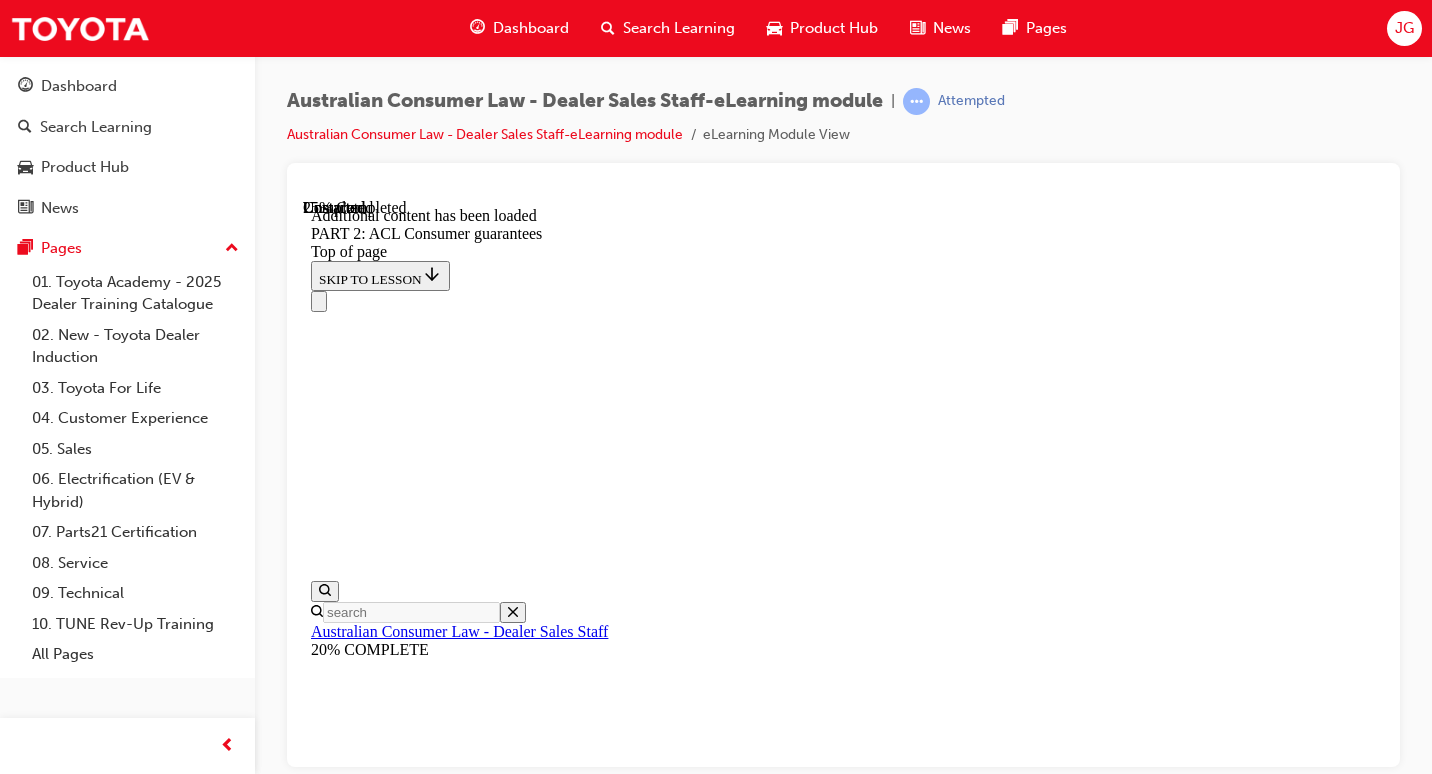 scroll, scrollTop: 6531, scrollLeft: 0, axis: vertical 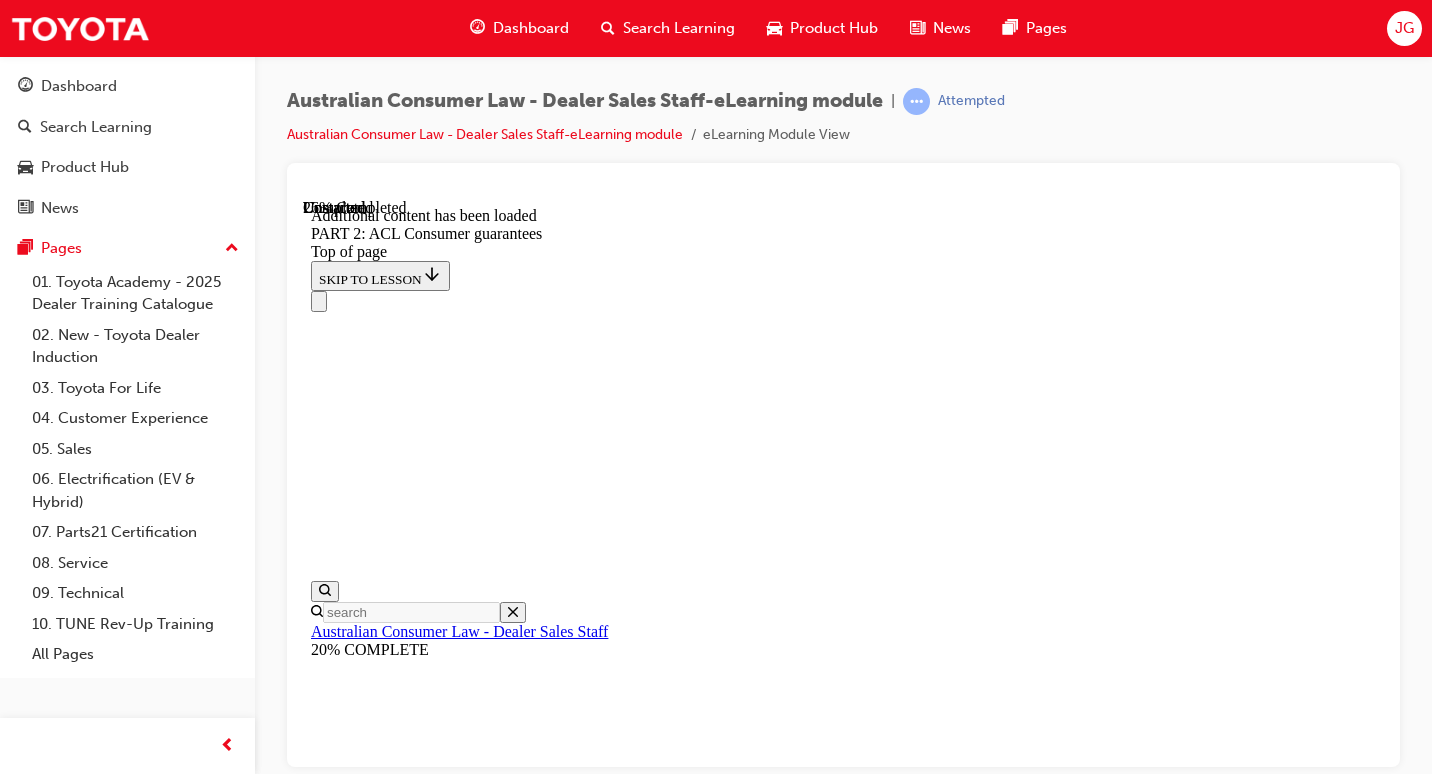 click on "CONTINUE" at bounding box center (353, 10988) 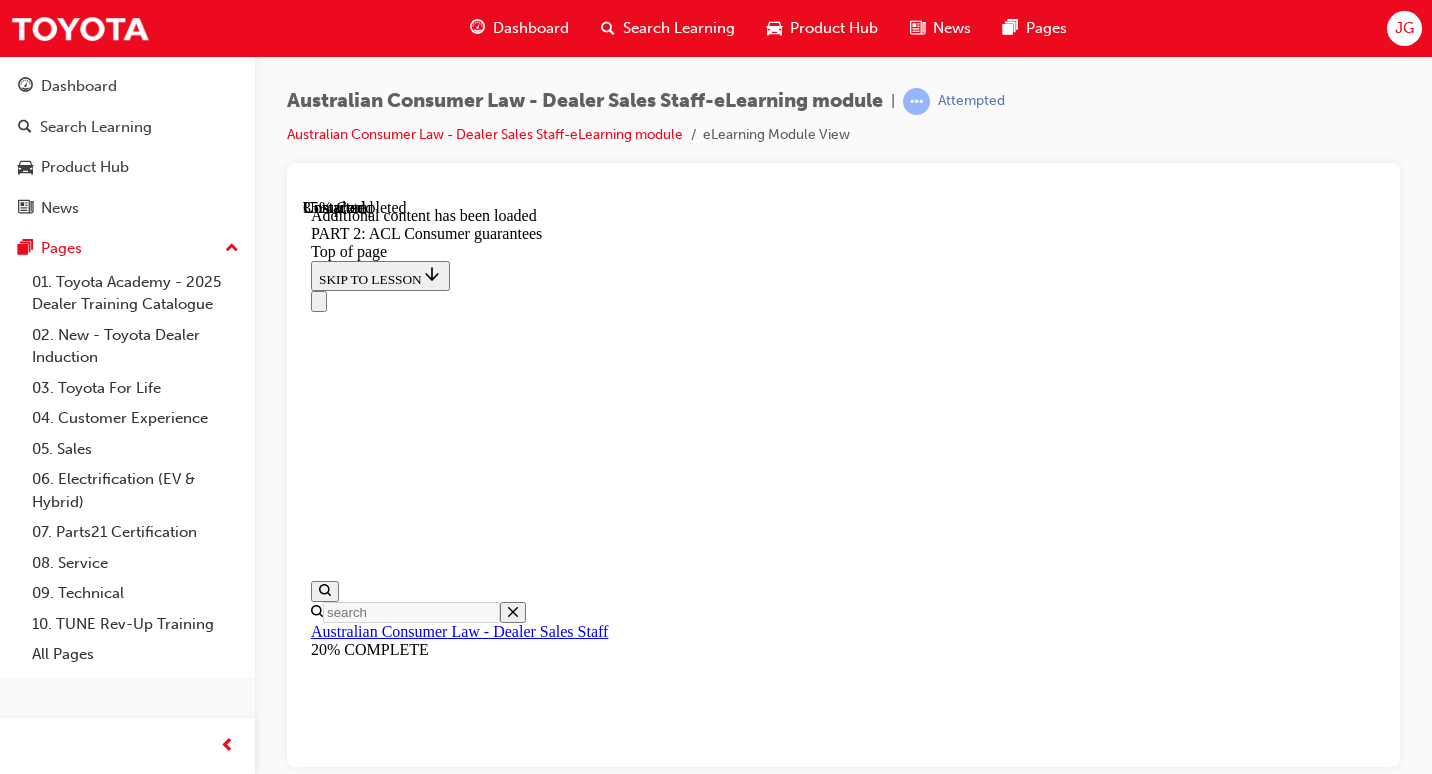 scroll, scrollTop: 9808, scrollLeft: 0, axis: vertical 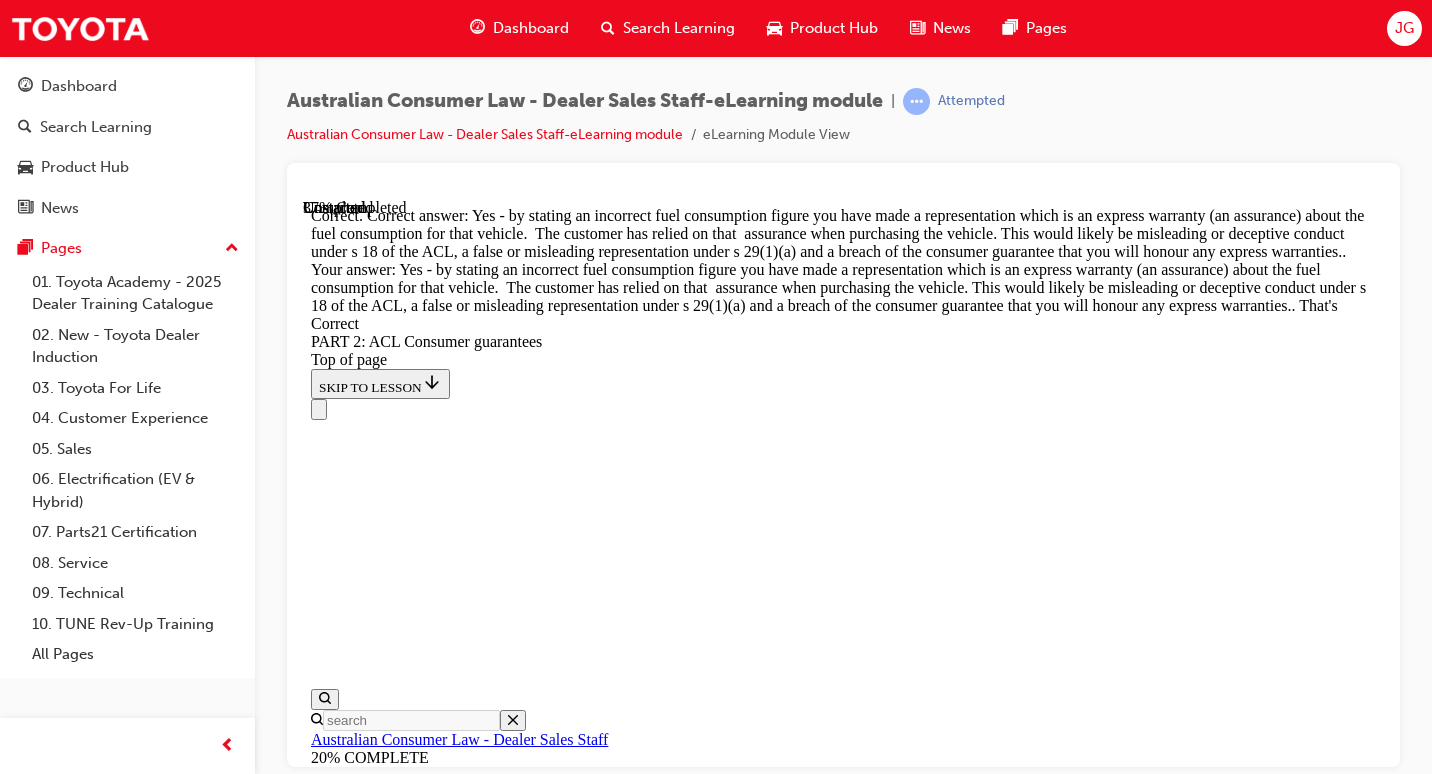 click on "CONTINUE" at bounding box center [353, 16425] 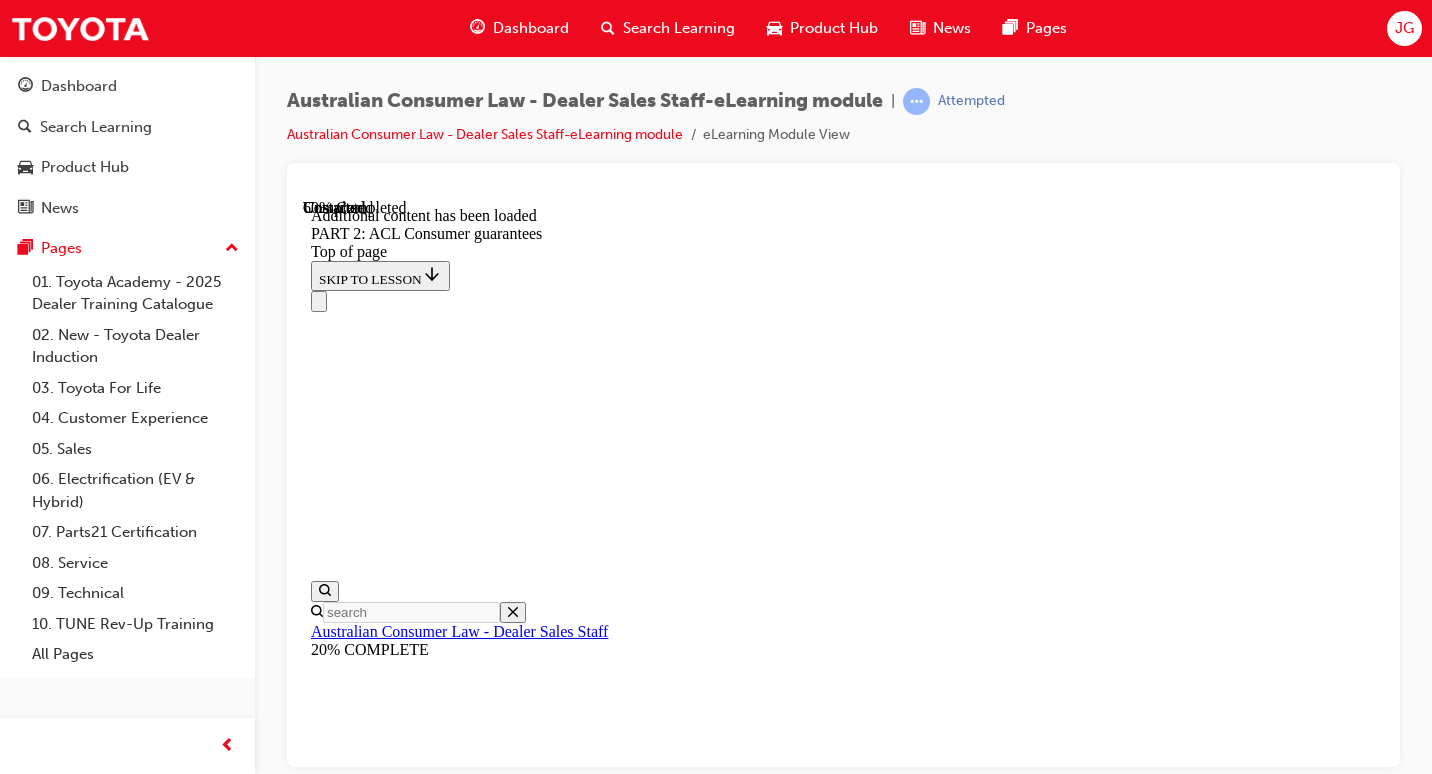 scroll, scrollTop: 14121, scrollLeft: 0, axis: vertical 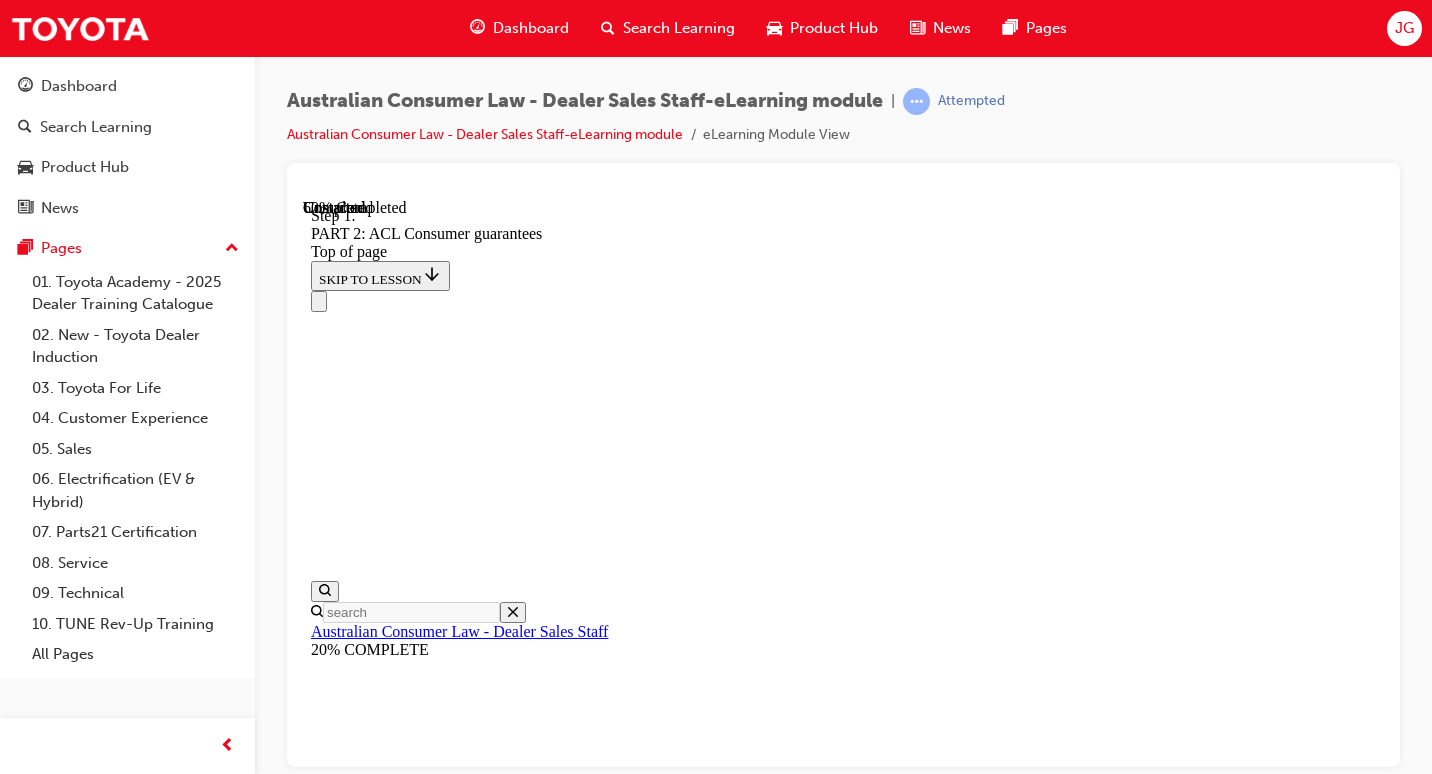 click 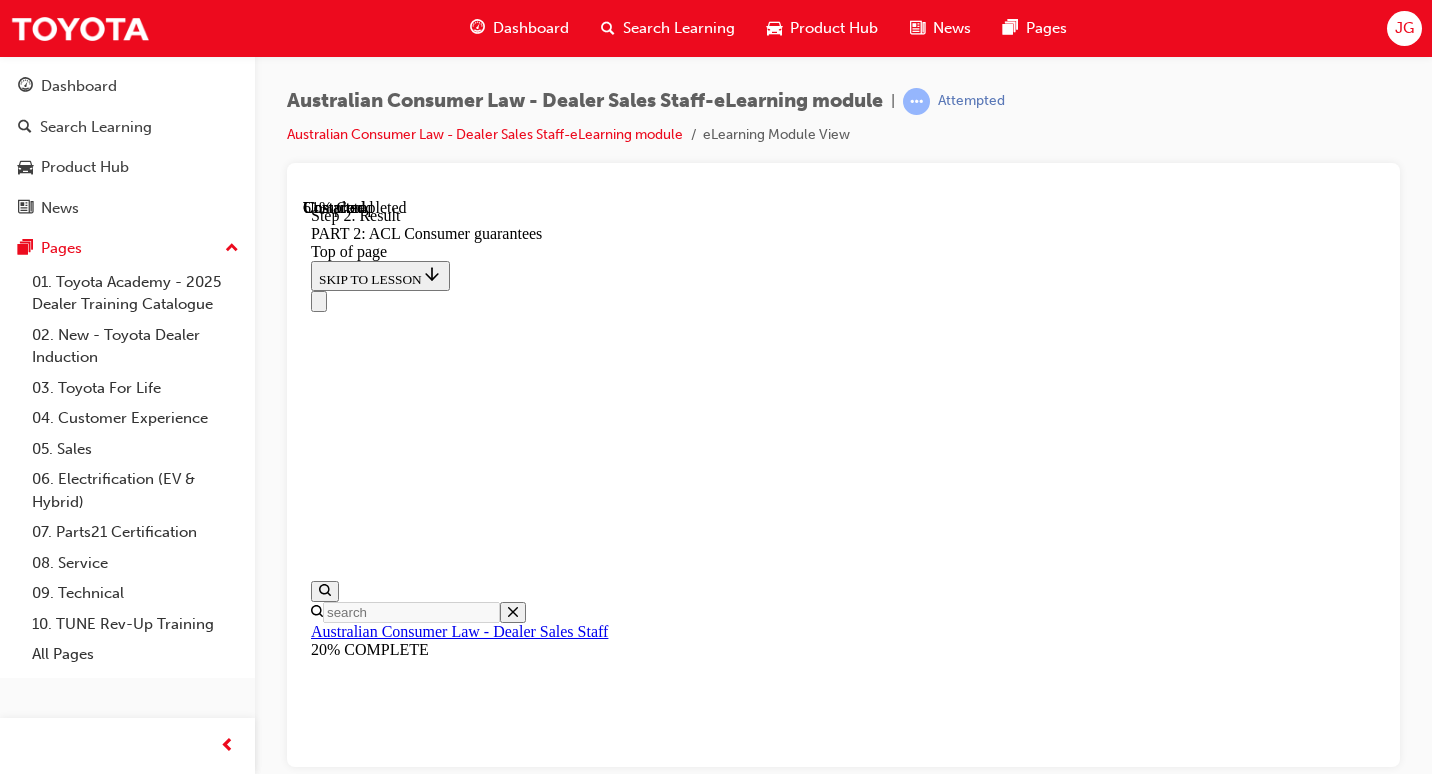 scroll, scrollTop: 14377, scrollLeft: 0, axis: vertical 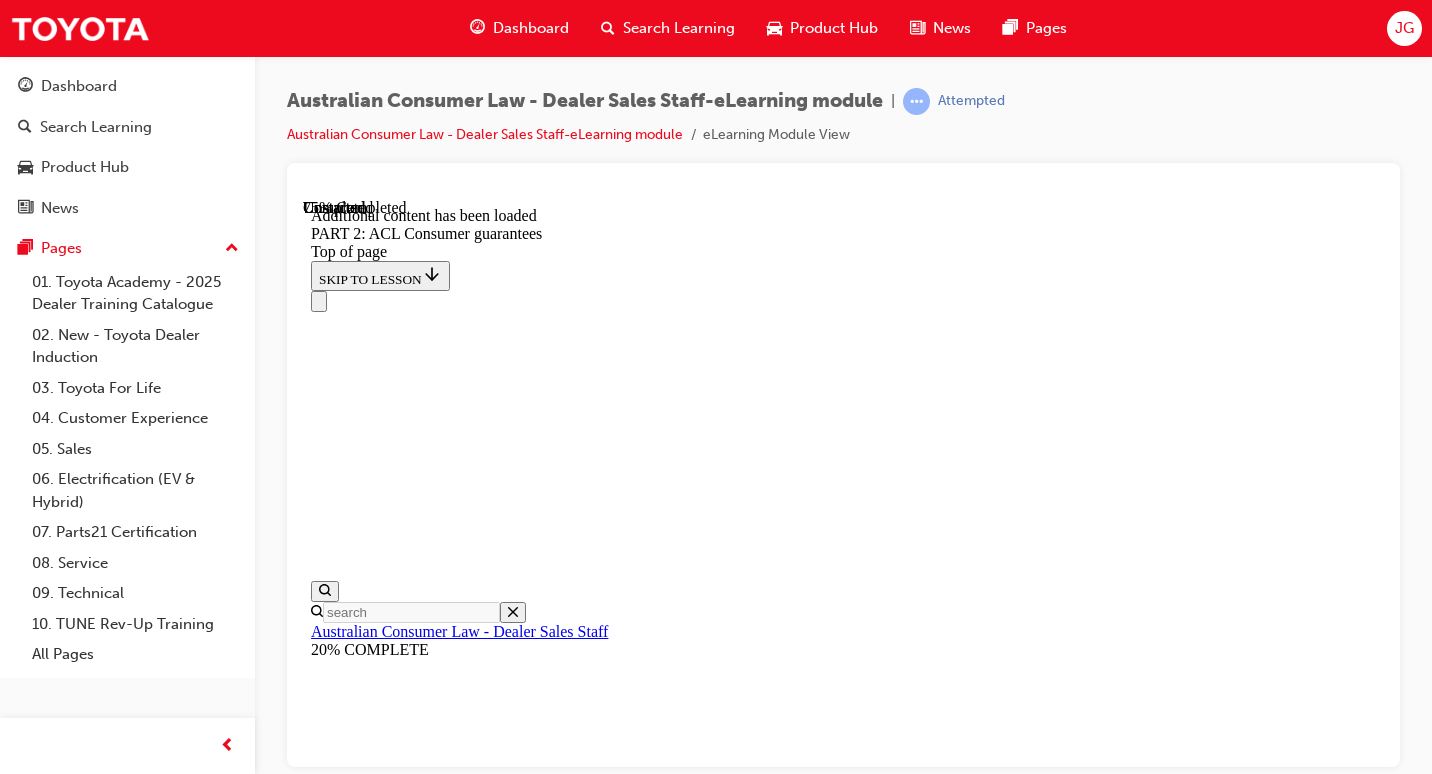 click on "Engine fault which cannot be repaired making the vehicle undriveable" at bounding box center [863, 22546] 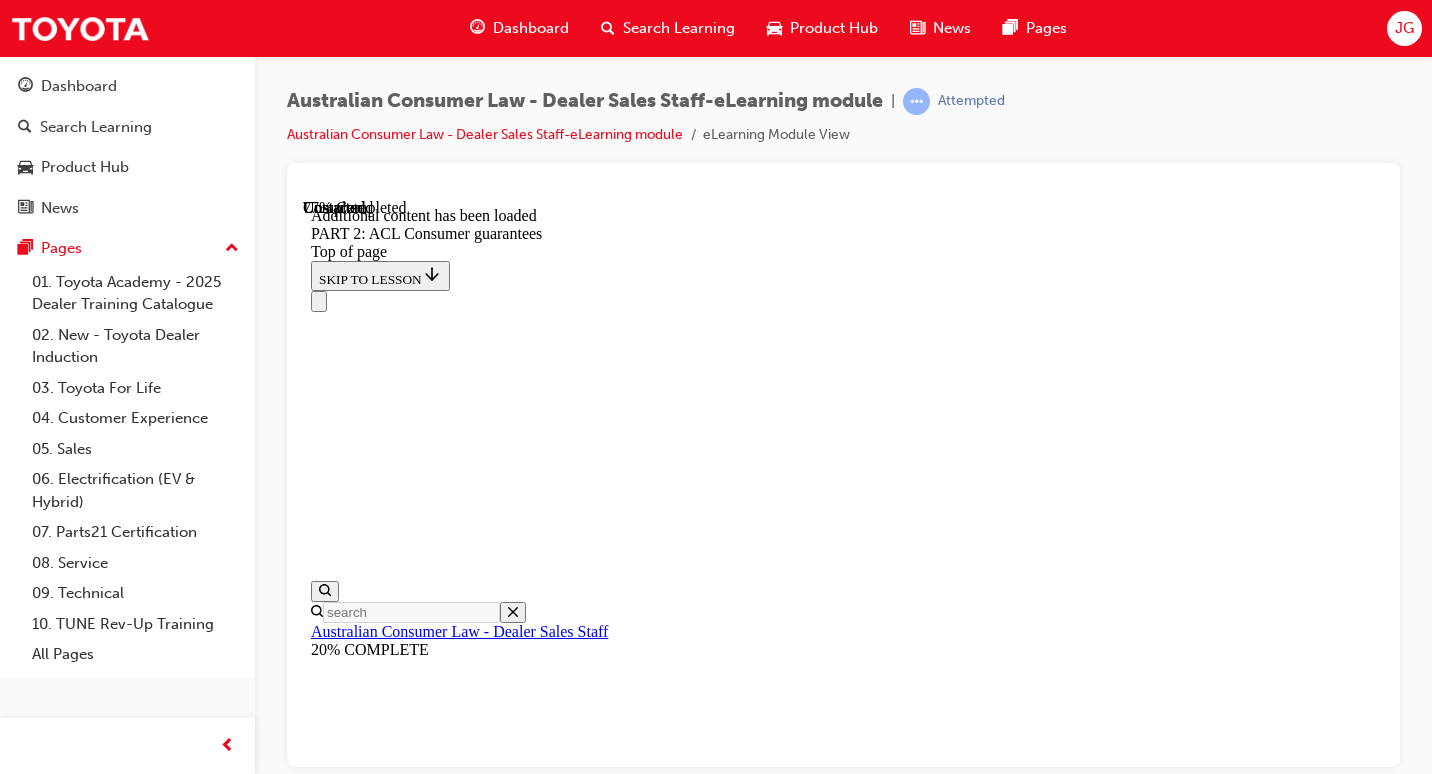 scroll, scrollTop: 19441, scrollLeft: 0, axis: vertical 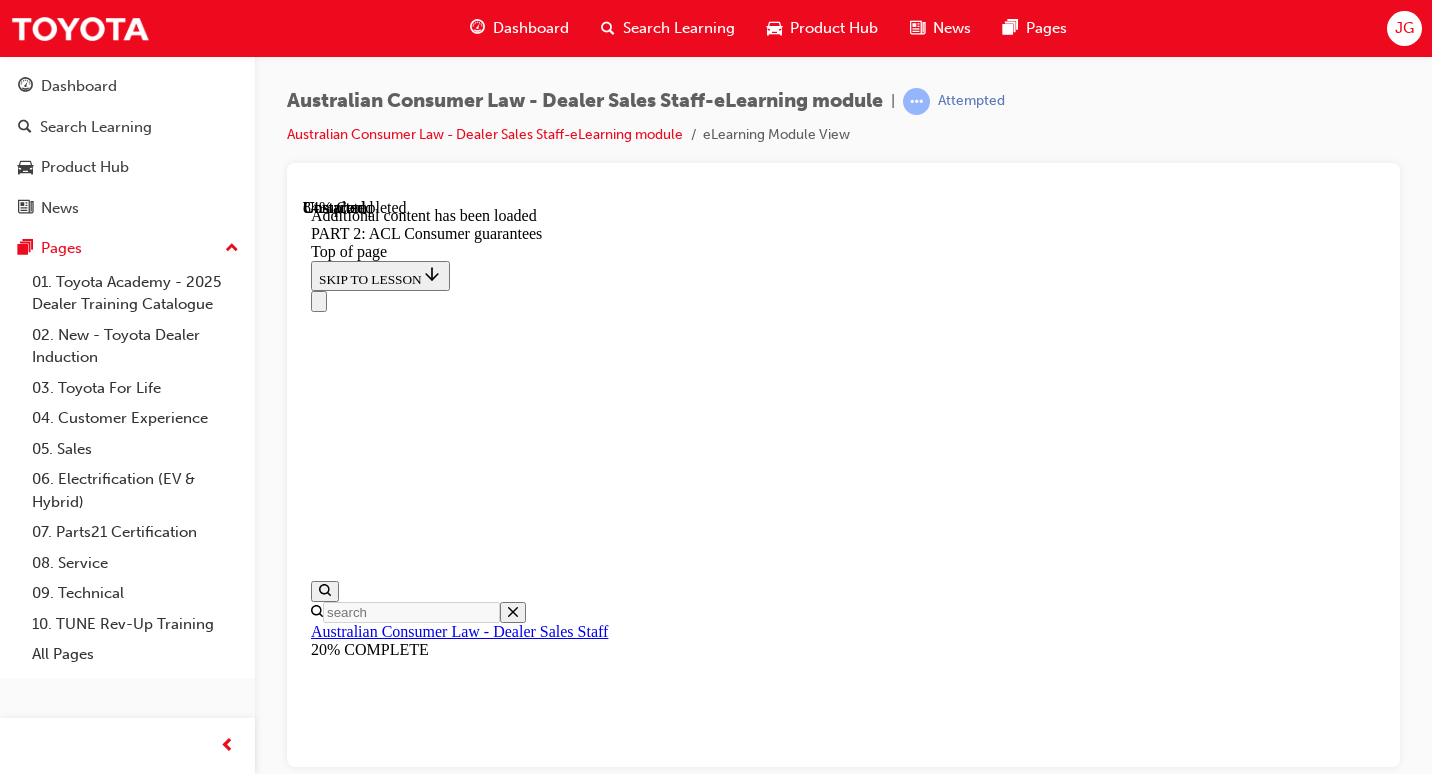 click at bounding box center (863, 25601) 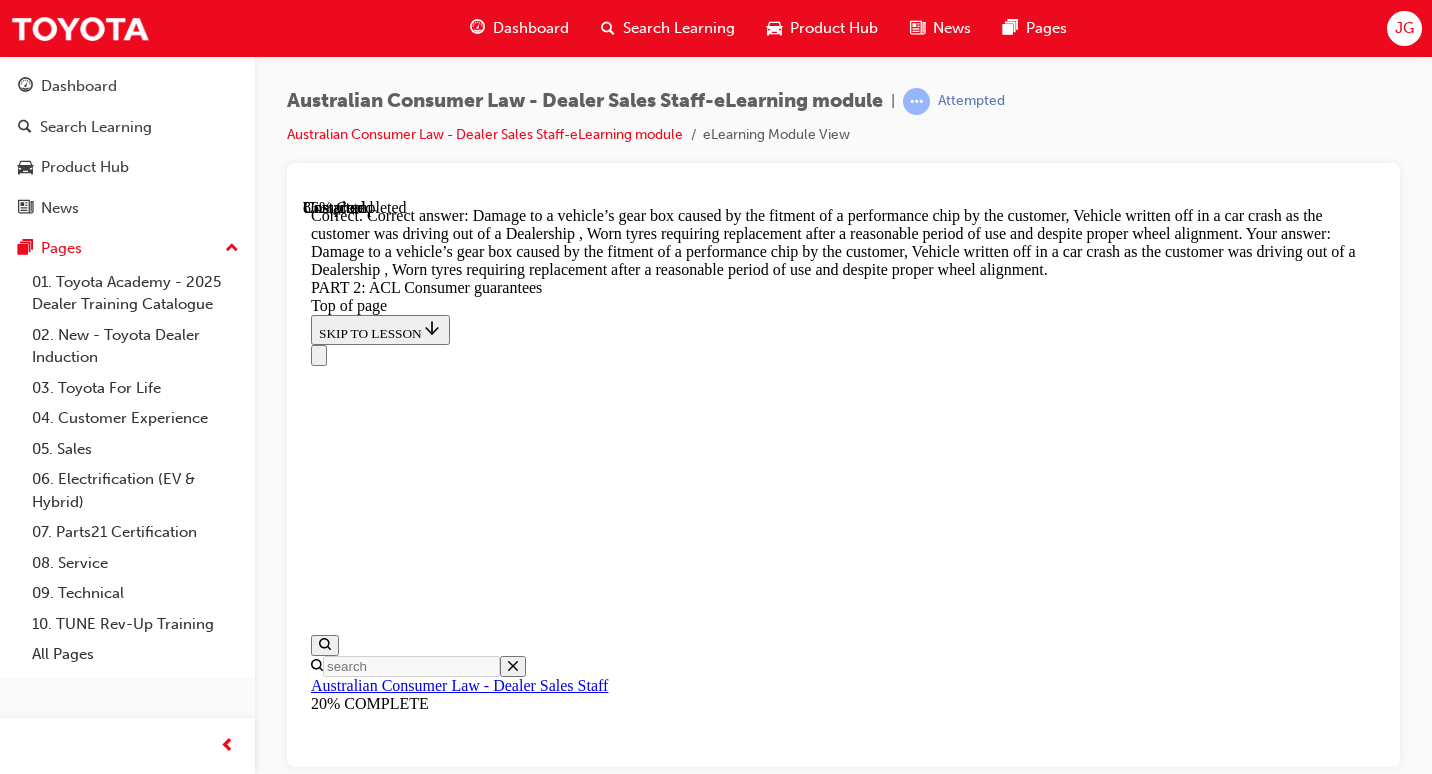 scroll, scrollTop: 22955, scrollLeft: 0, axis: vertical 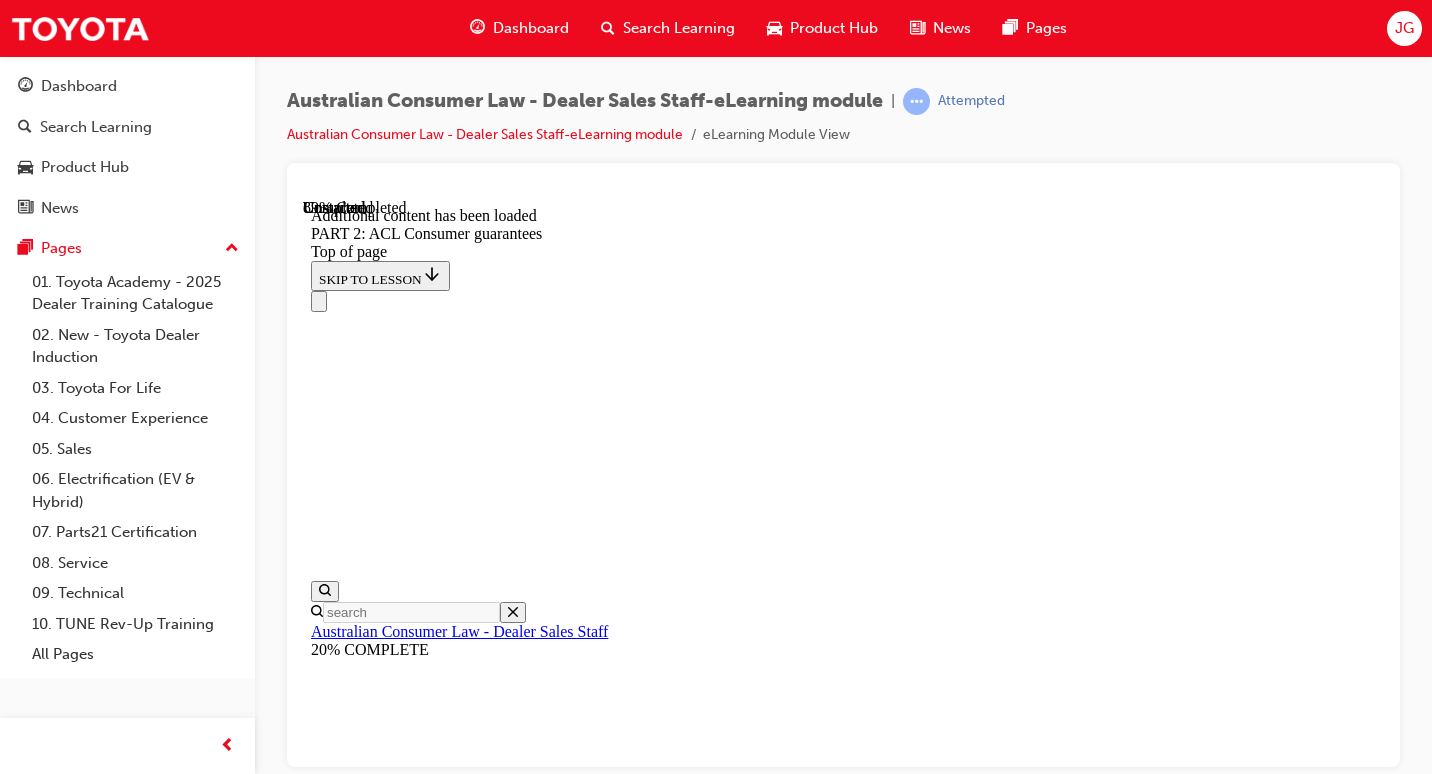 click at bounding box center [843, 34175] 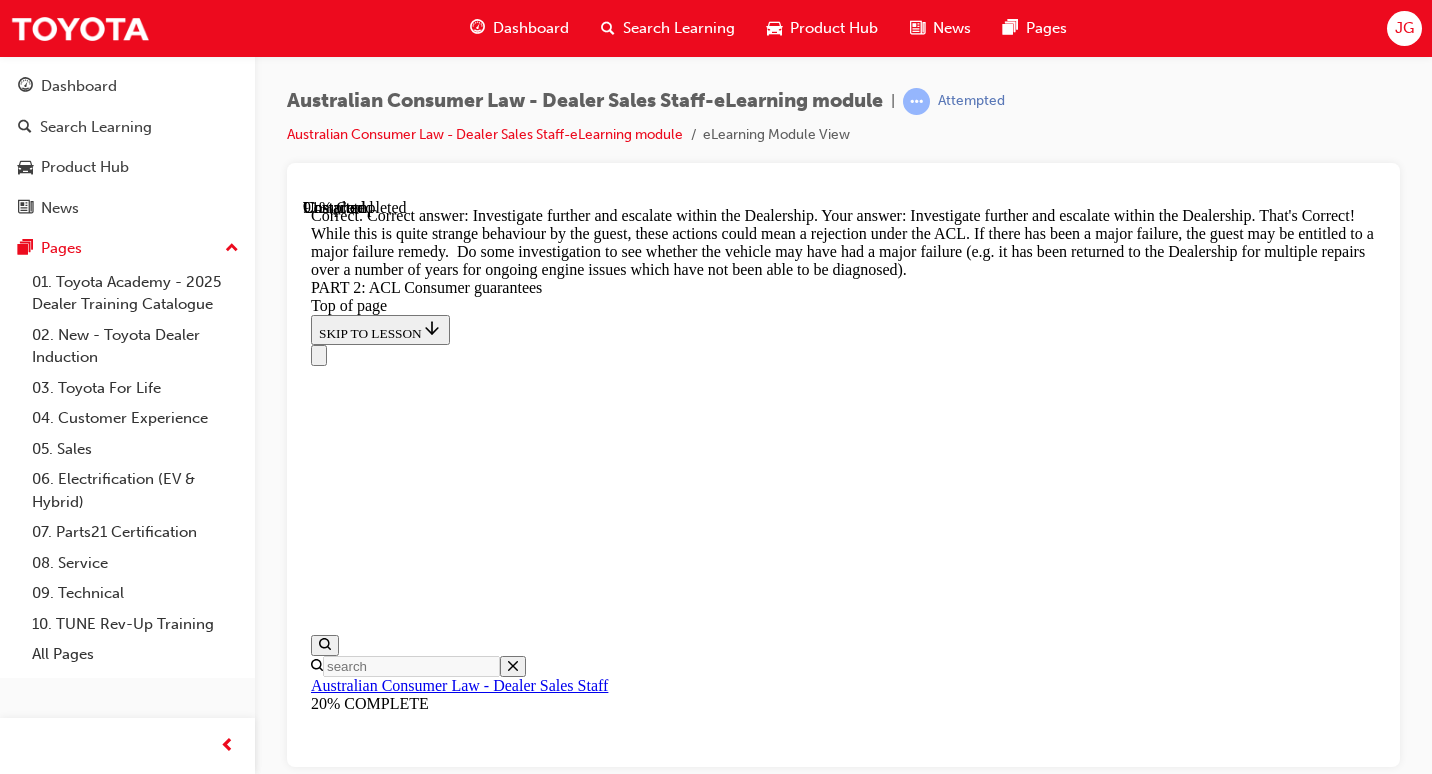 scroll, scrollTop: 25628, scrollLeft: 0, axis: vertical 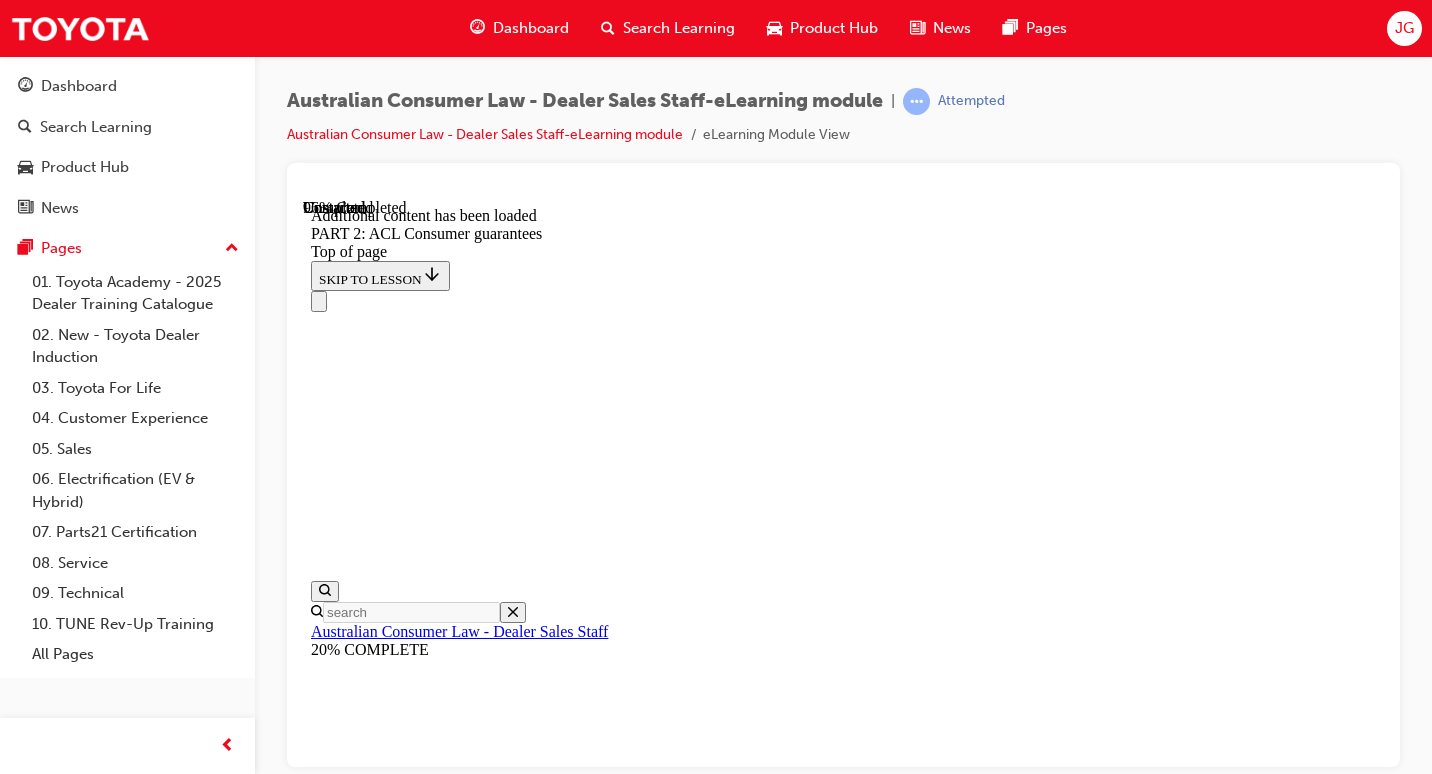 drag, startPoint x: 794, startPoint y: 436, endPoint x: 787, endPoint y: 486, distance: 50.48762 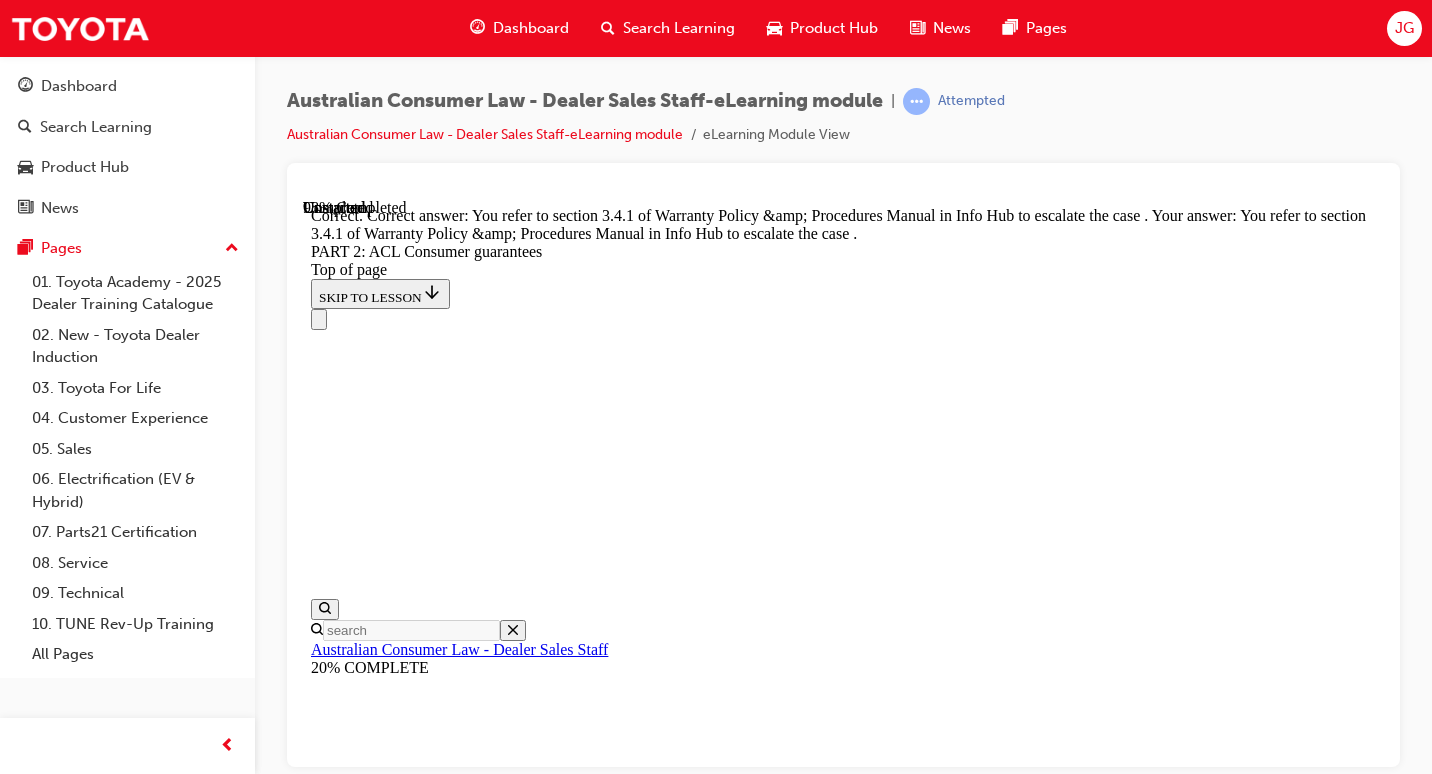 scroll, scrollTop: 28788, scrollLeft: 0, axis: vertical 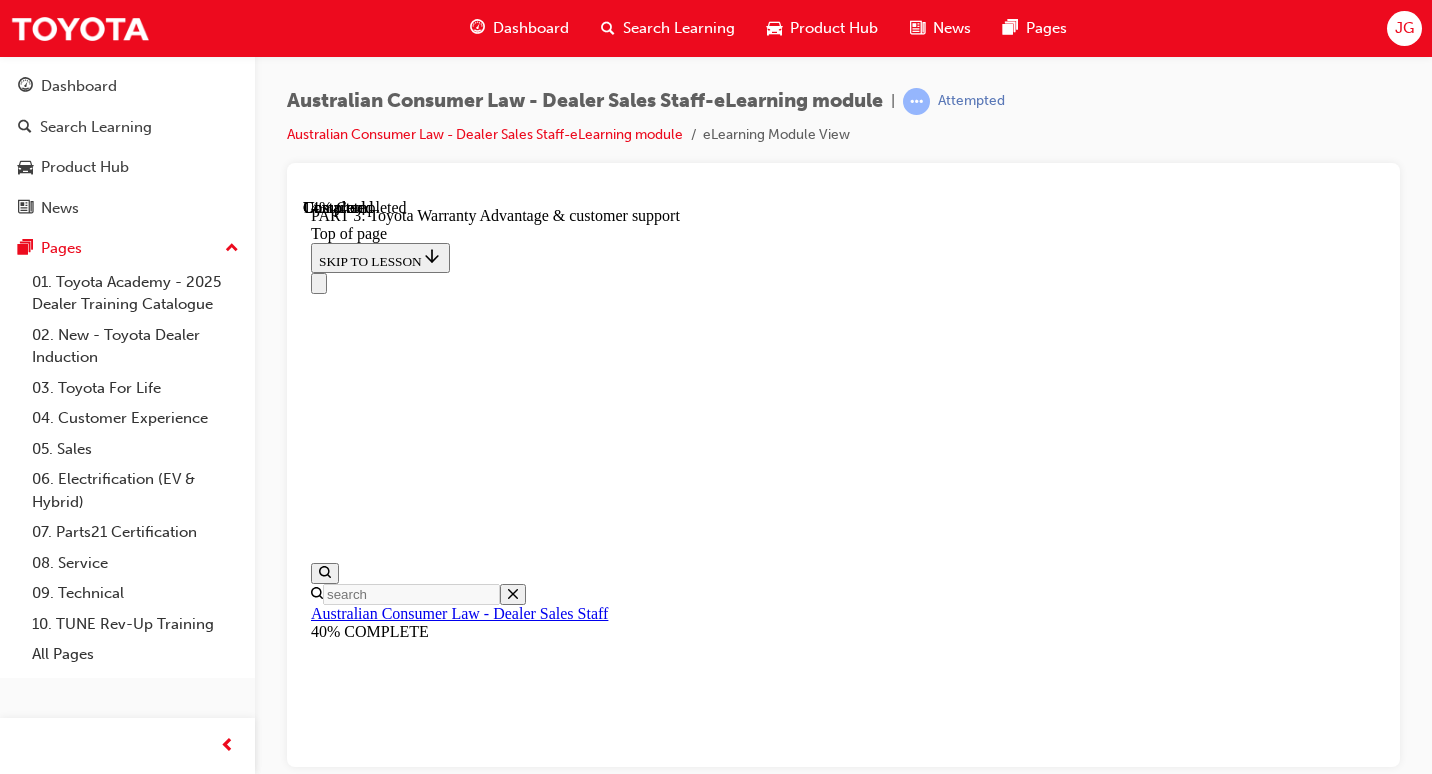 click at bounding box center (843, 8872) 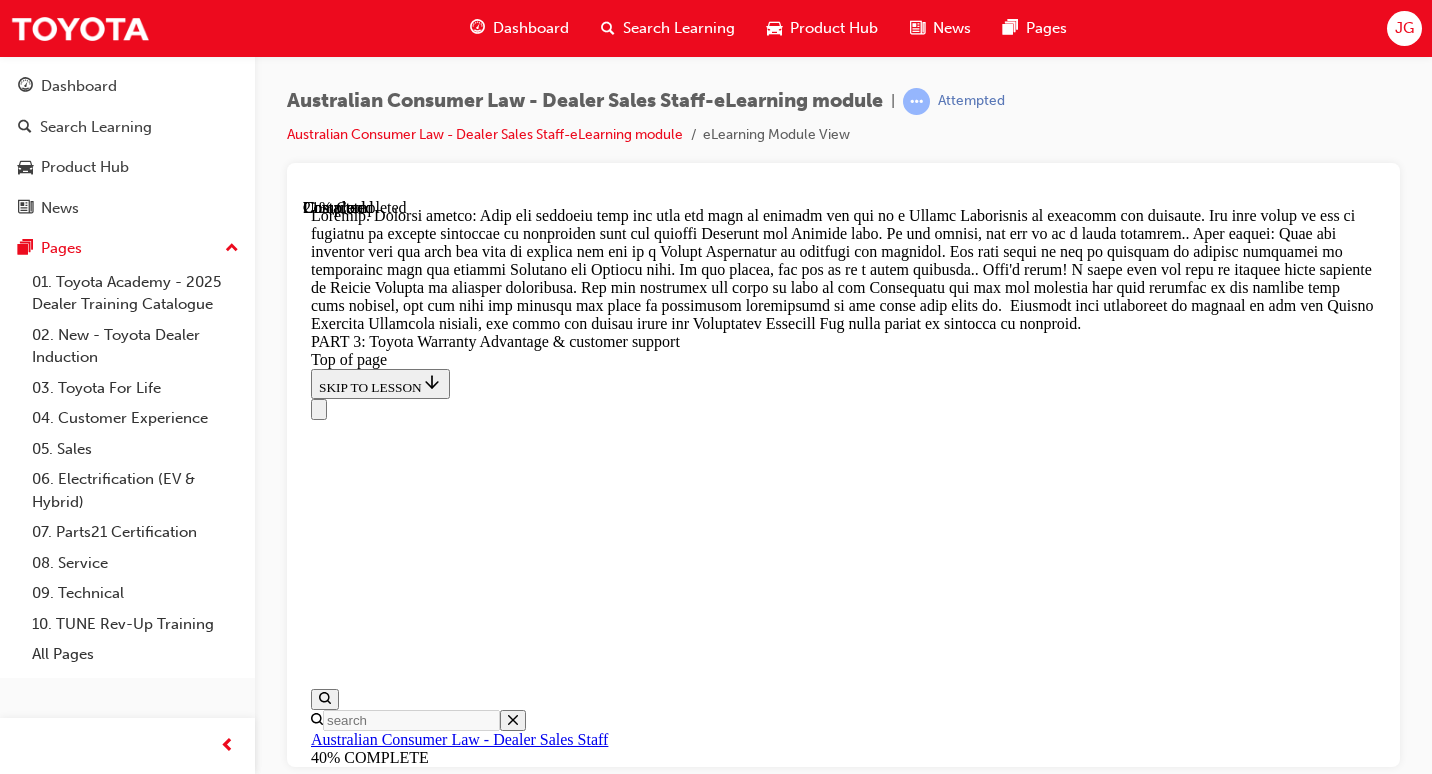 scroll, scrollTop: 2502, scrollLeft: 0, axis: vertical 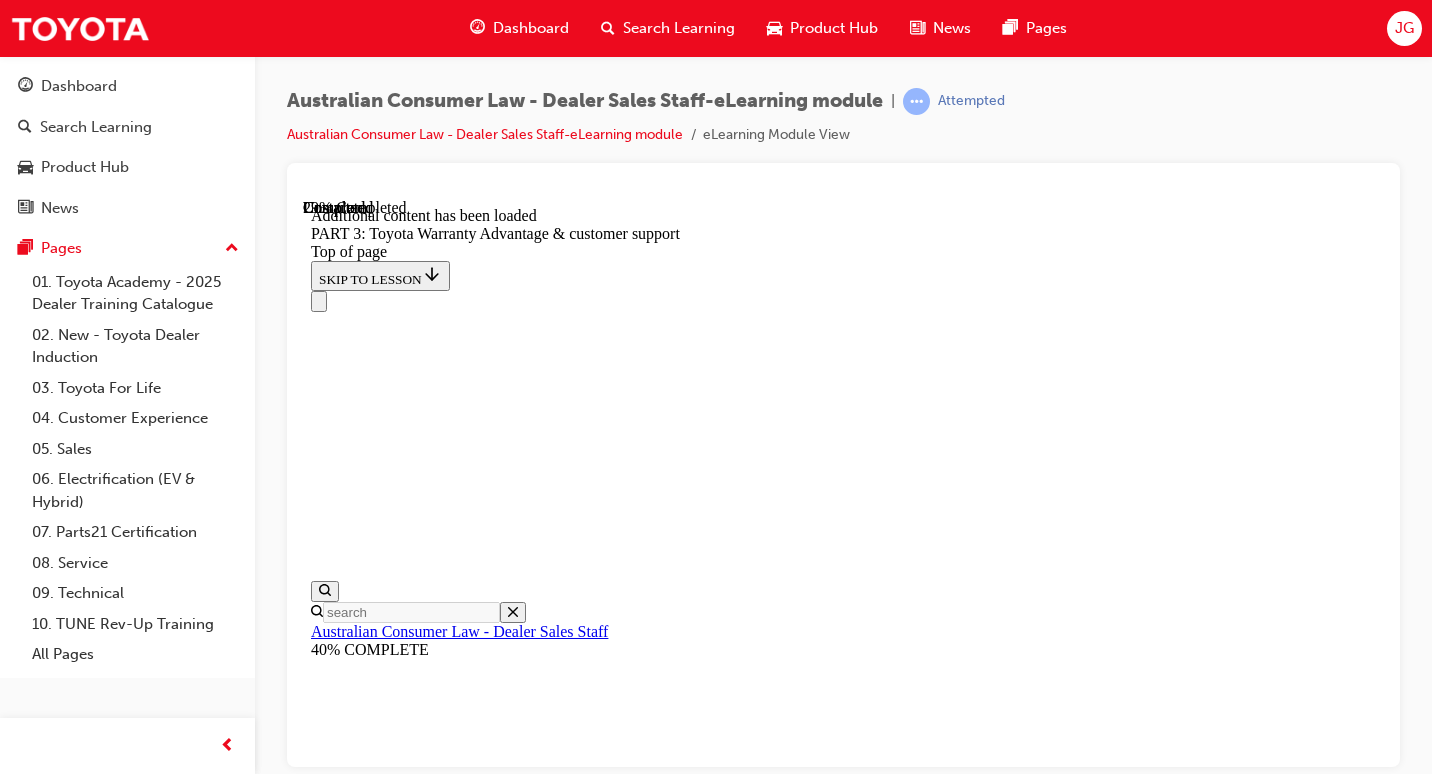 click at bounding box center [843, 15056] 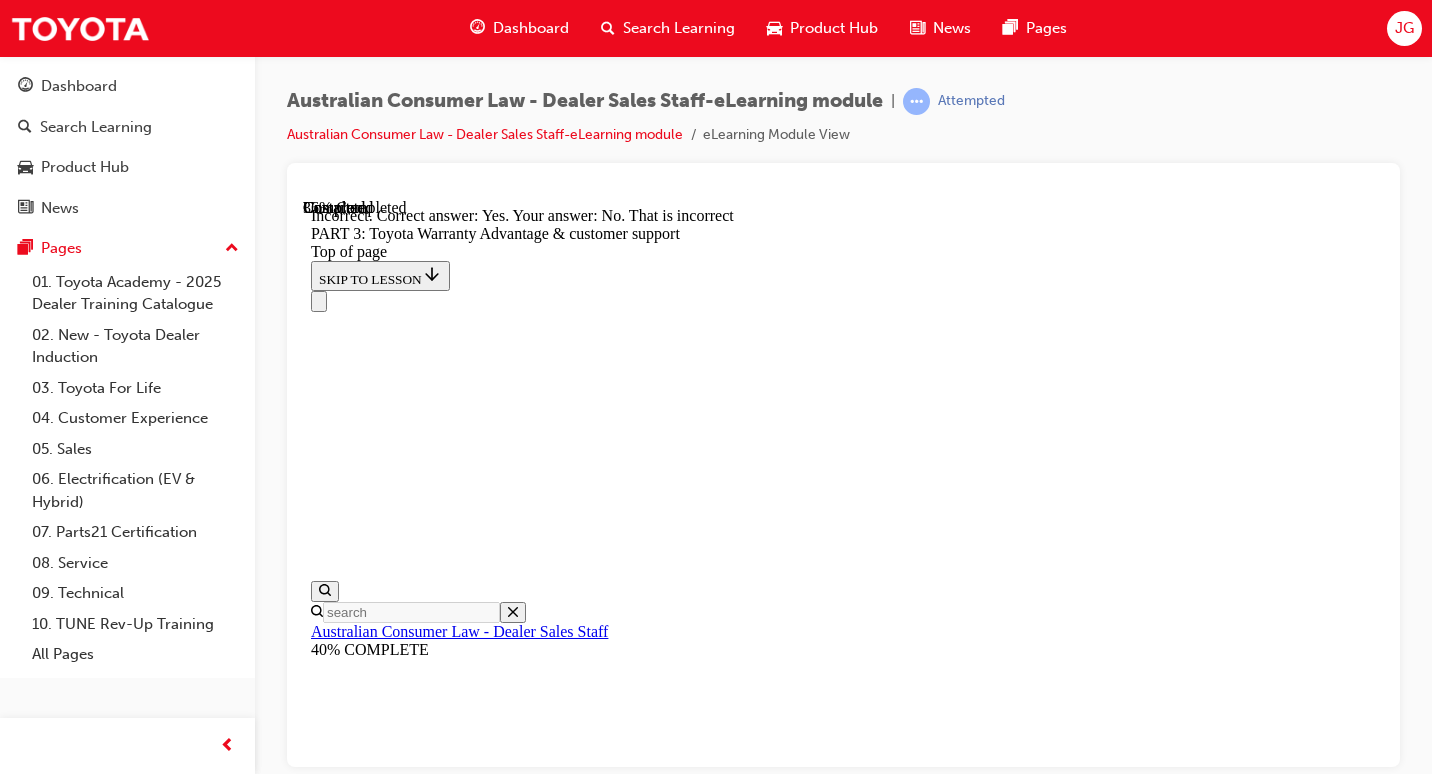 scroll, scrollTop: 3262, scrollLeft: 0, axis: vertical 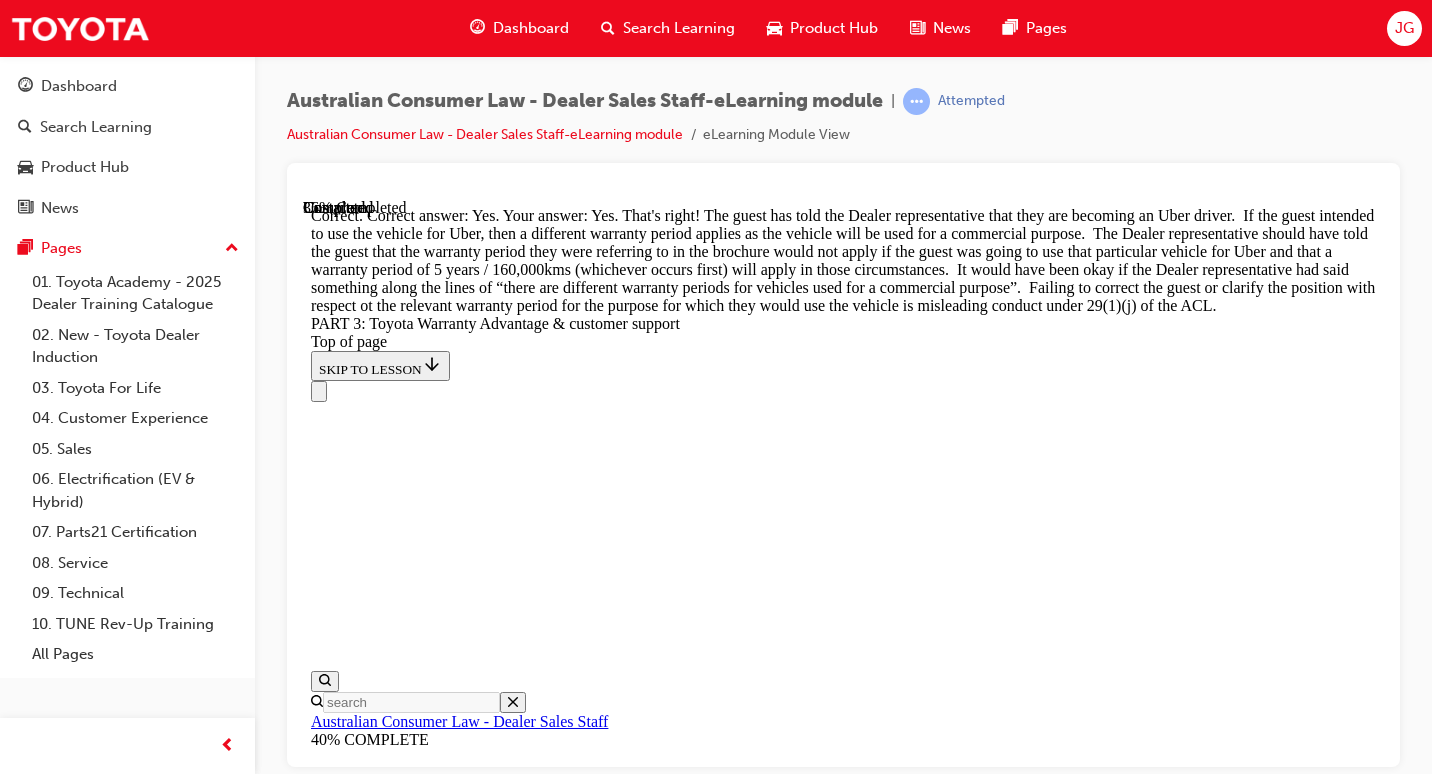 click on "CONTINUE" at bounding box center [353, 16456] 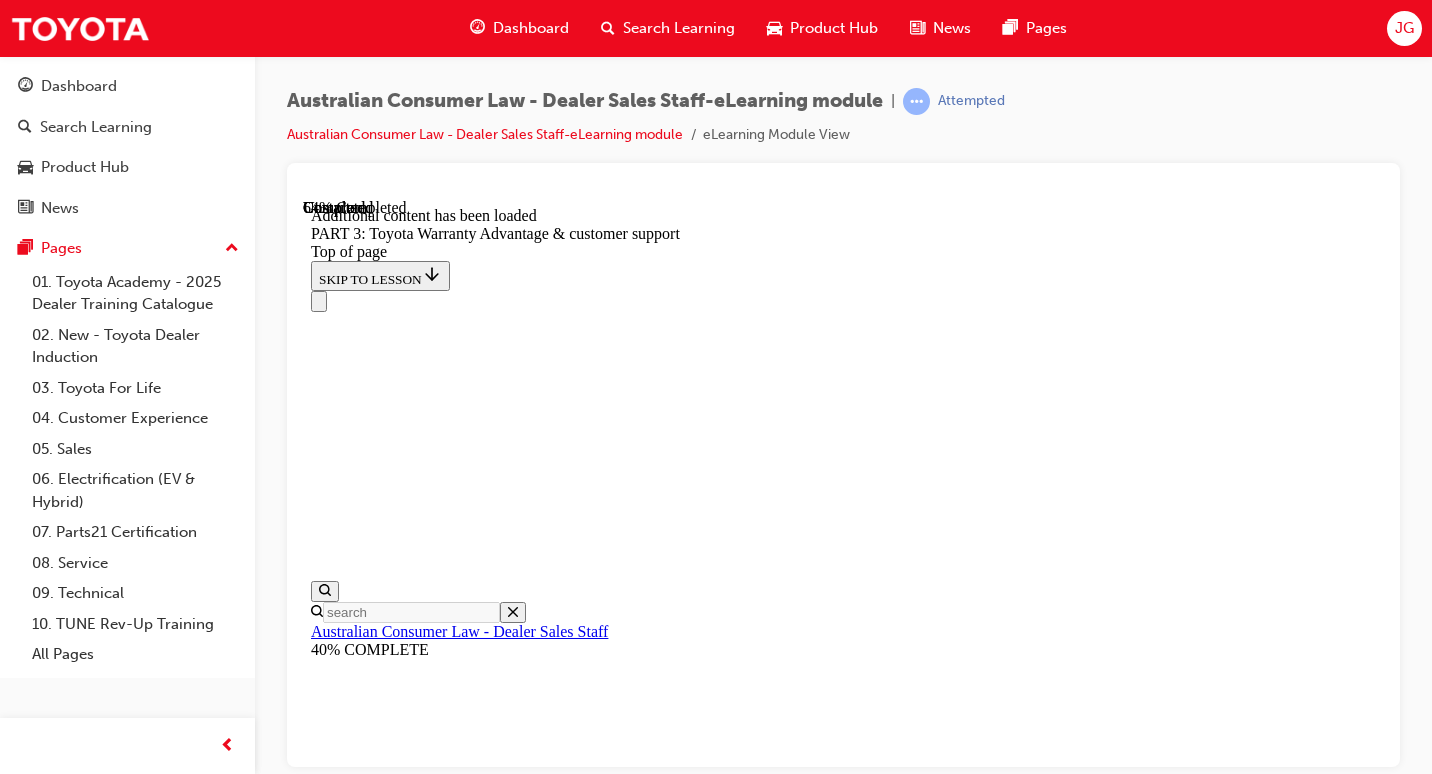 scroll, scrollTop: 6319, scrollLeft: 0, axis: vertical 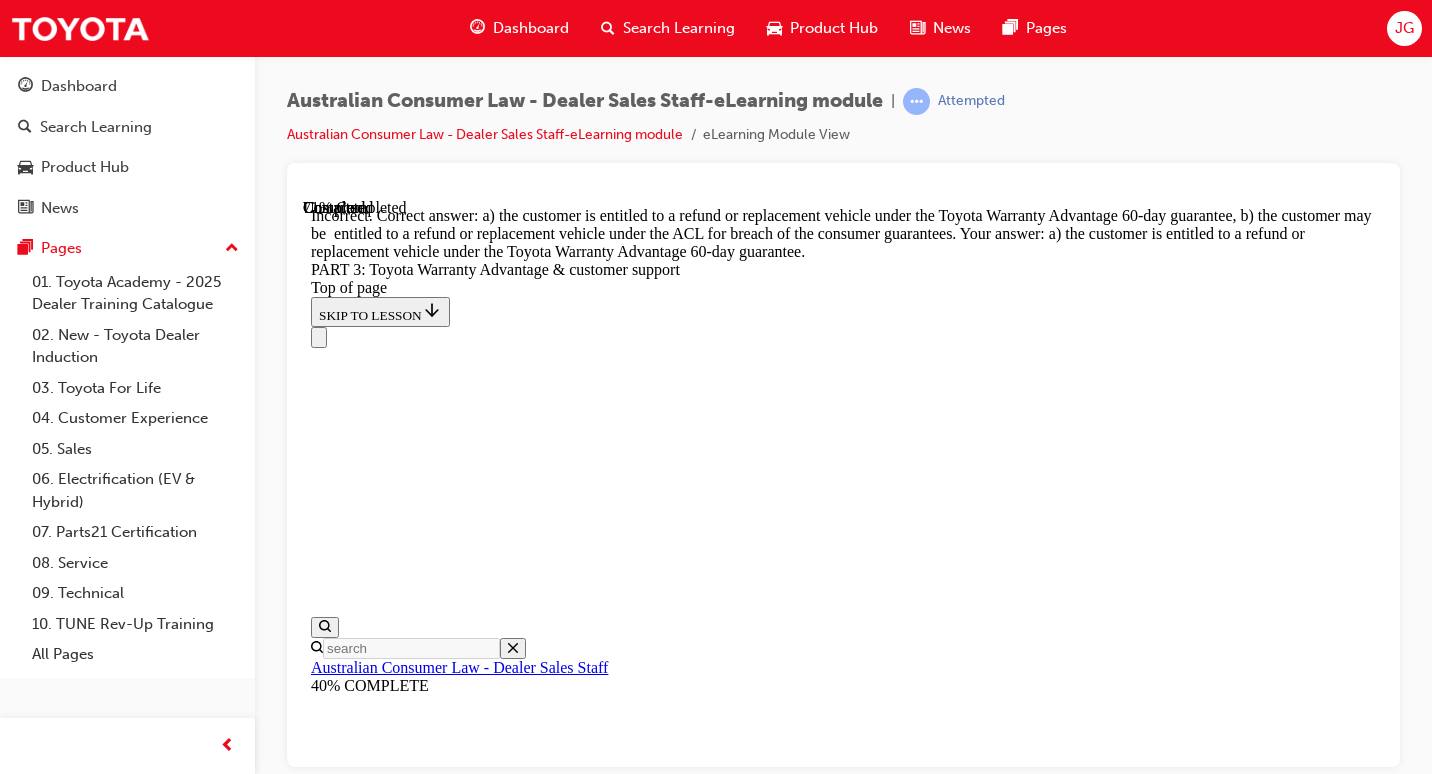 click at bounding box center [359, 20749] 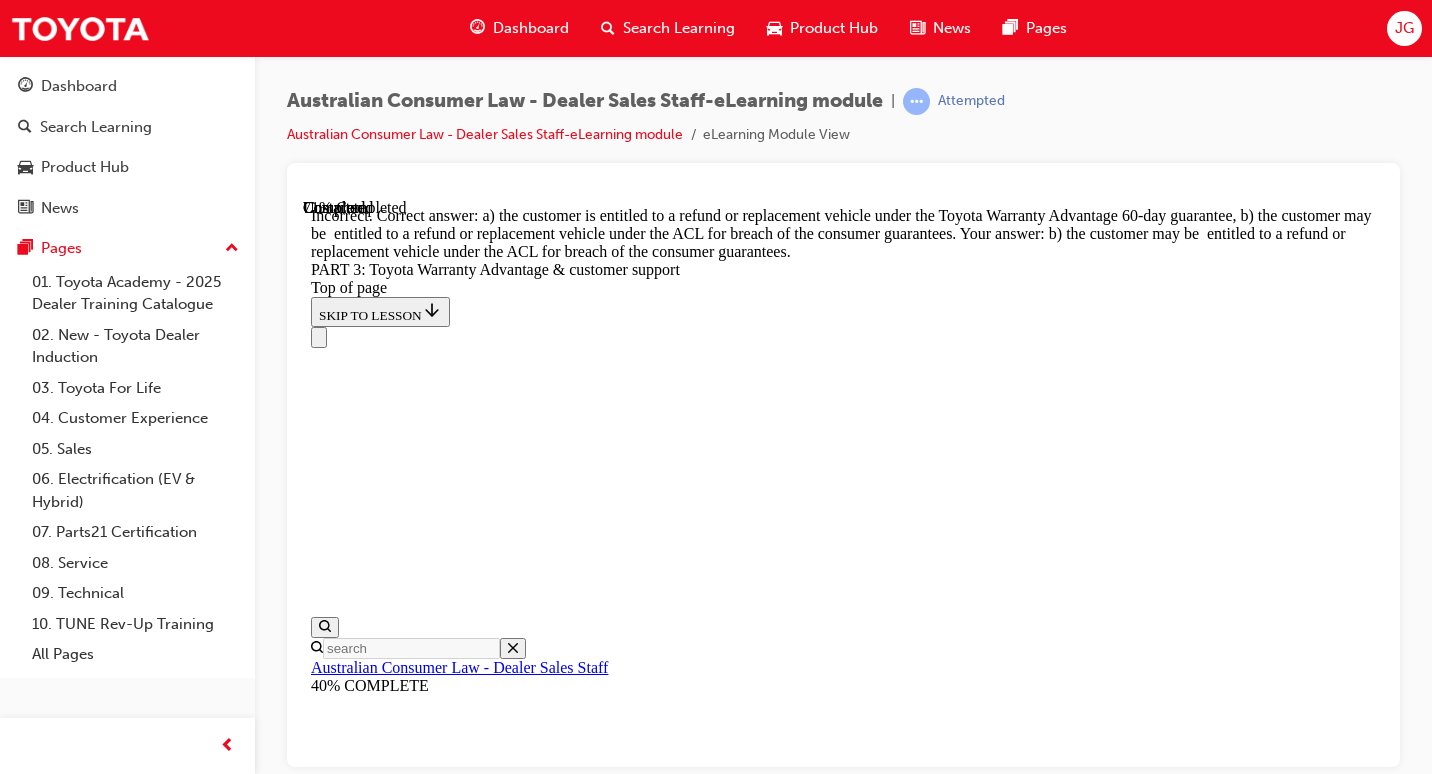 scroll, scrollTop: 6726, scrollLeft: 0, axis: vertical 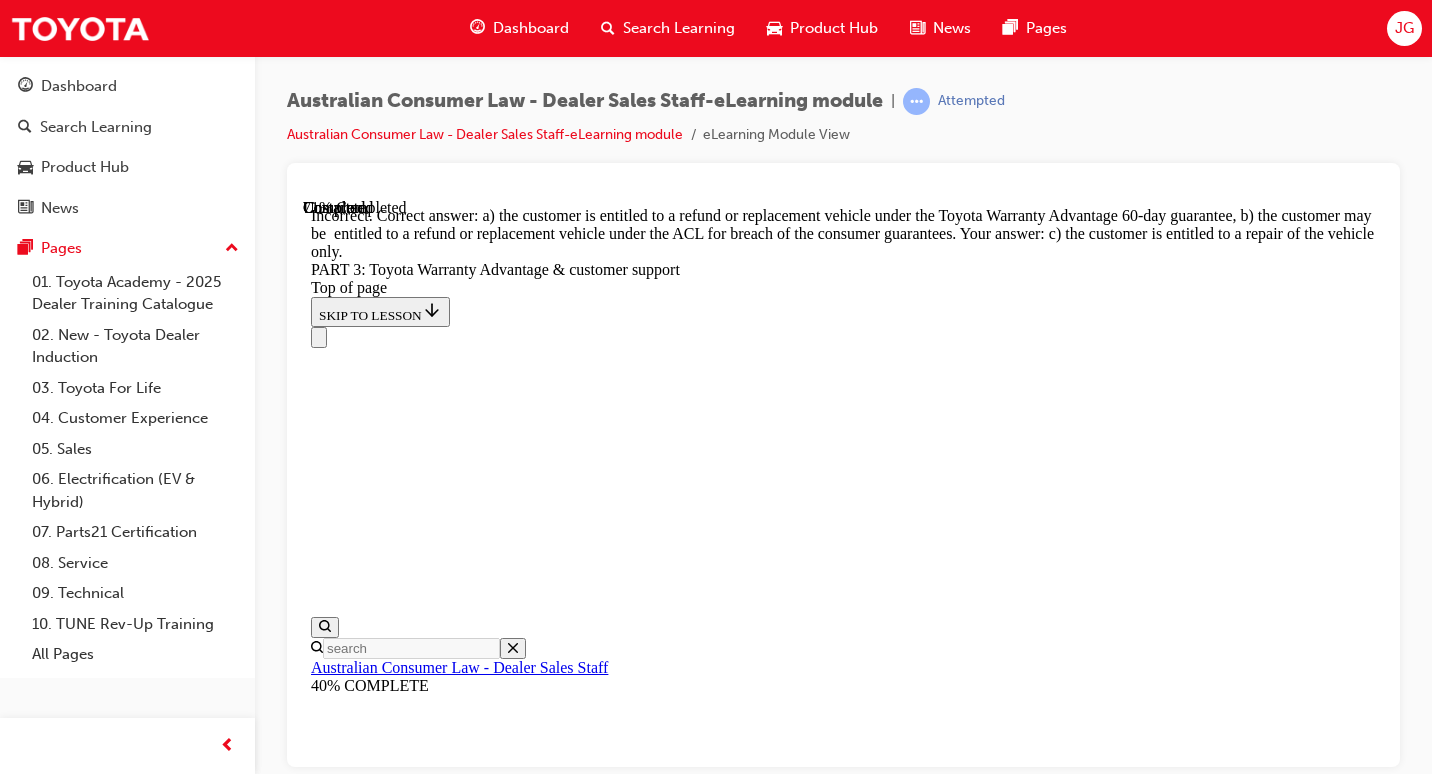 click at bounding box center (359, 20749) 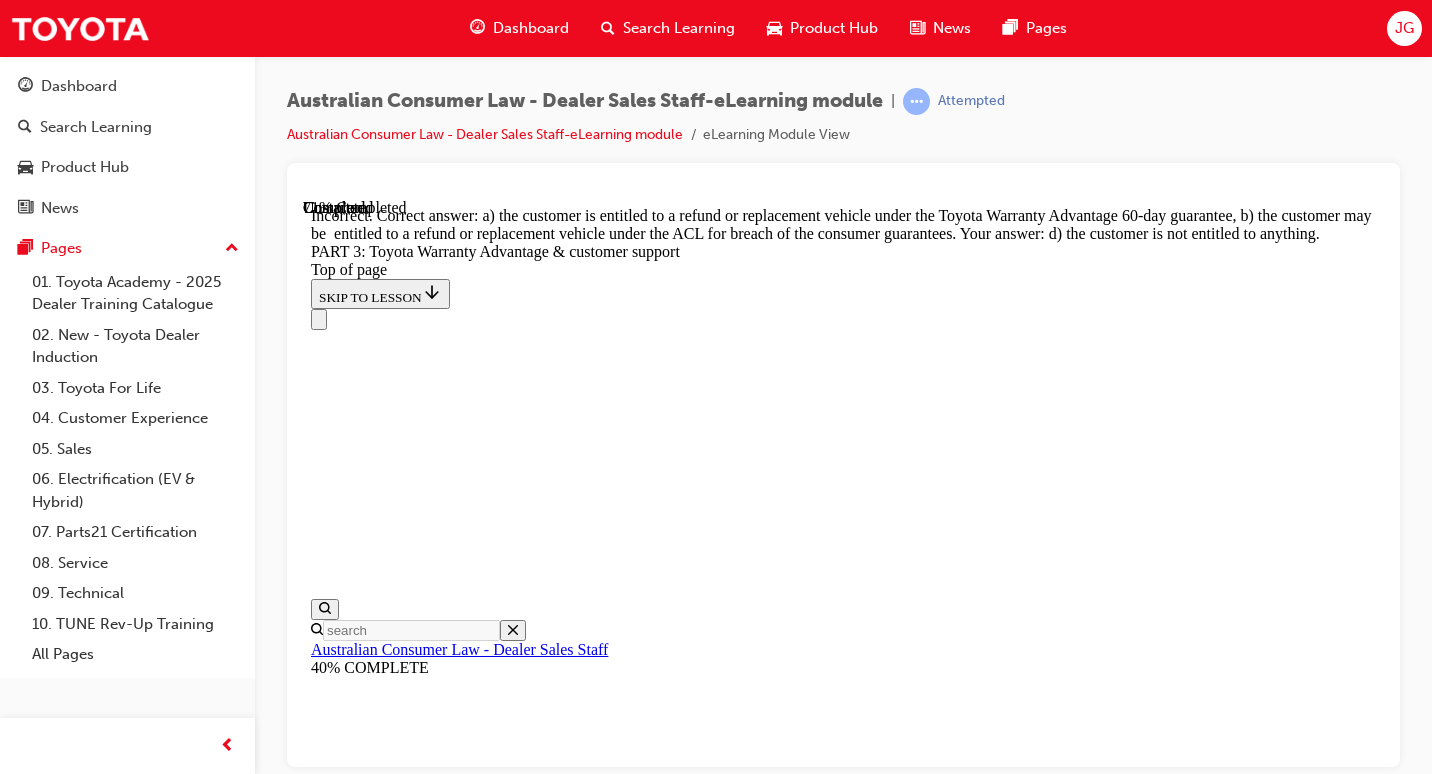 click at bounding box center (359, 20731) 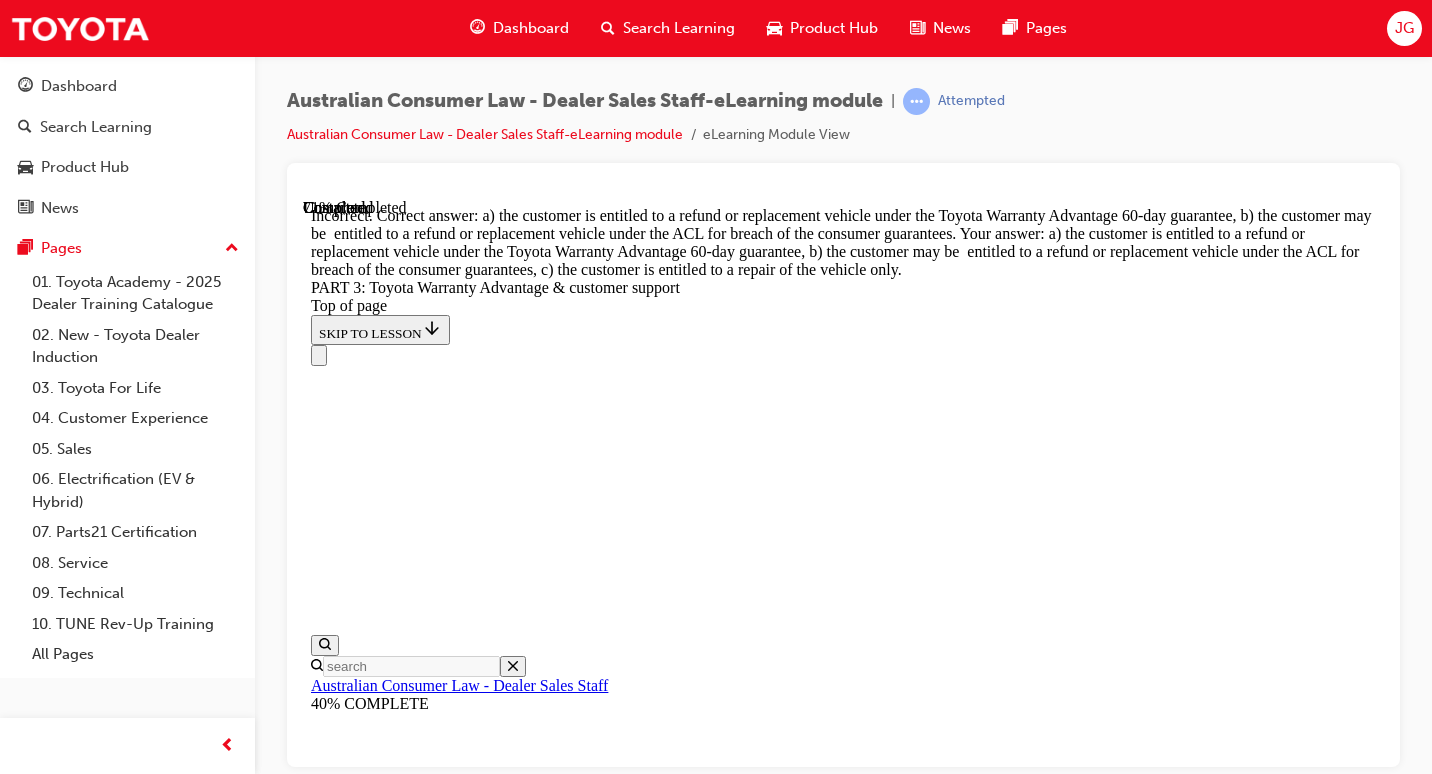 scroll, scrollTop: 6626, scrollLeft: 0, axis: vertical 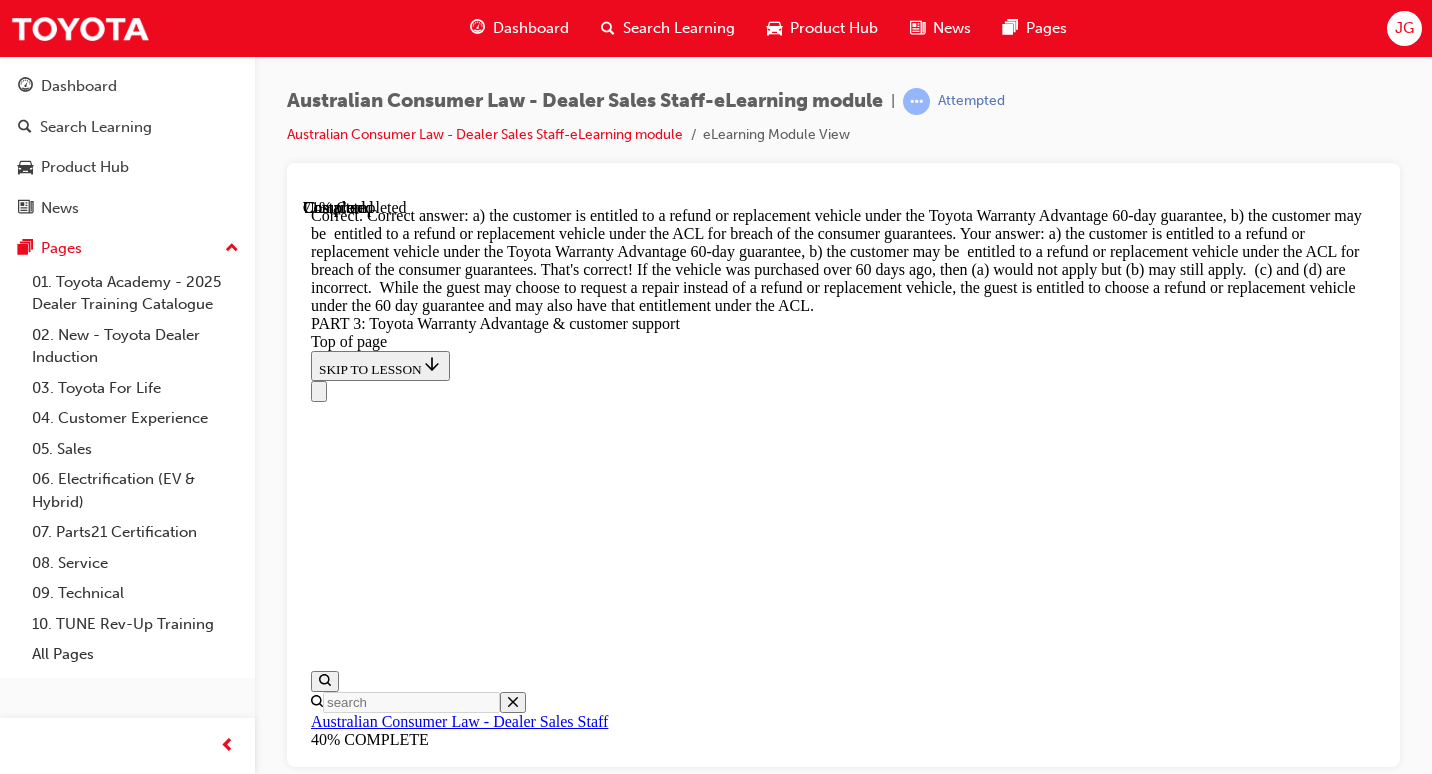 click on "CONTINUE" at bounding box center (353, 20979) 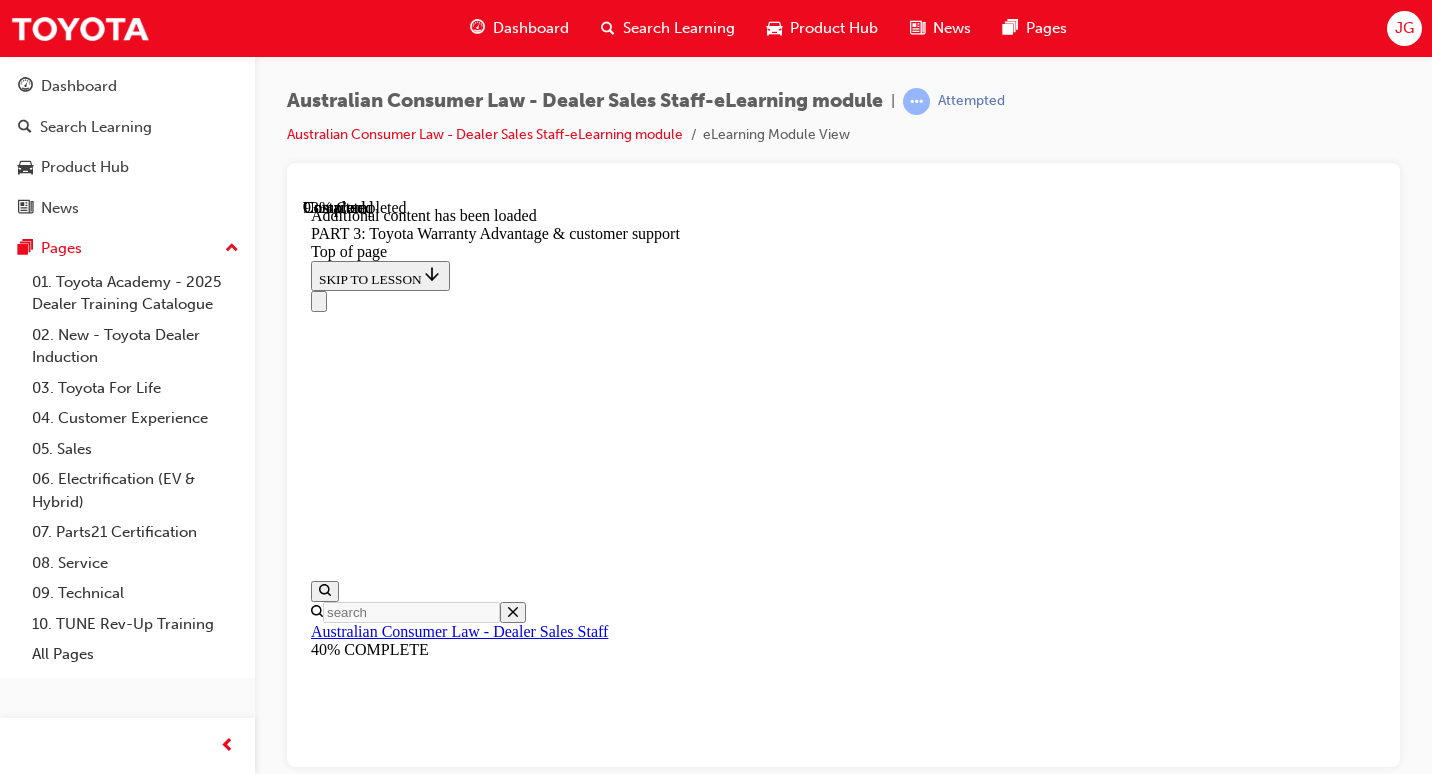 scroll, scrollTop: 7621, scrollLeft: 0, axis: vertical 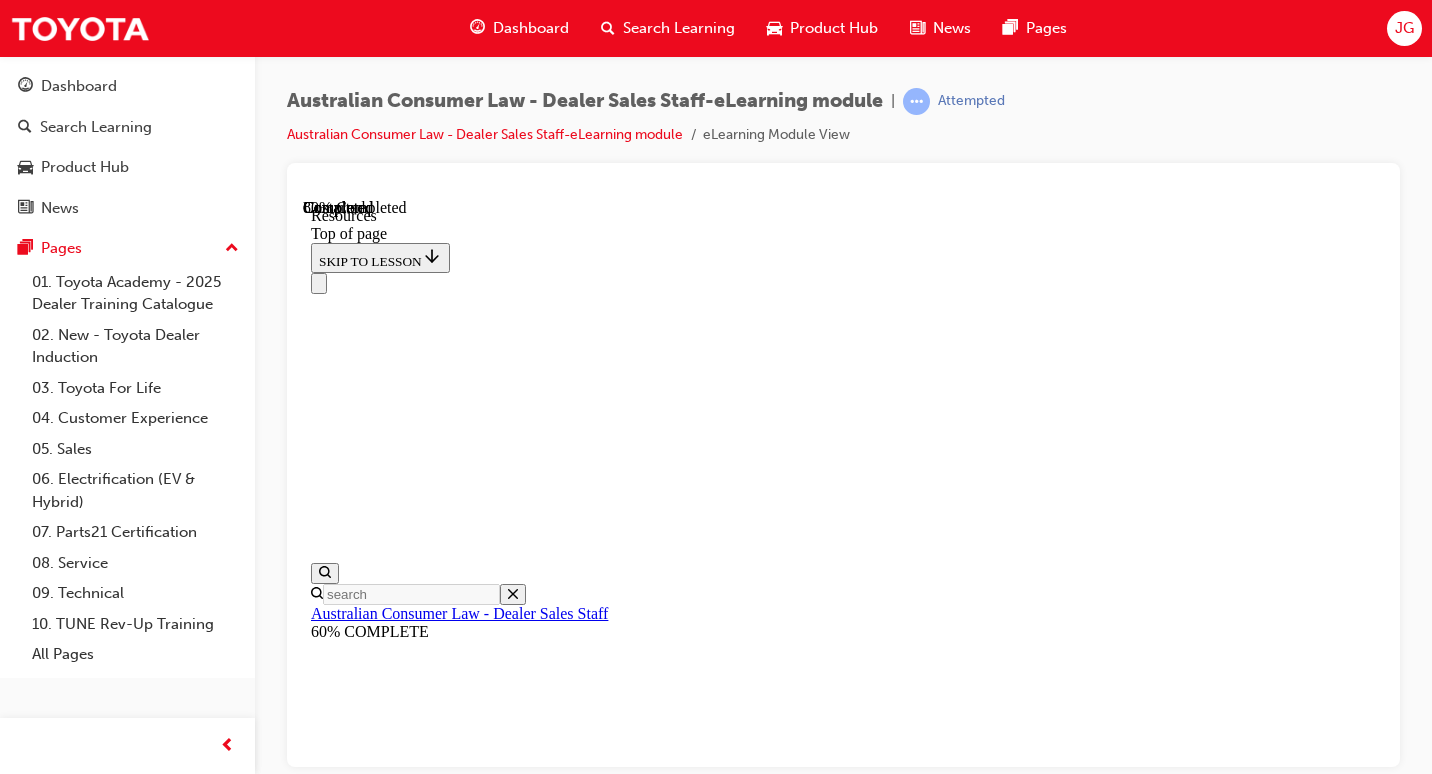 click on "CONTINUE" at bounding box center [353, 8125] 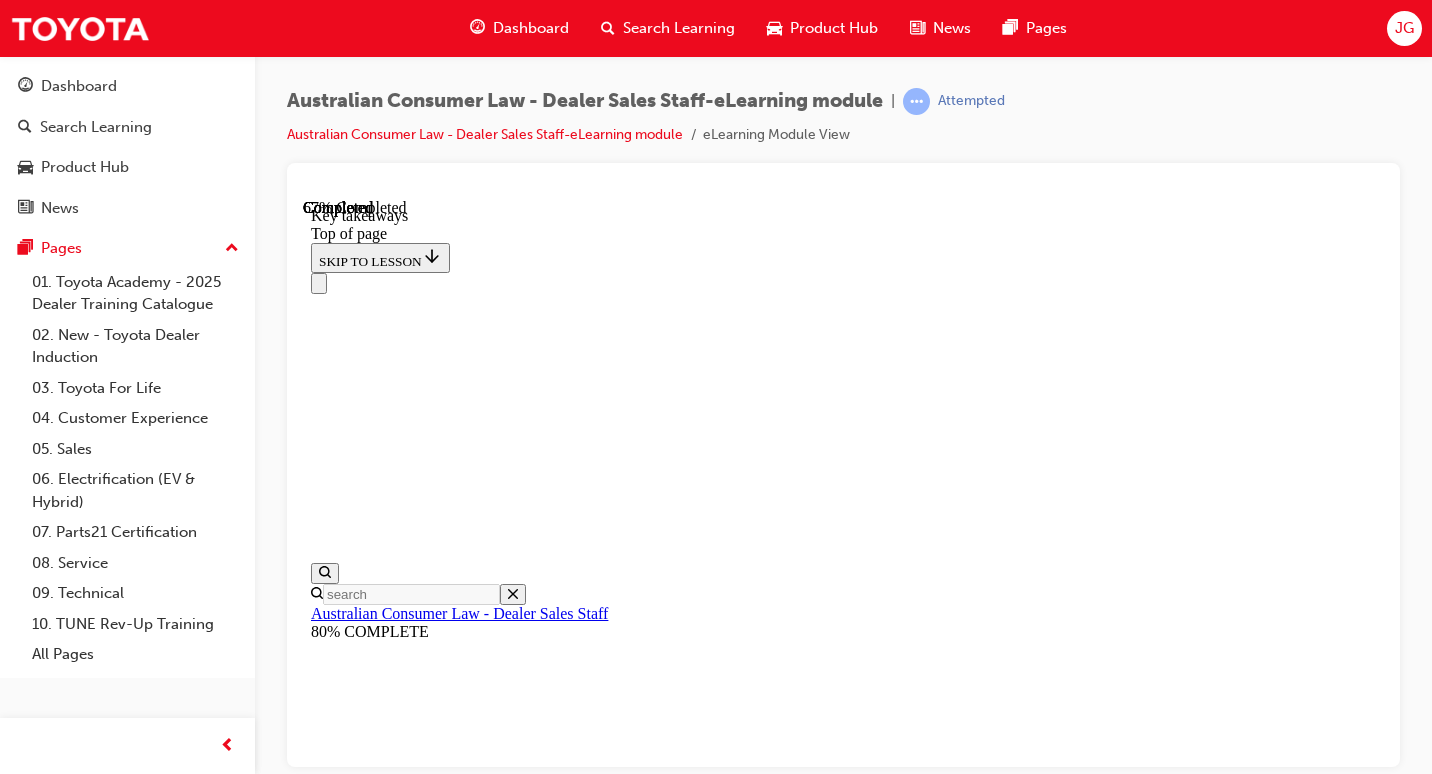 scroll, scrollTop: 744, scrollLeft: 0, axis: vertical 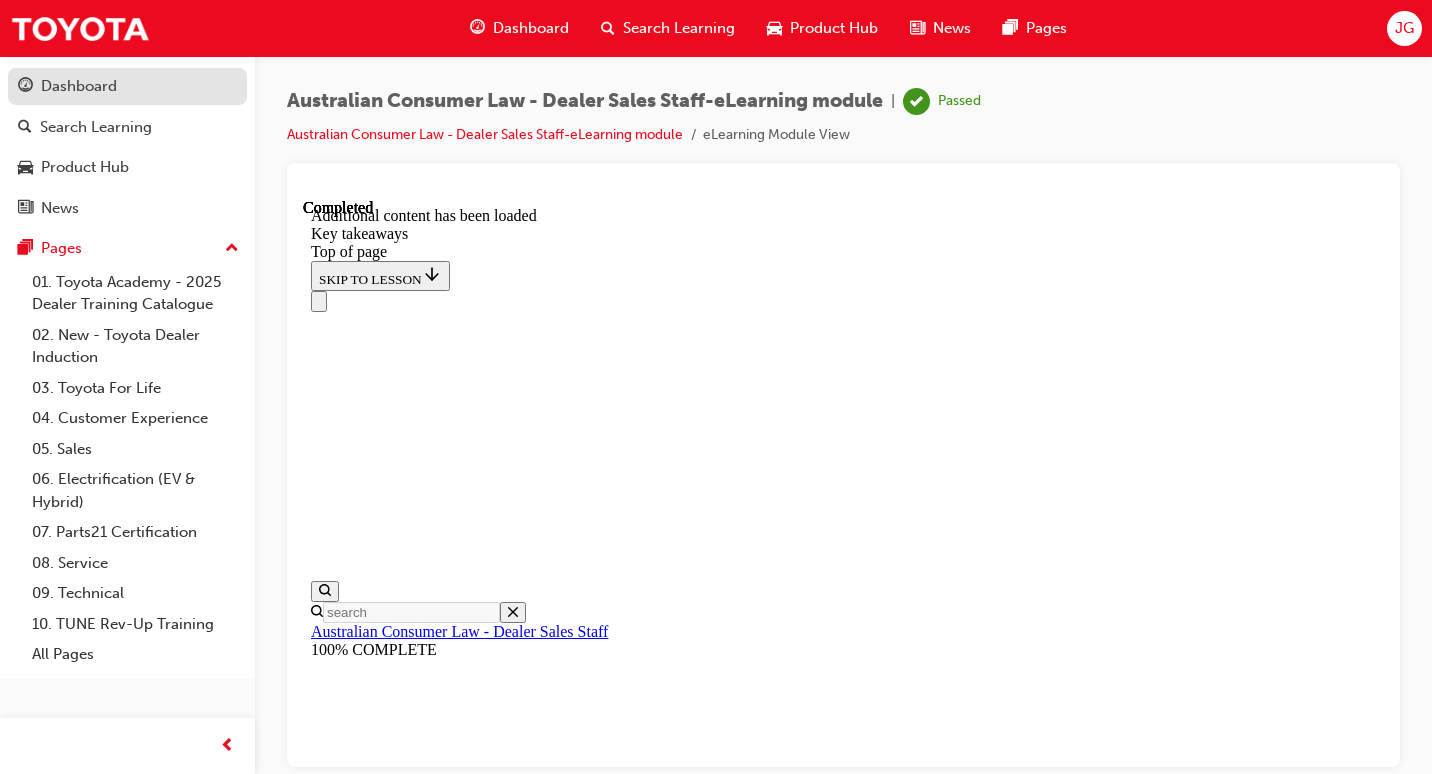 click on "Dashboard" at bounding box center (79, 86) 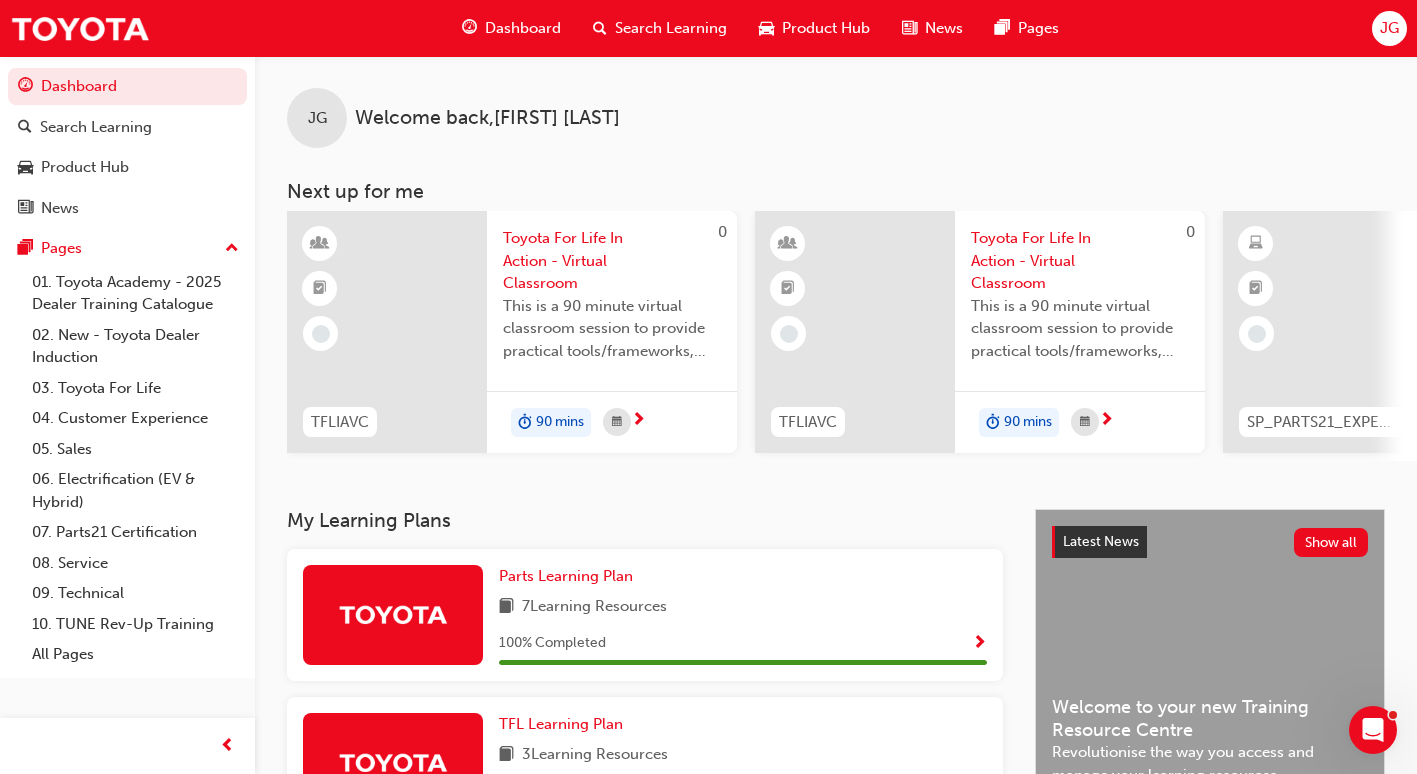click on "JG" at bounding box center [1389, 28] 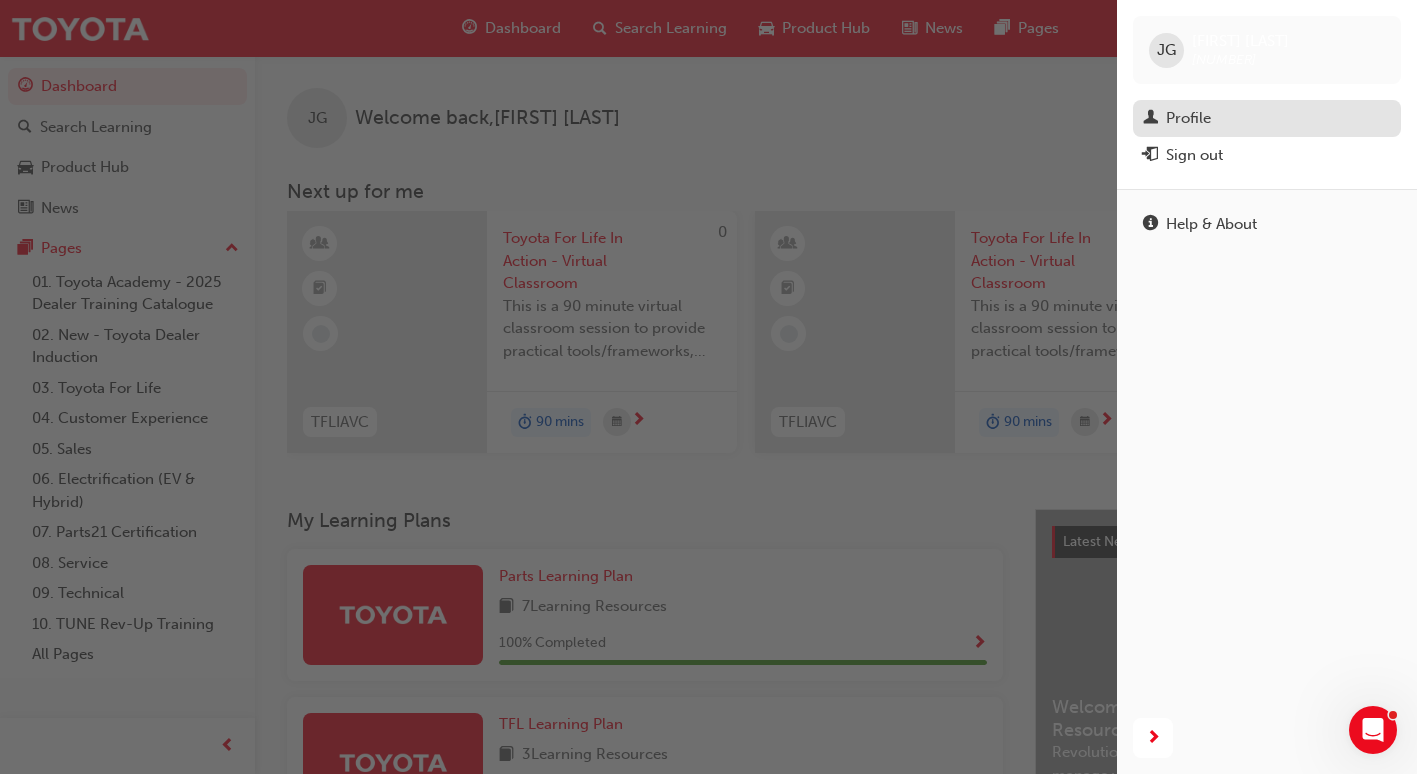 click on "Profile" at bounding box center [1267, 118] 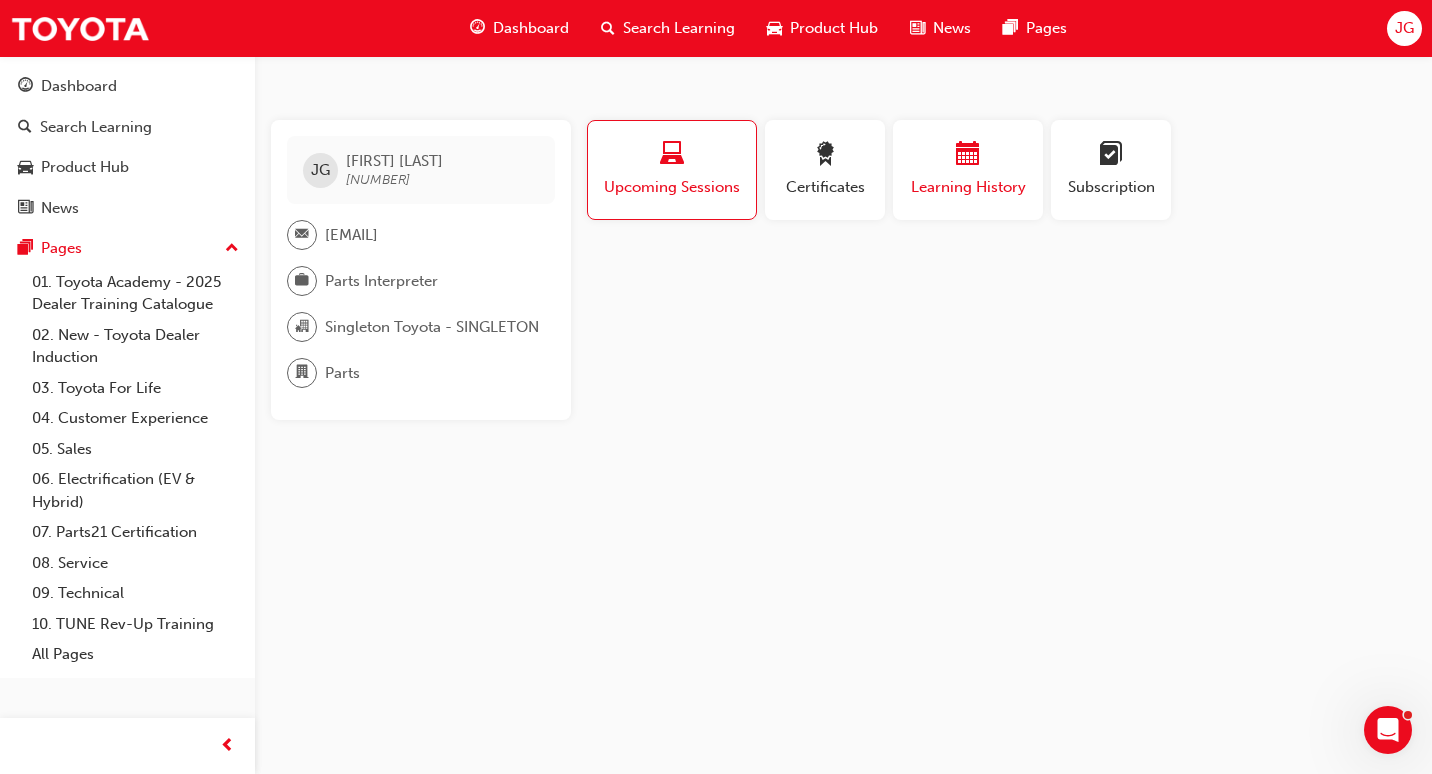 click at bounding box center (968, 157) 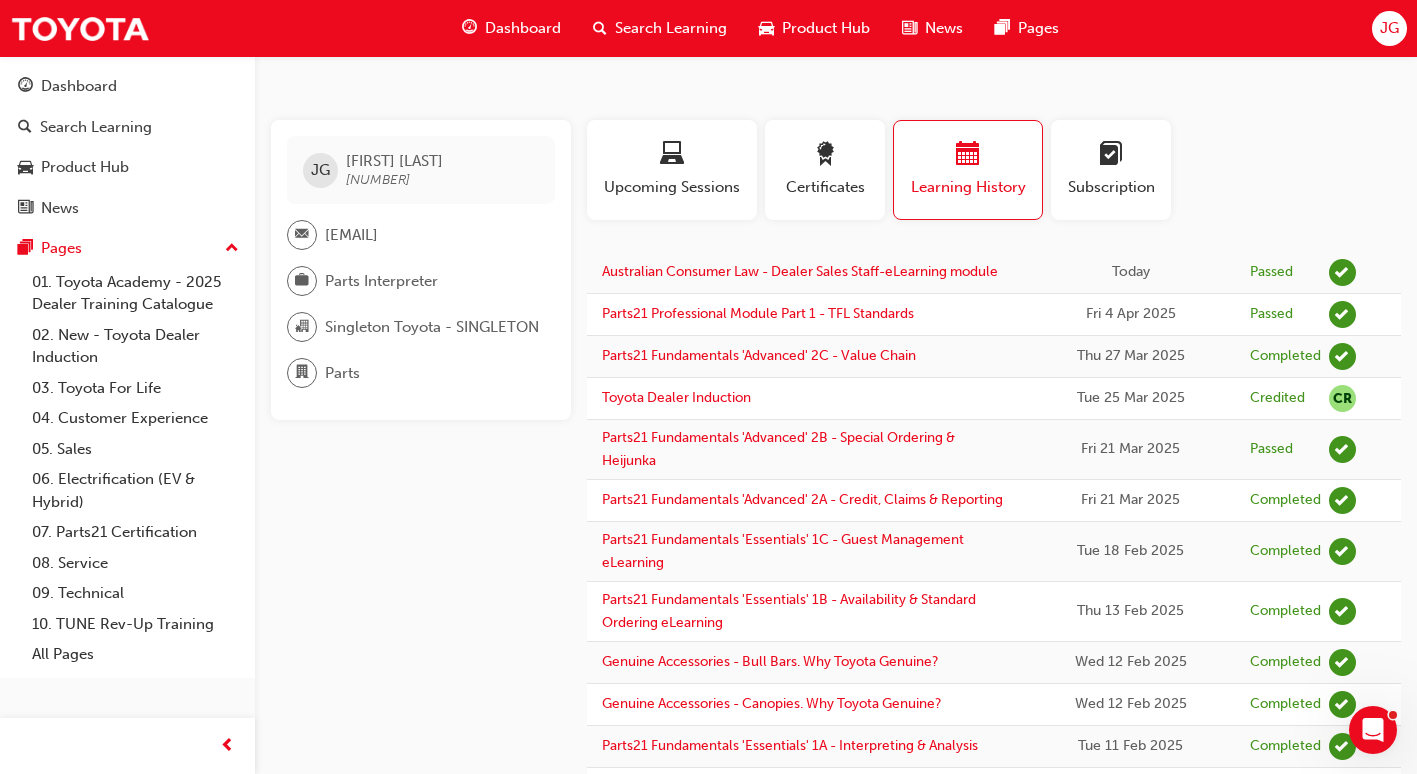 click on "Learning History" at bounding box center [968, 170] 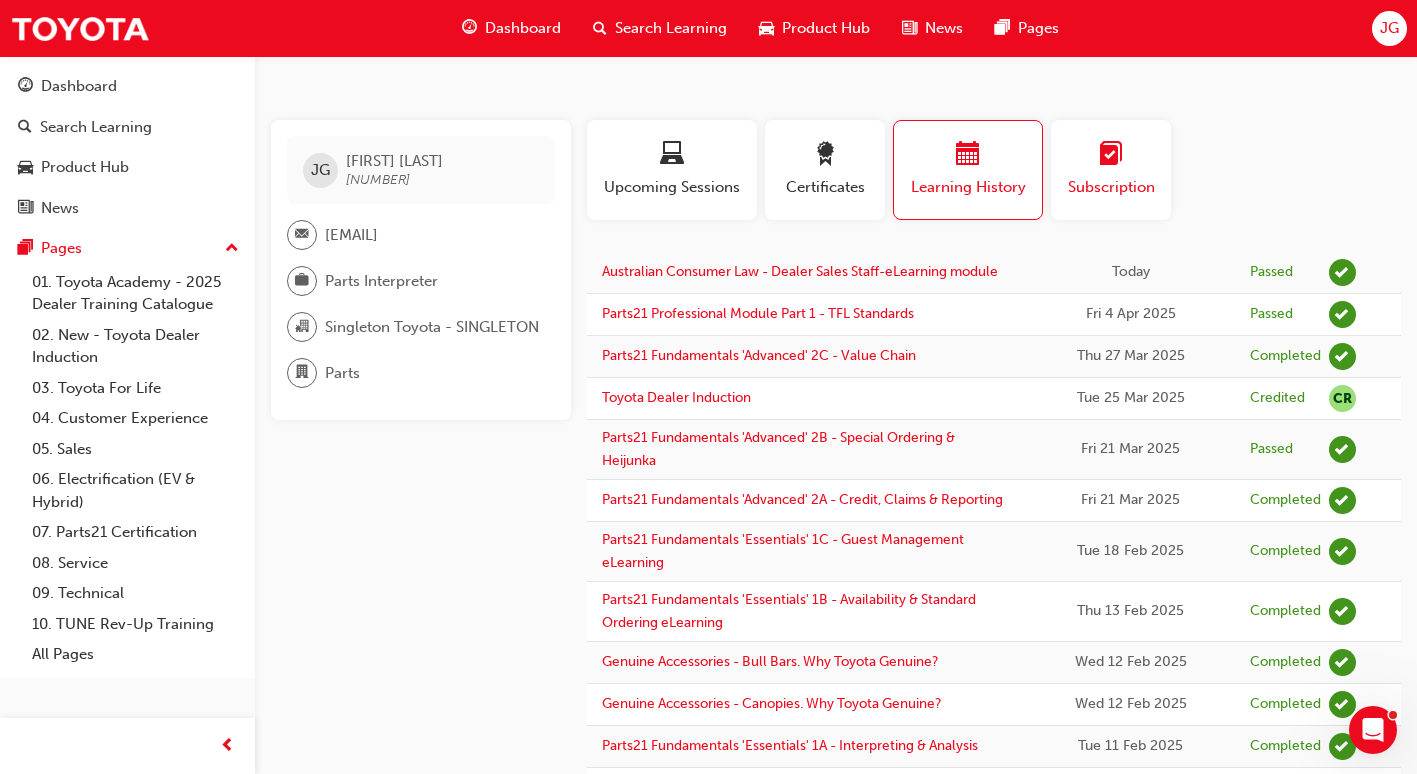 click at bounding box center [1111, 157] 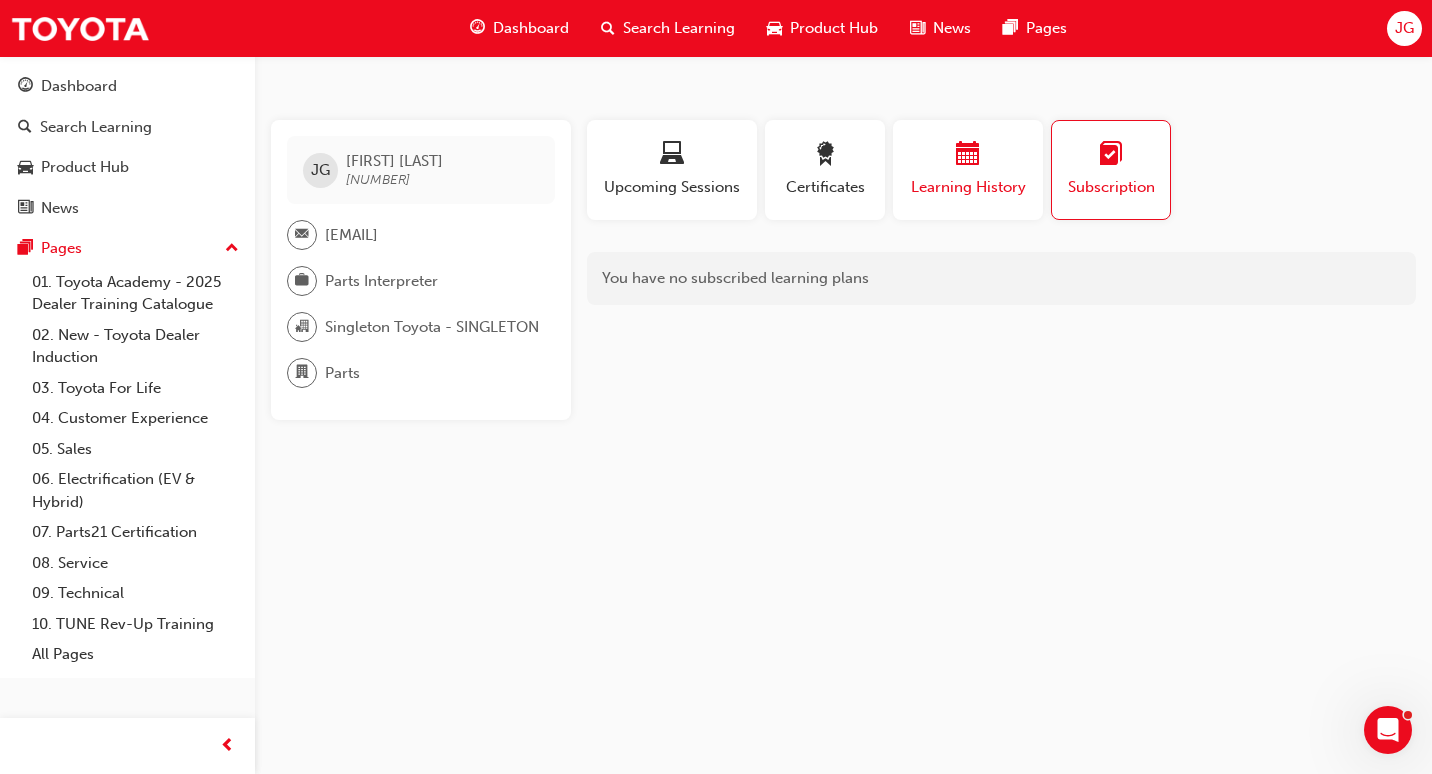 click on "Learning History" at bounding box center (968, 170) 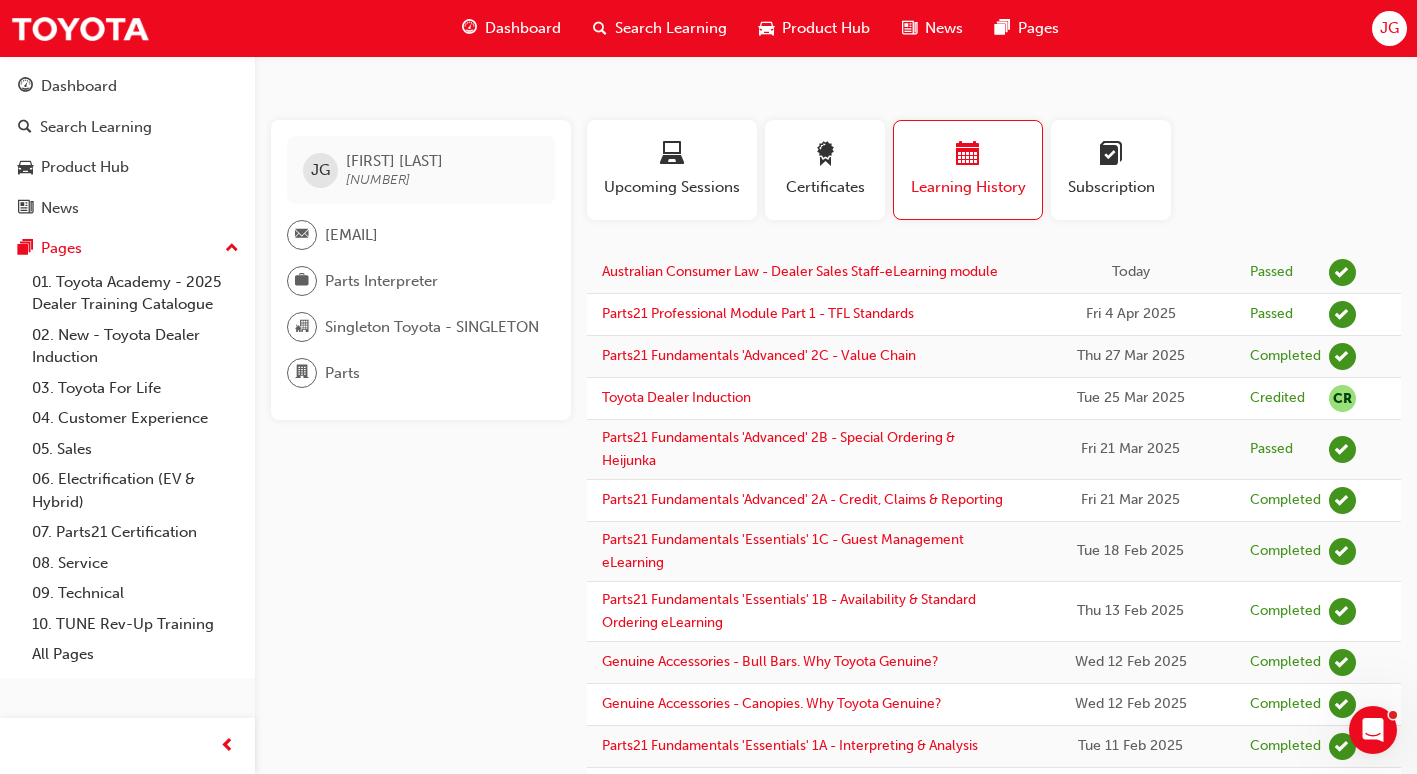 click on "Learning History" at bounding box center (968, 178) 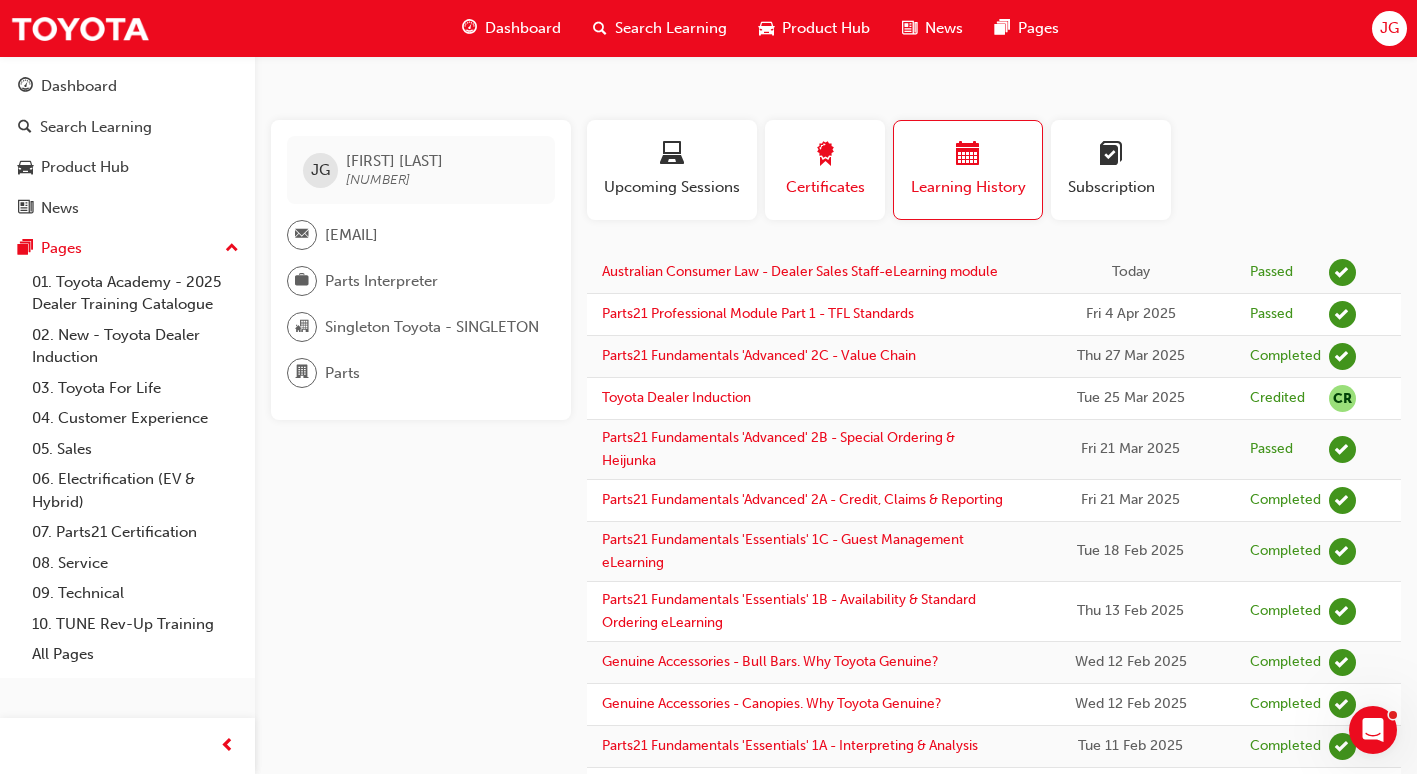 click at bounding box center [825, 157] 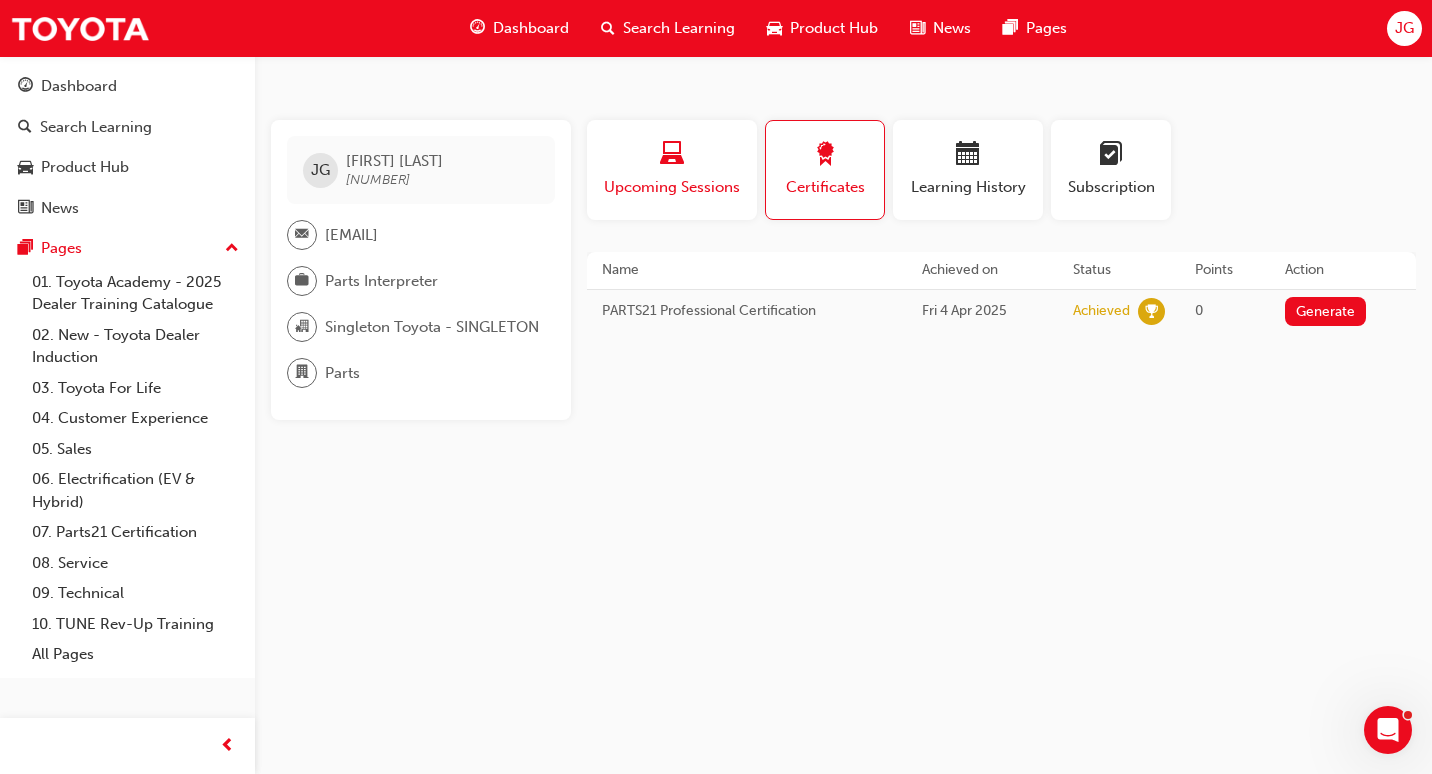 click at bounding box center (672, 157) 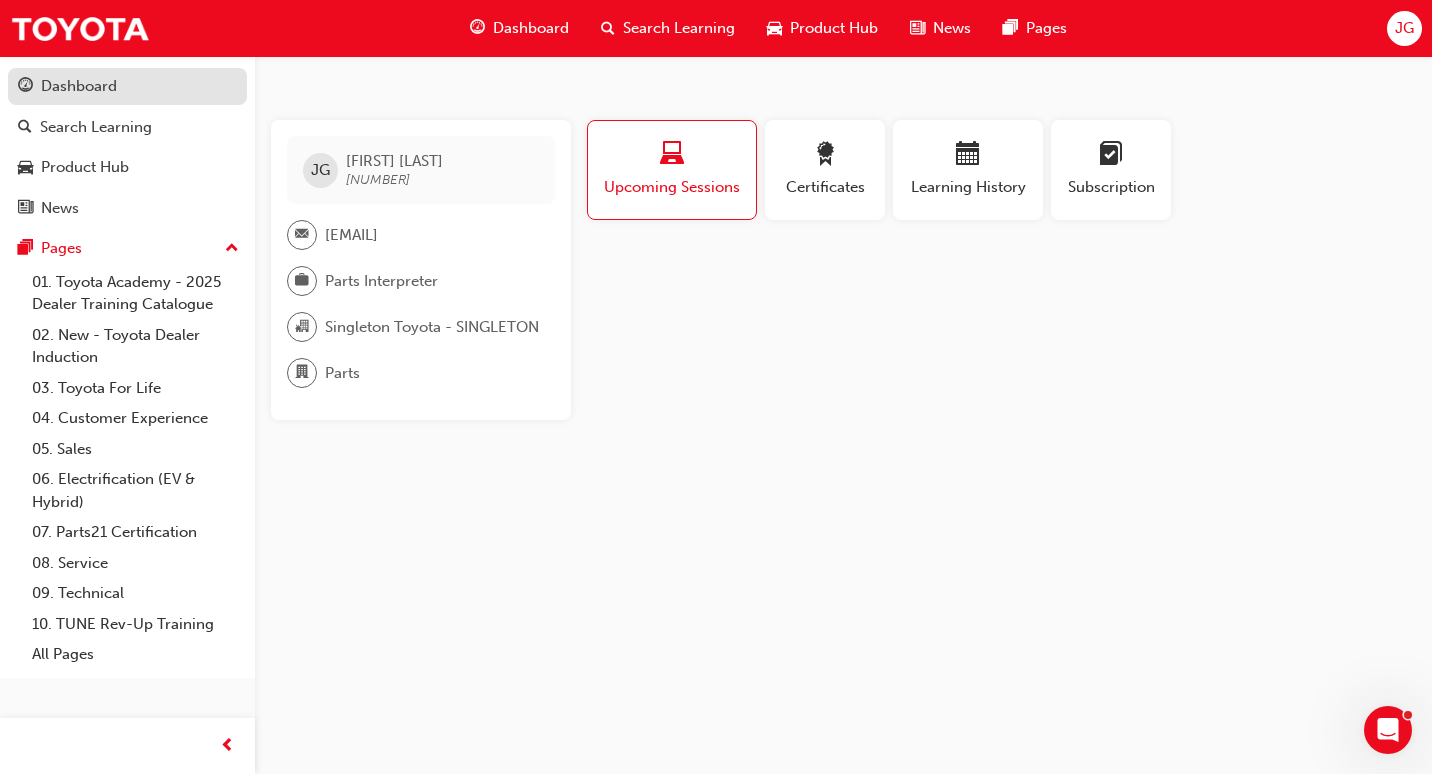 click on "Dashboard" at bounding box center (79, 86) 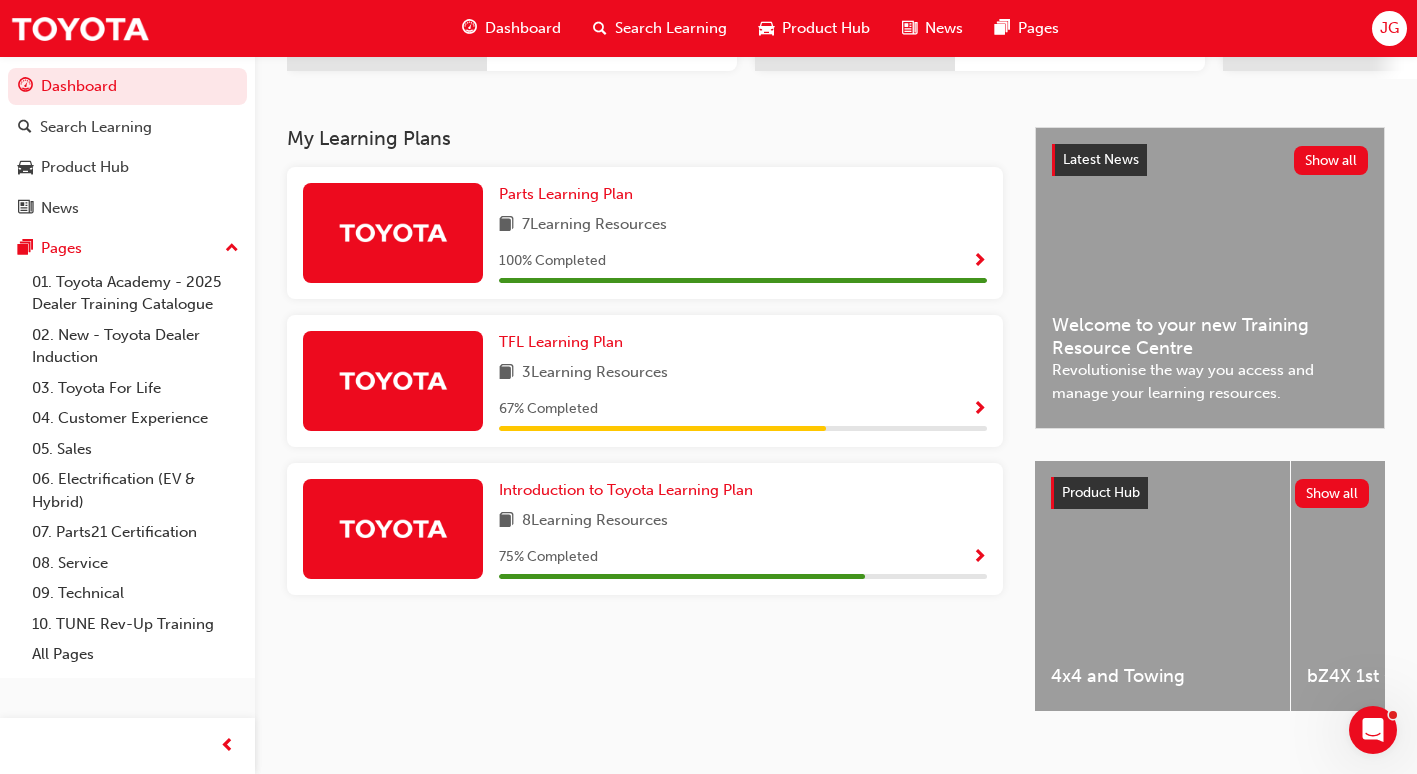 scroll, scrollTop: 400, scrollLeft: 0, axis: vertical 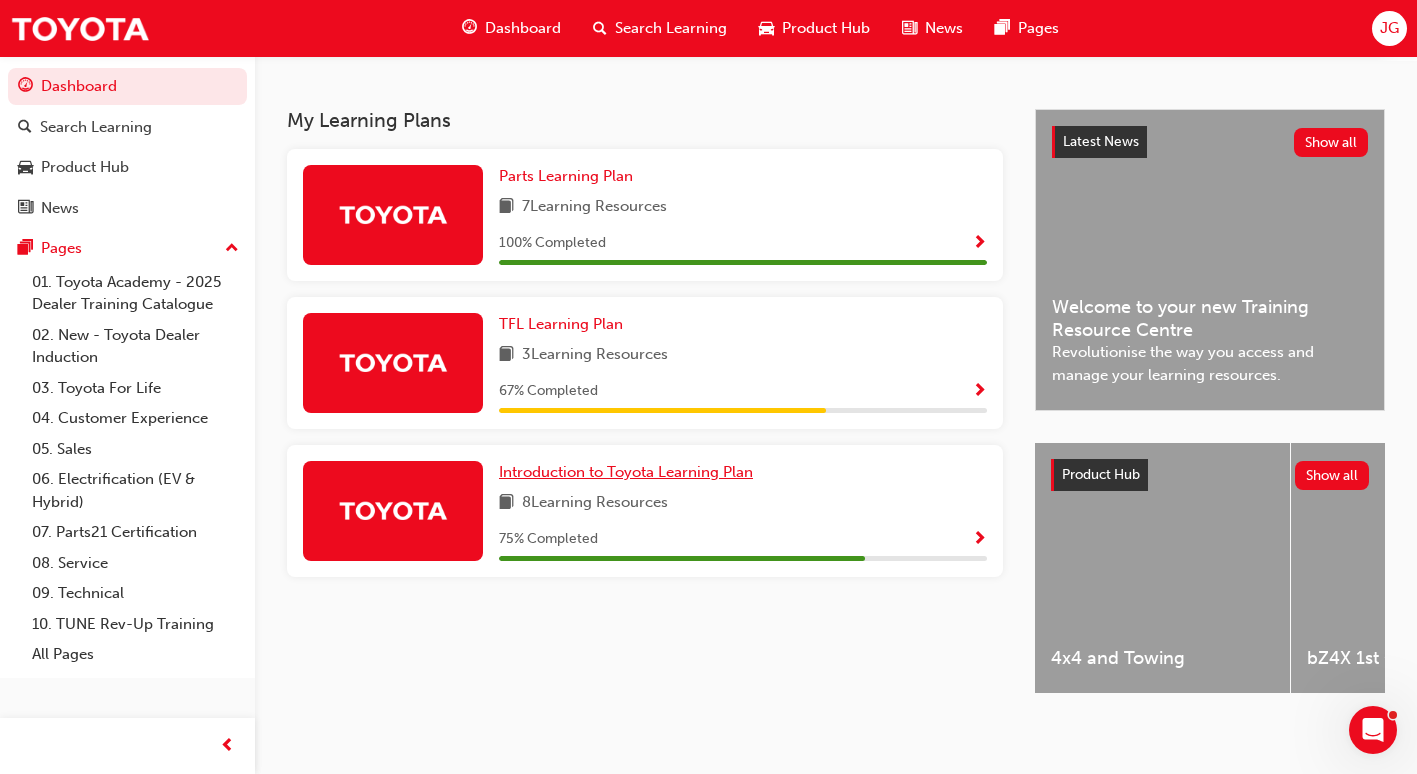 click on "Introduction to Toyota Learning Plan" at bounding box center [626, 472] 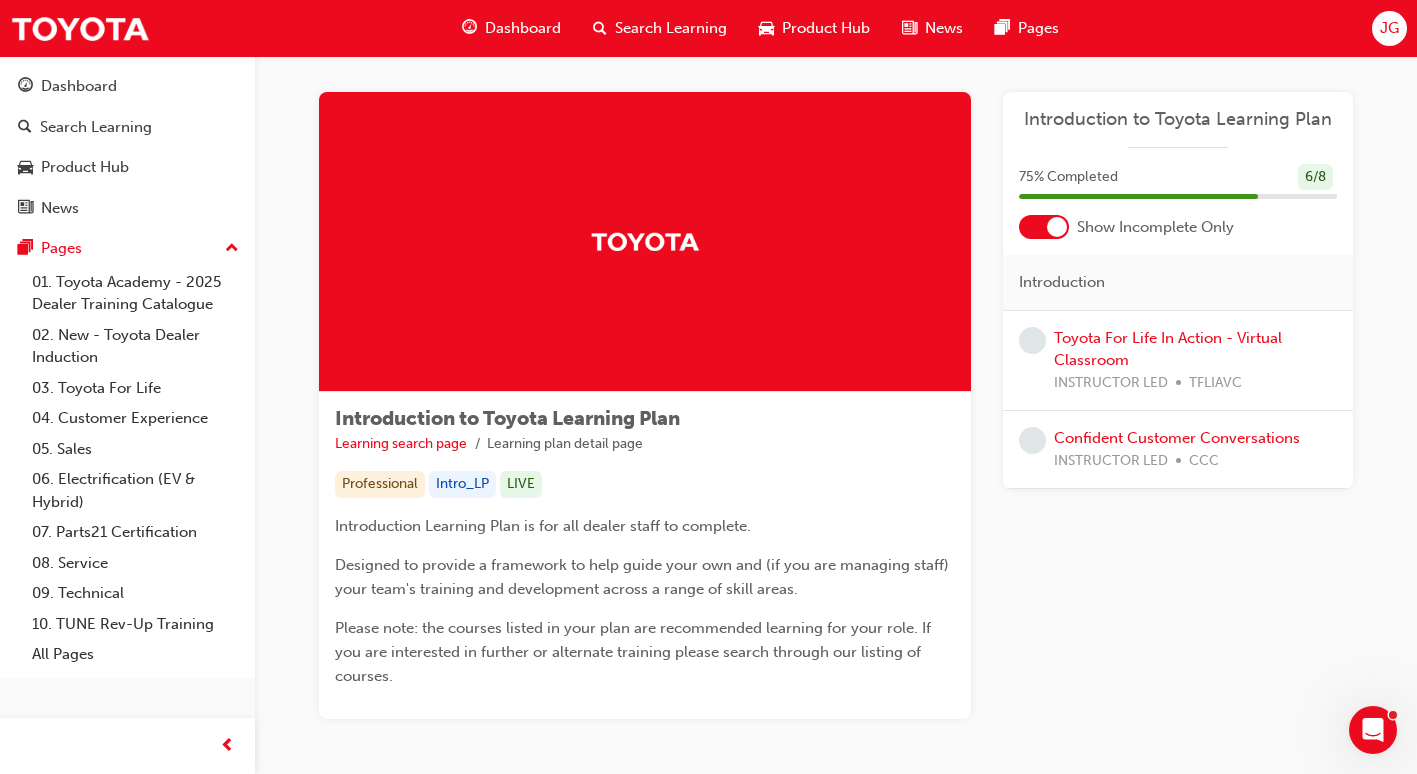scroll, scrollTop: 0, scrollLeft: 0, axis: both 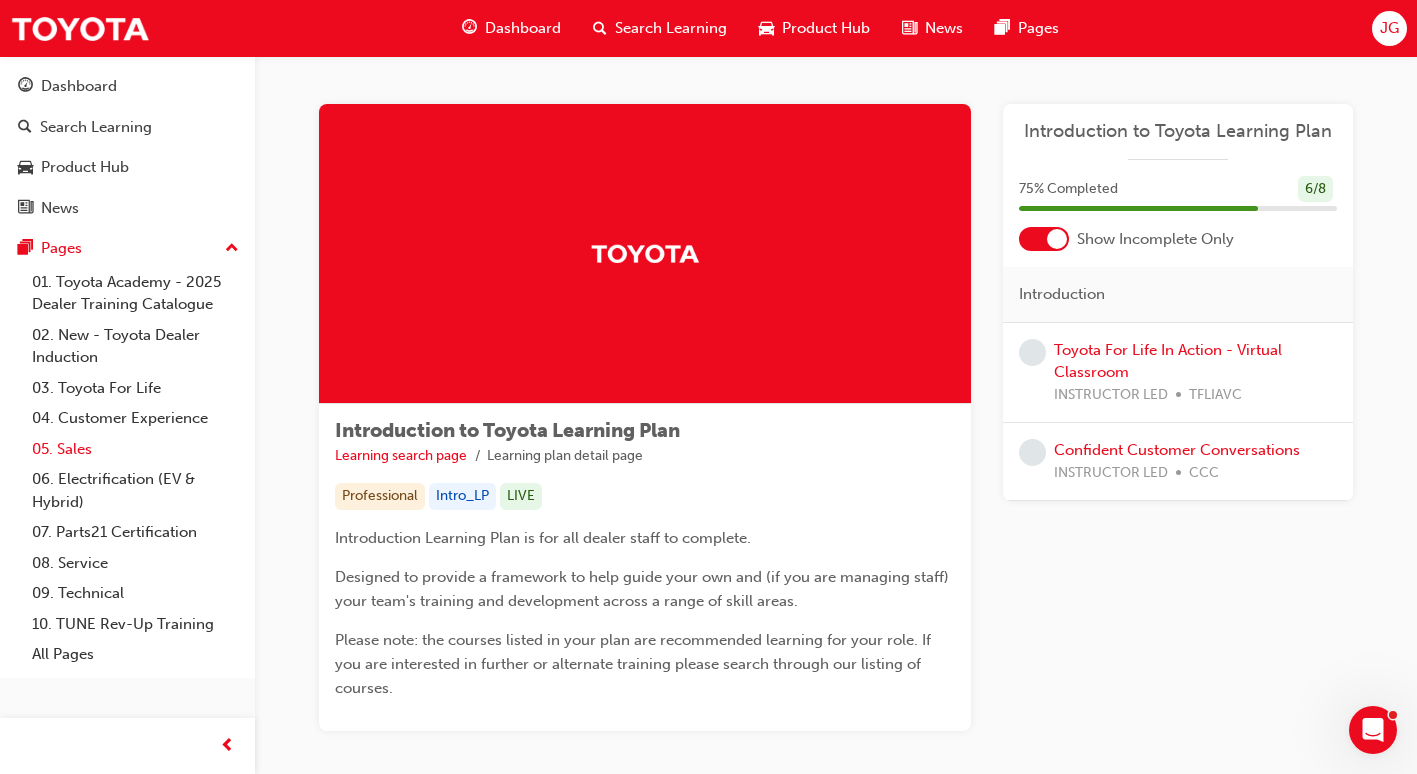 click on "05. Sales" at bounding box center (135, 449) 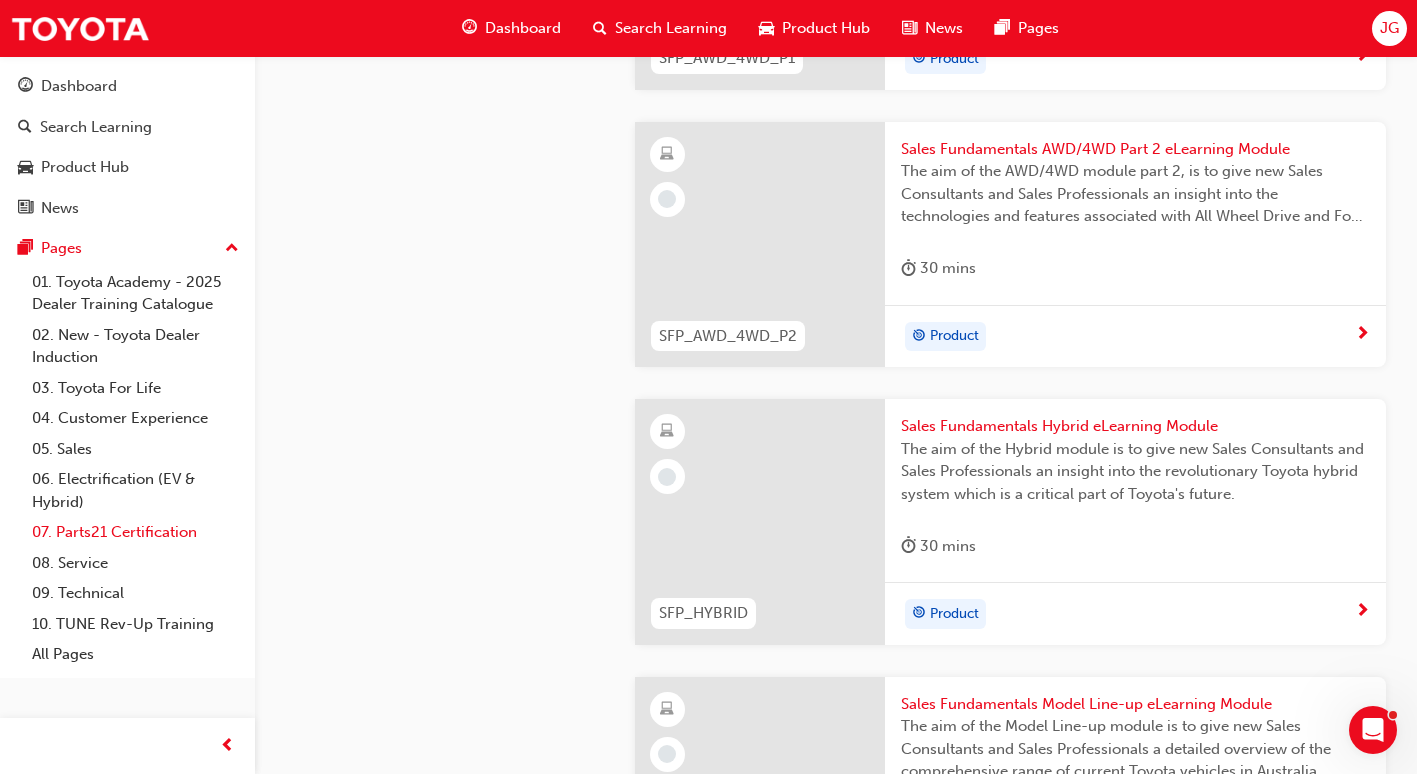 scroll, scrollTop: 737, scrollLeft: 0, axis: vertical 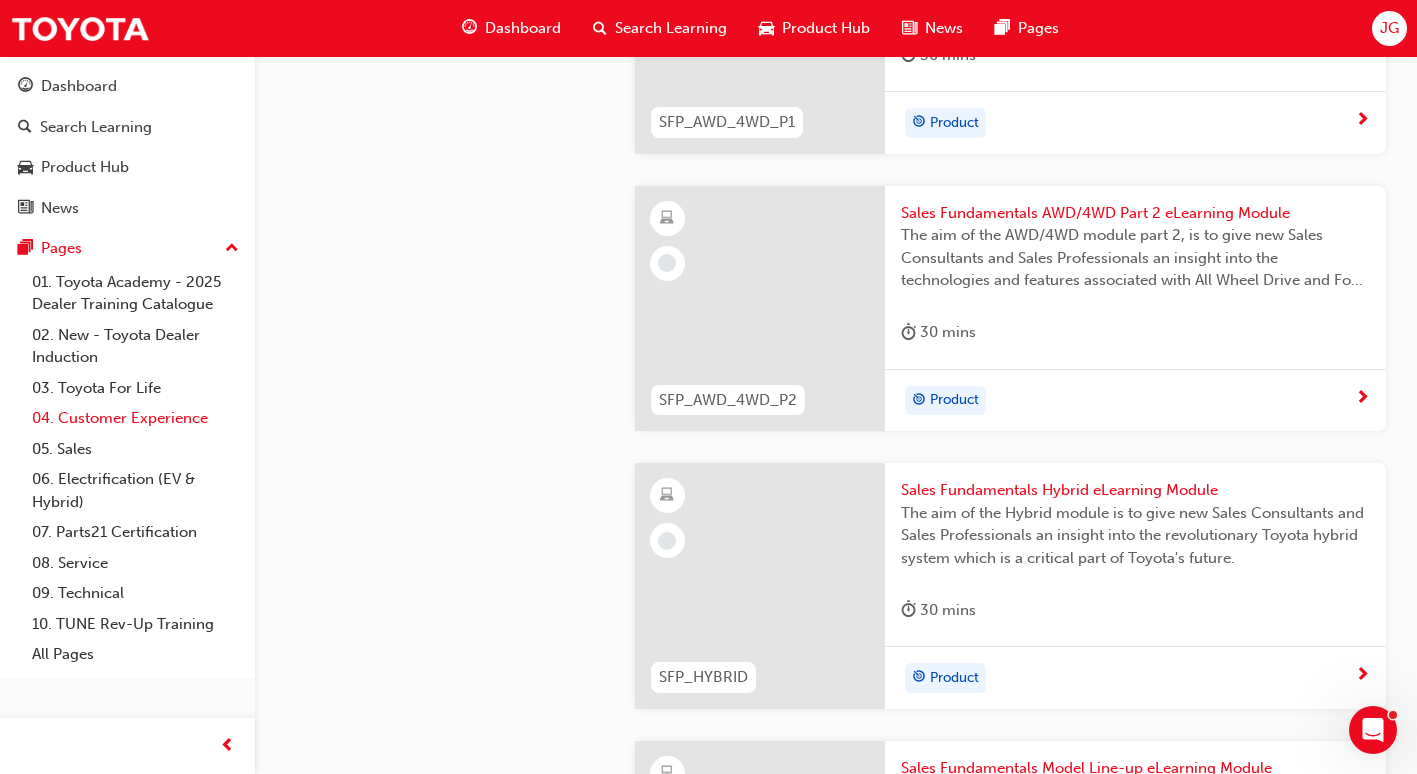 click on "04. Customer Experience" at bounding box center [135, 418] 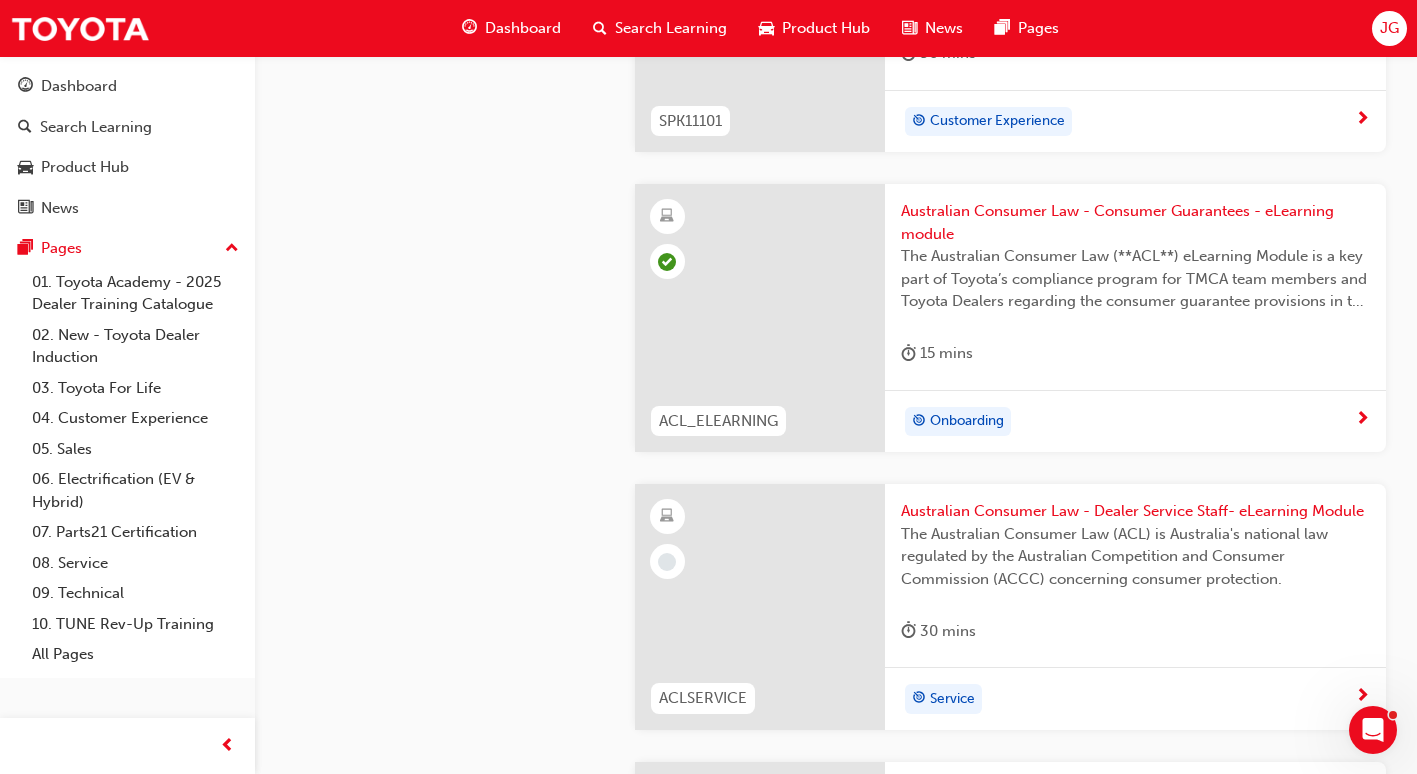 scroll, scrollTop: 2037, scrollLeft: 0, axis: vertical 